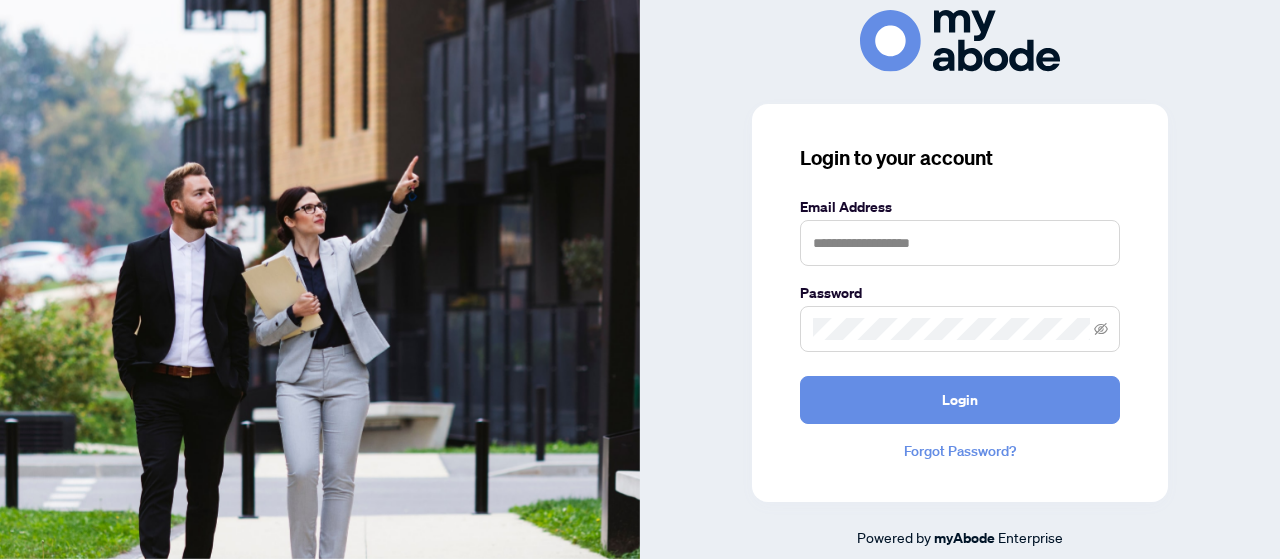 scroll, scrollTop: 0, scrollLeft: 0, axis: both 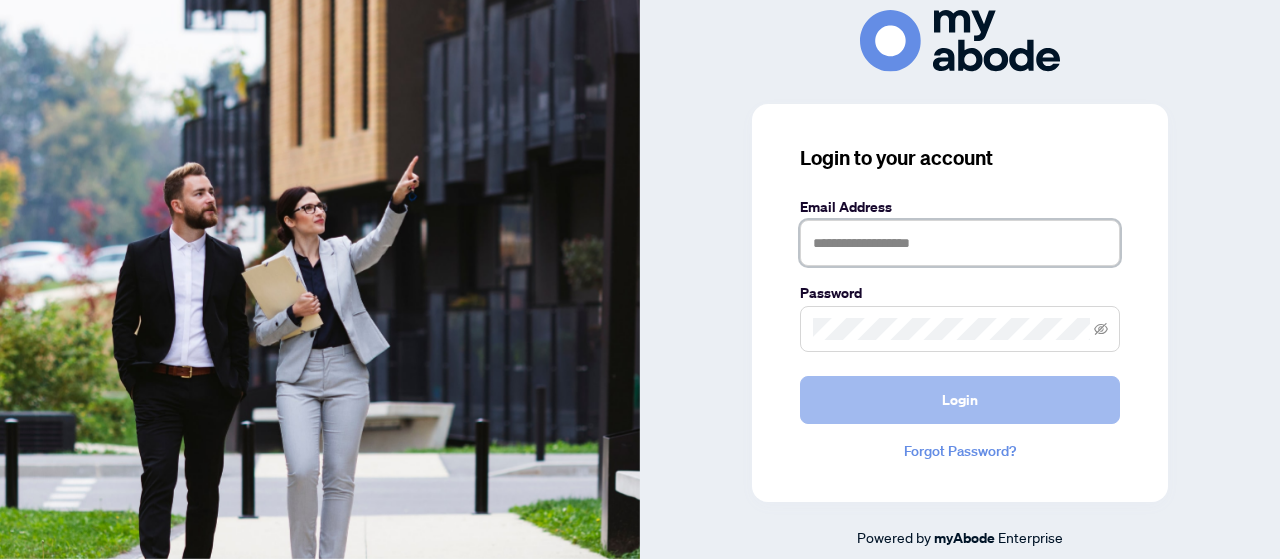 type on "**********" 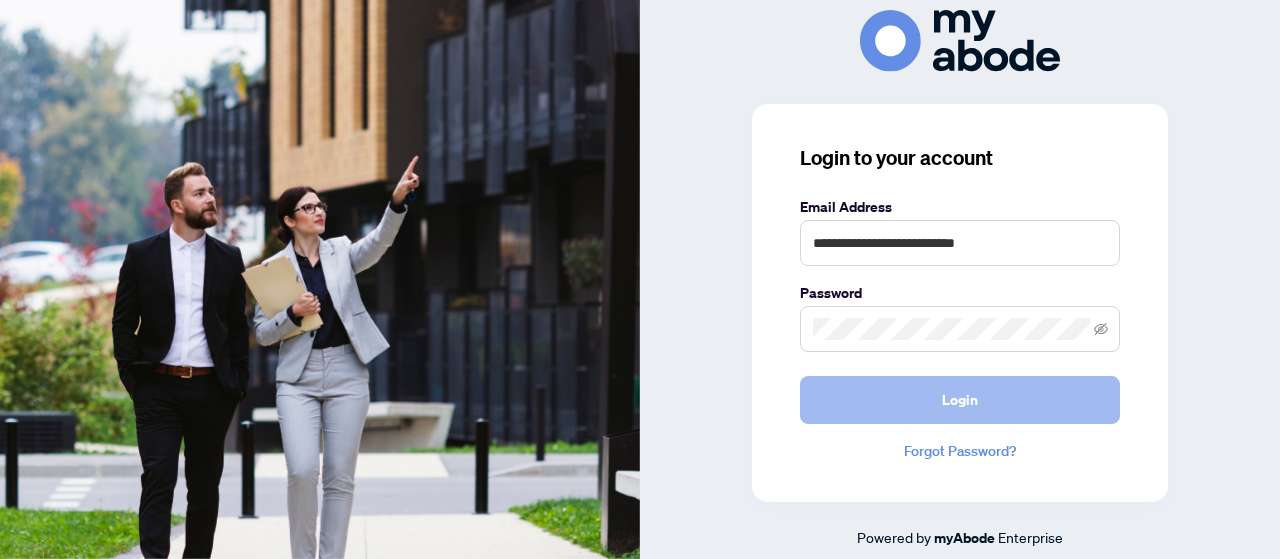 click on "Login" at bounding box center [960, 400] 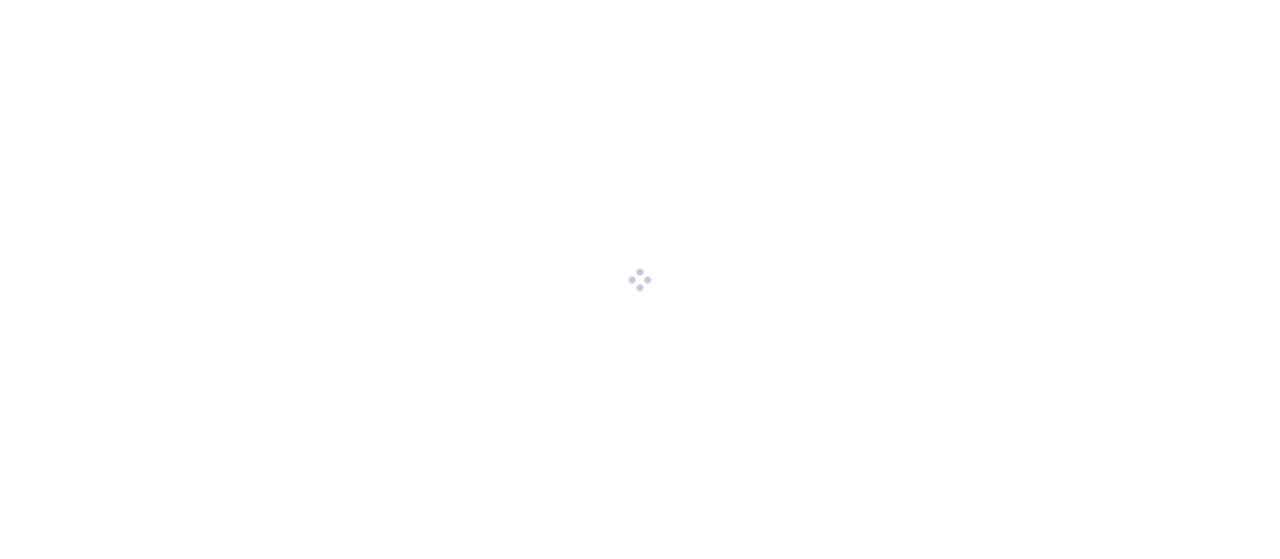 scroll, scrollTop: 0, scrollLeft: 0, axis: both 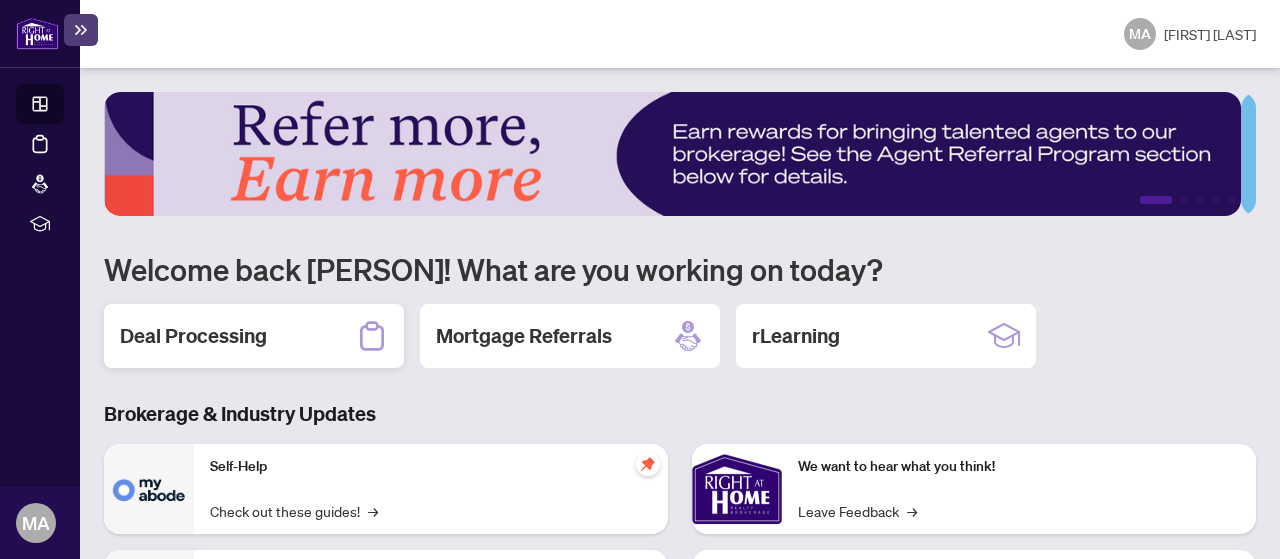 click on "Deal Processing" at bounding box center (193, 336) 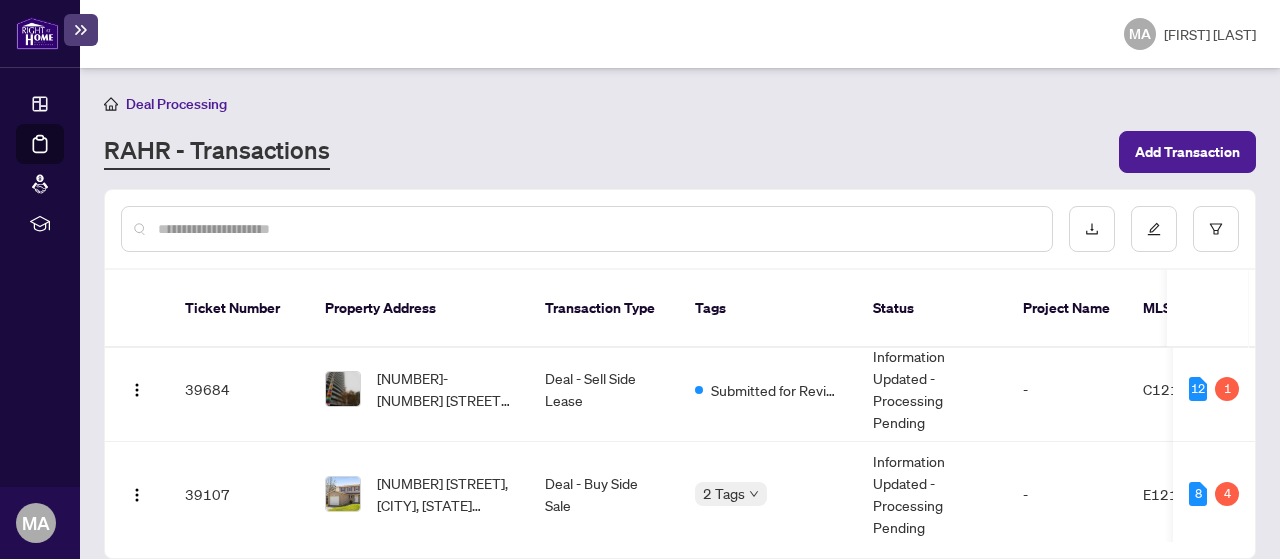 scroll, scrollTop: 0, scrollLeft: 0, axis: both 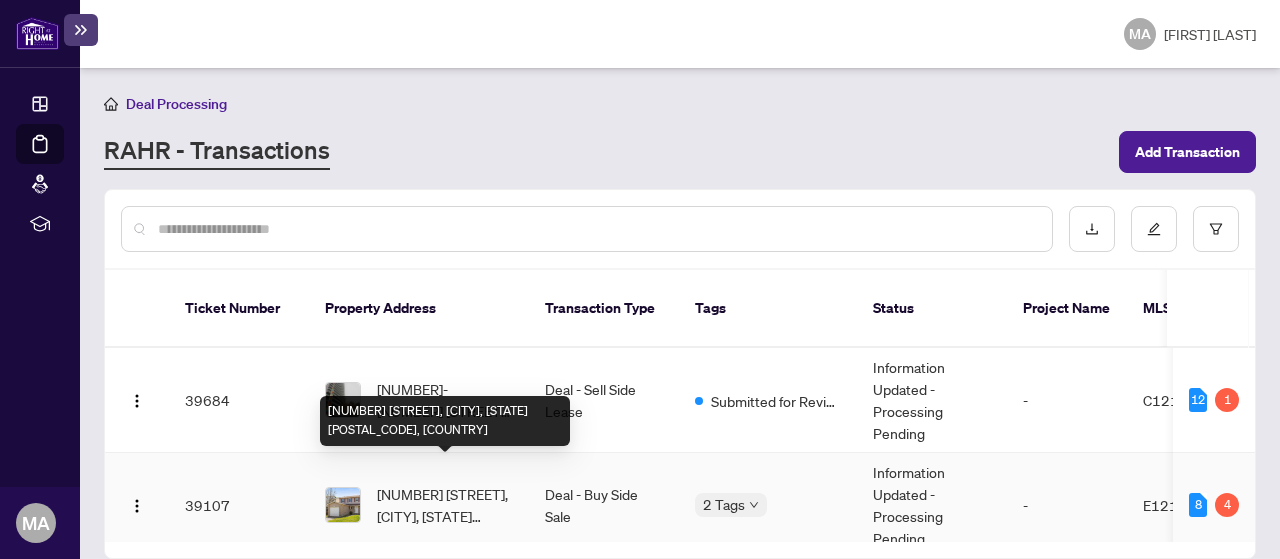 click on "37 Dobson Dr, Ajax, Ontario L1S 5G4, Canada" at bounding box center [445, 505] 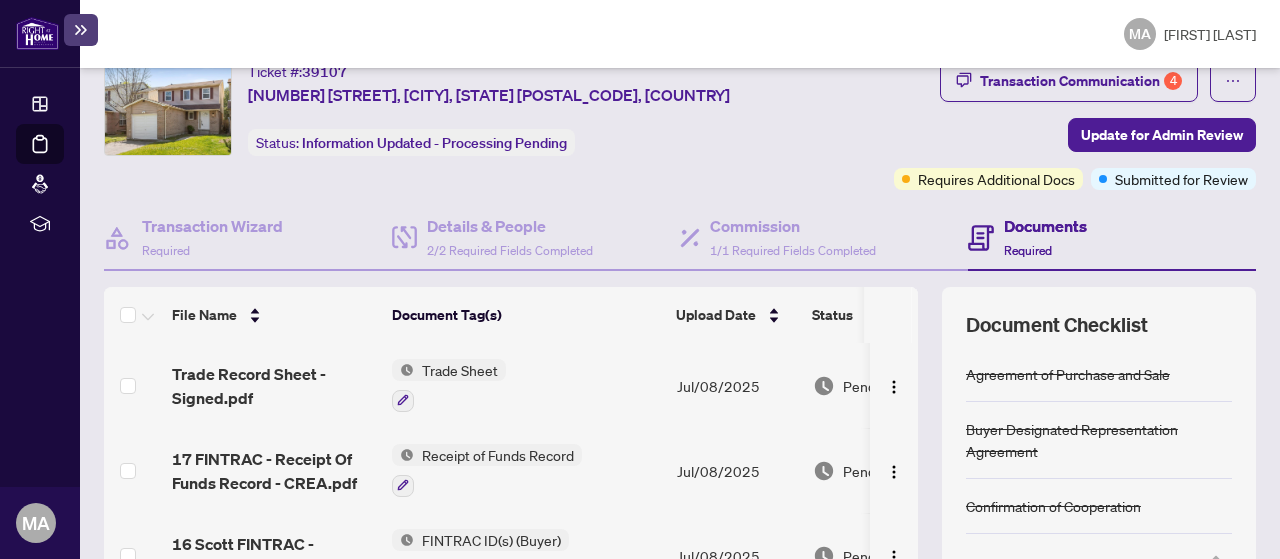 scroll, scrollTop: 28, scrollLeft: 0, axis: vertical 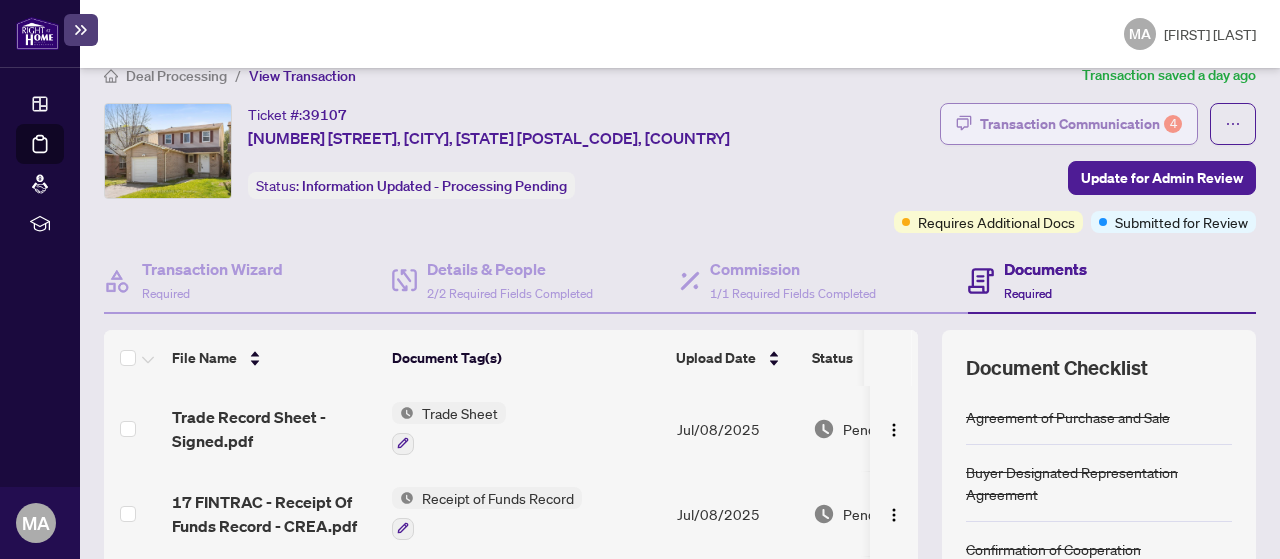 click on "Transaction Communication 4" at bounding box center (1081, 124) 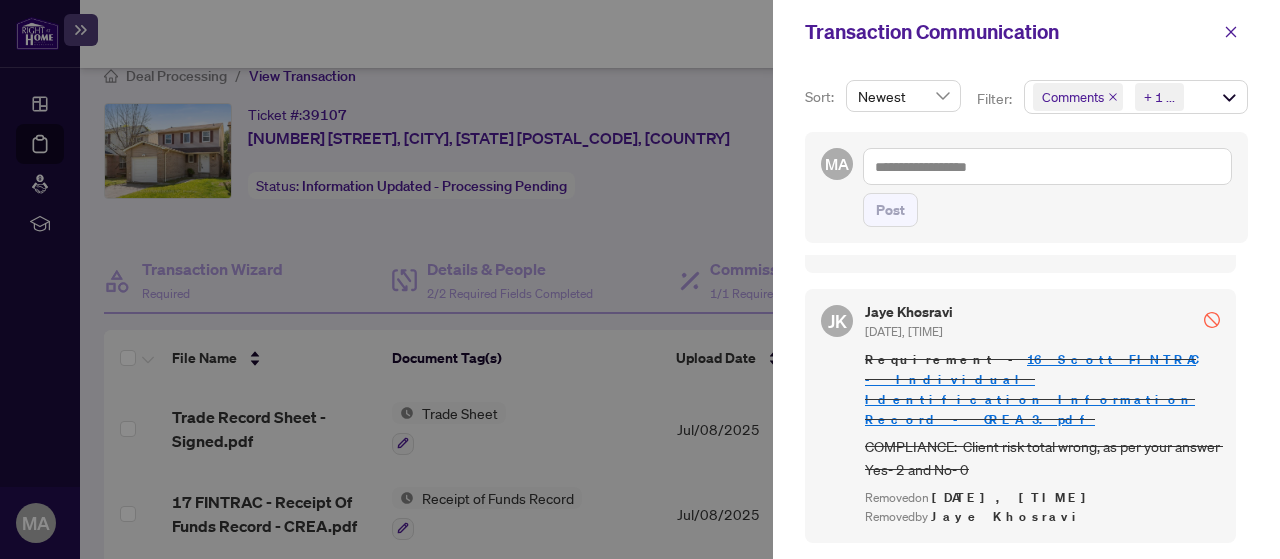 scroll, scrollTop: 923, scrollLeft: 0, axis: vertical 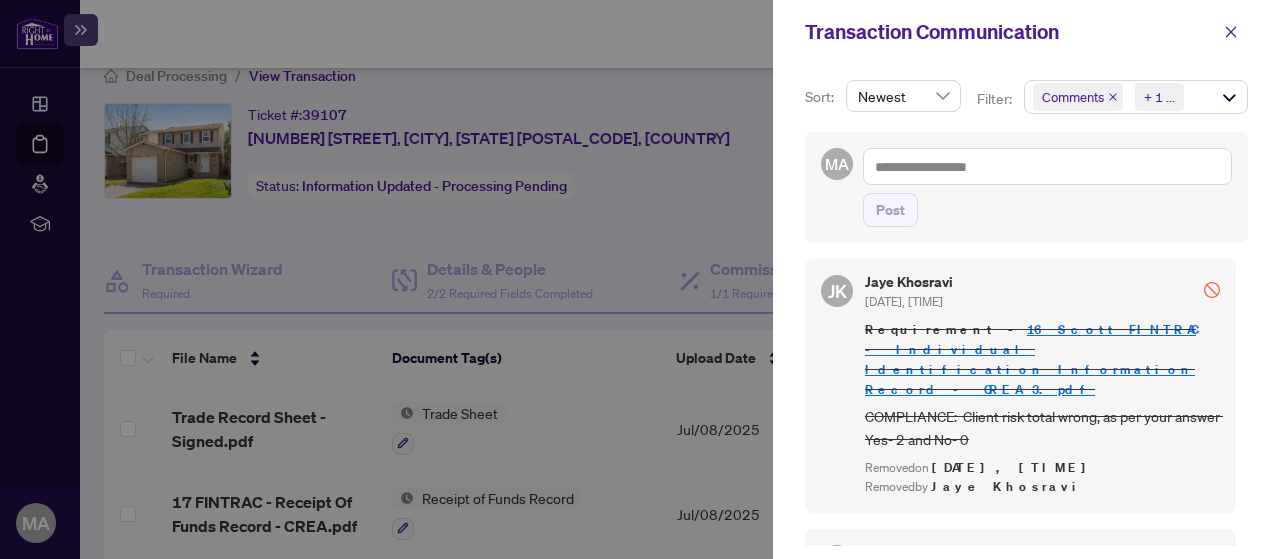 click on "17 FINTRAC - Receipt Of Funds Record - CREA.pdf" at bounding box center [1017, 619] 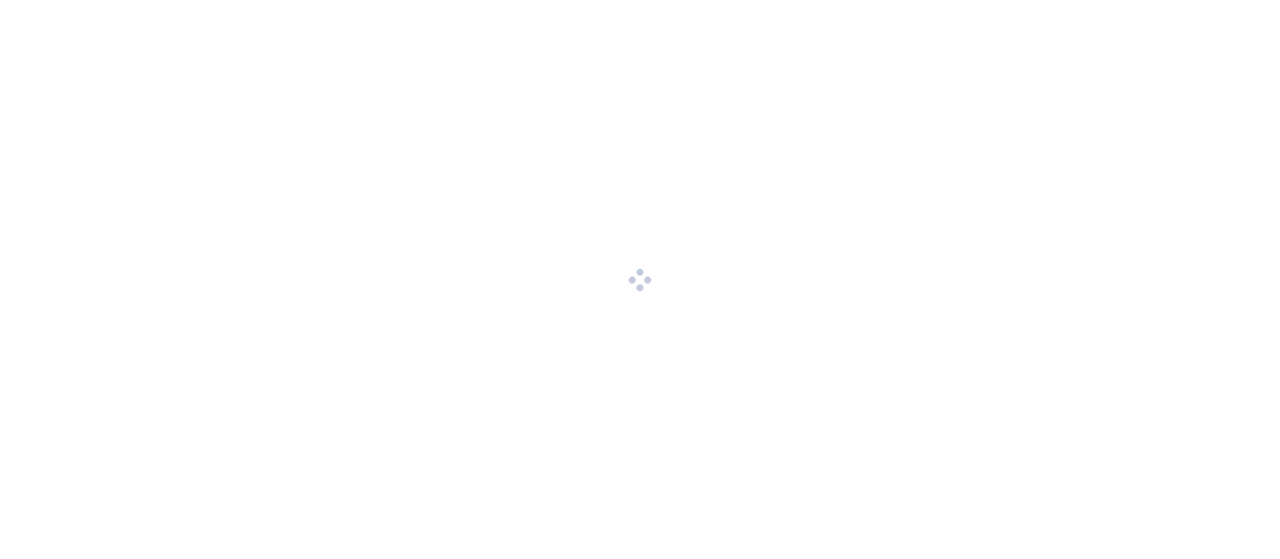 scroll, scrollTop: 0, scrollLeft: 0, axis: both 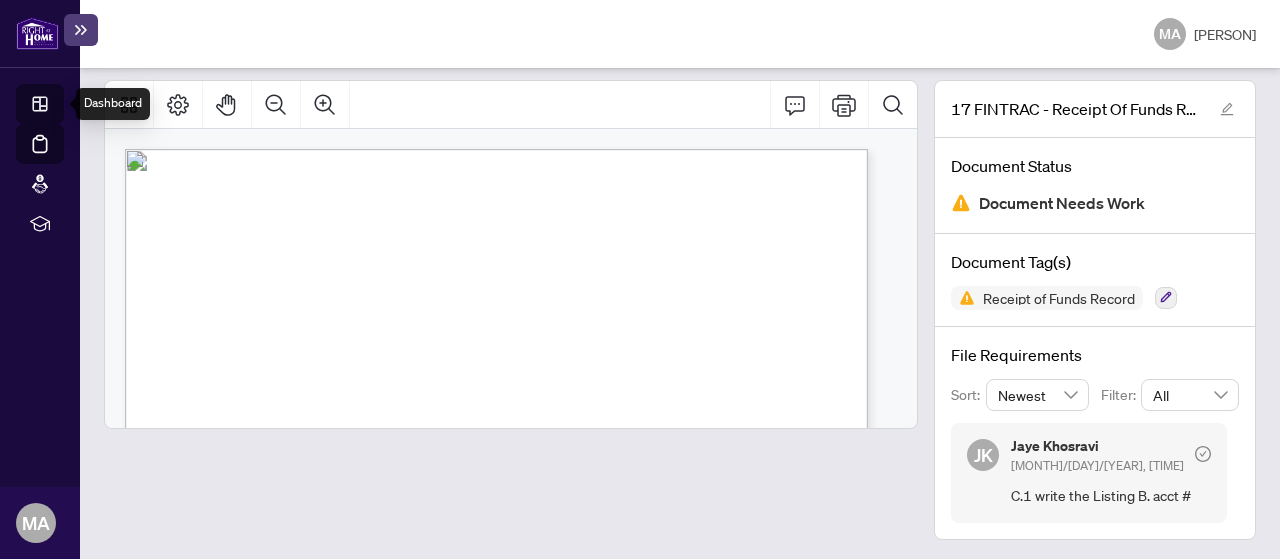 click on "Dashboard" at bounding box center [62, 107] 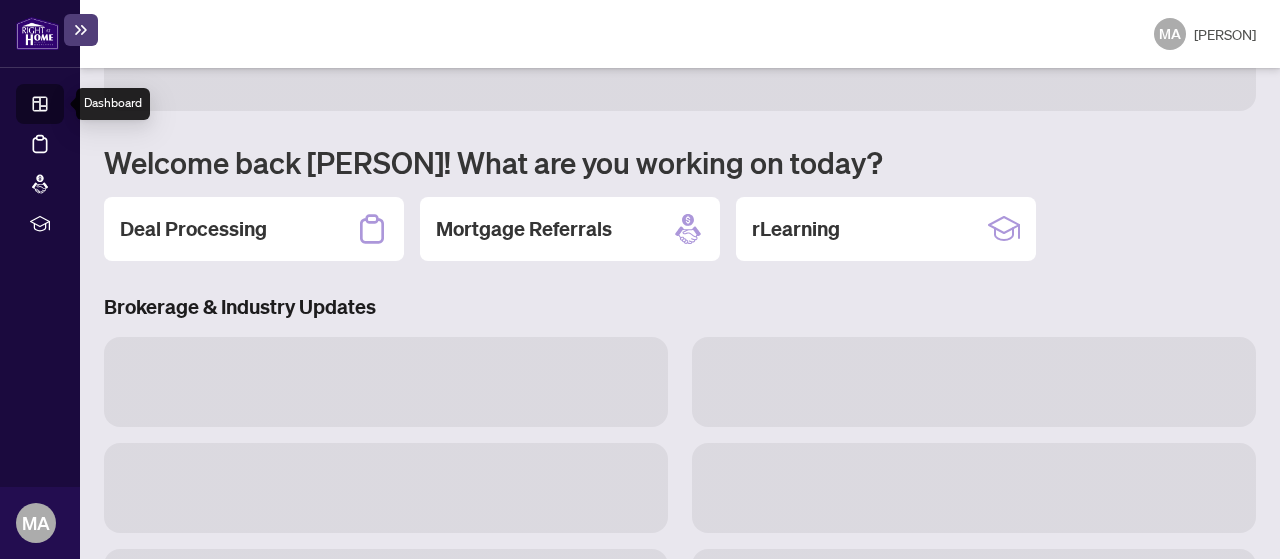 scroll, scrollTop: 0, scrollLeft: 0, axis: both 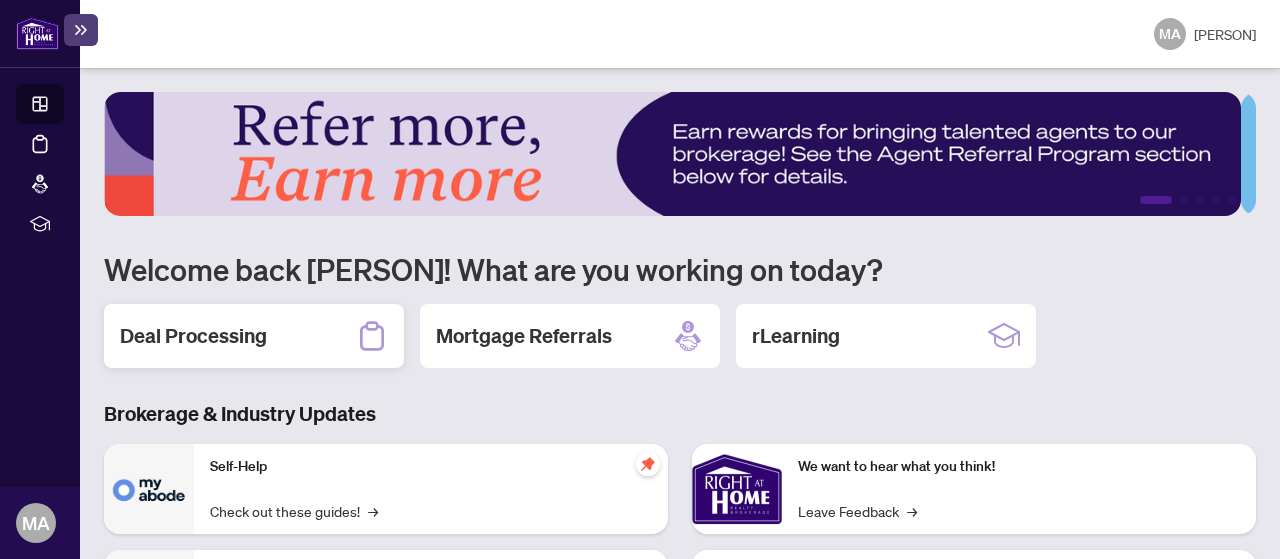click on "Deal Processing" at bounding box center (193, 336) 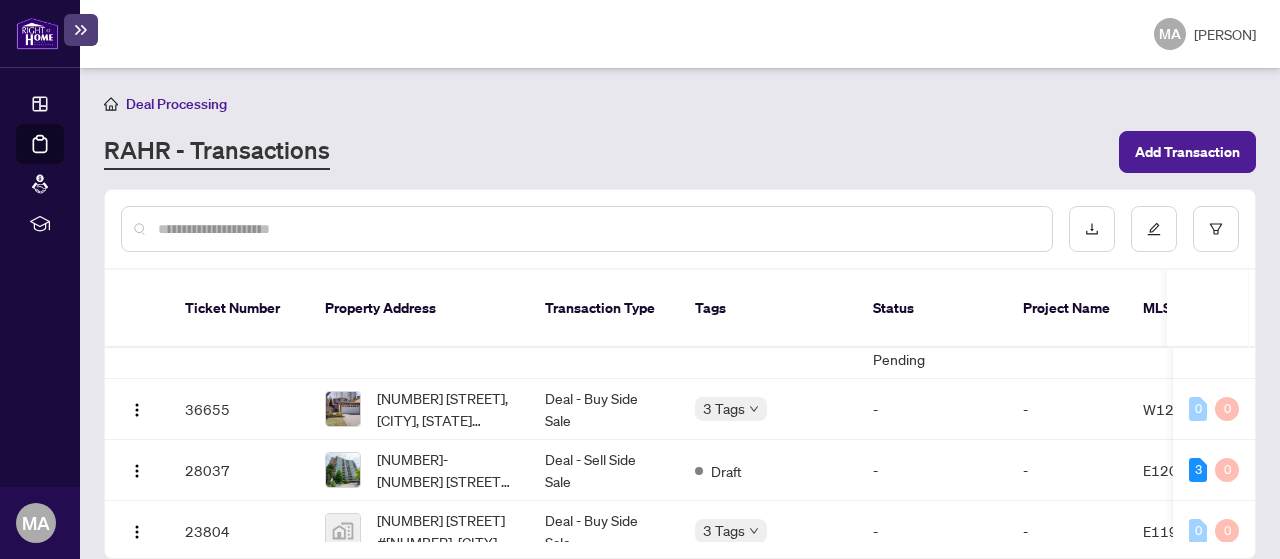 scroll, scrollTop: 180, scrollLeft: 0, axis: vertical 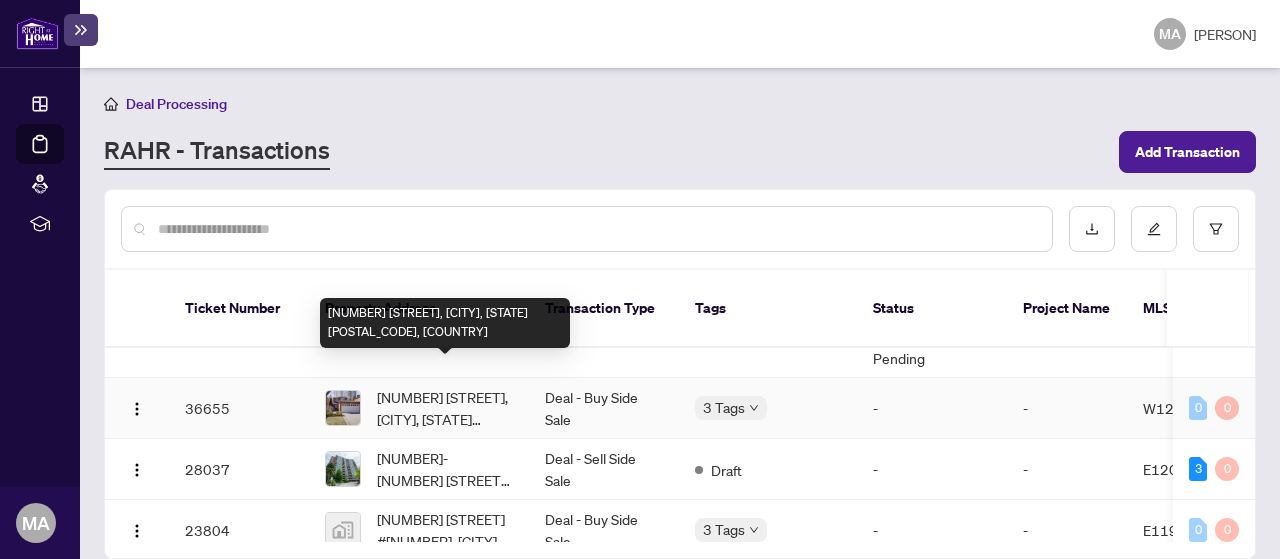 click on "[NUMBER] [STREET], [CITY], [STATE] [POSTAL_CODE], [COUNTRY]" at bounding box center [445, 408] 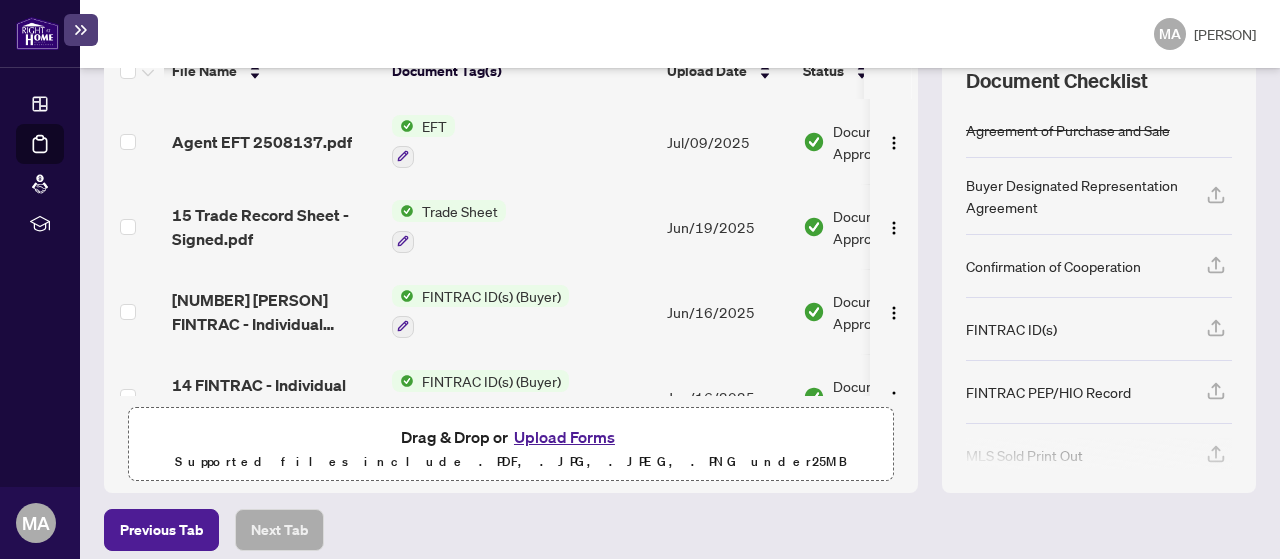scroll, scrollTop: 328, scrollLeft: 0, axis: vertical 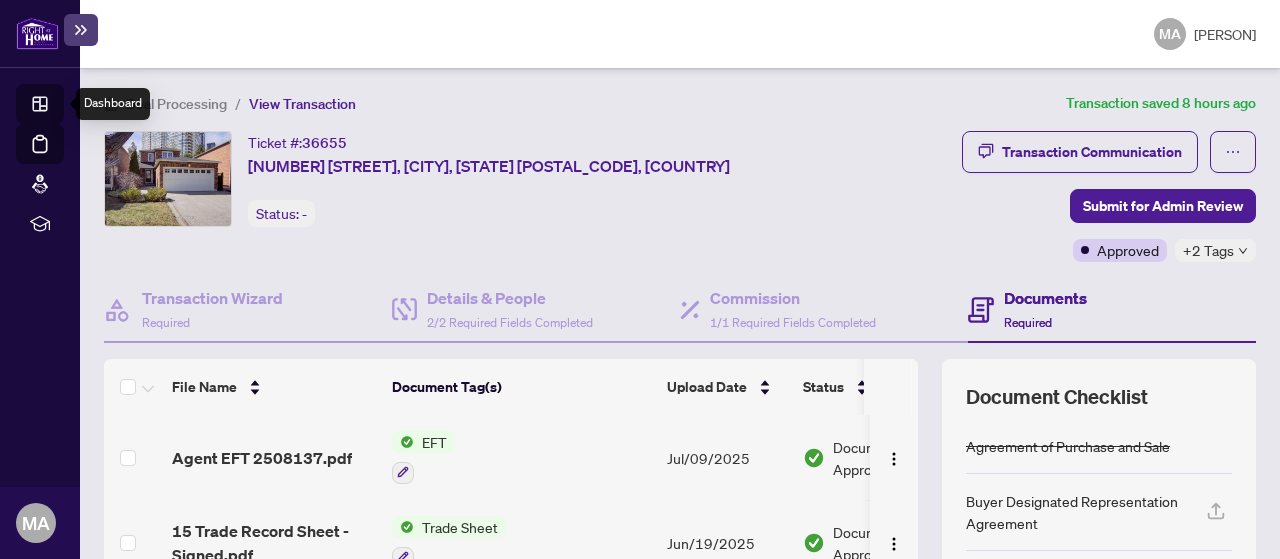 click on "Dashboard" at bounding box center [62, 107] 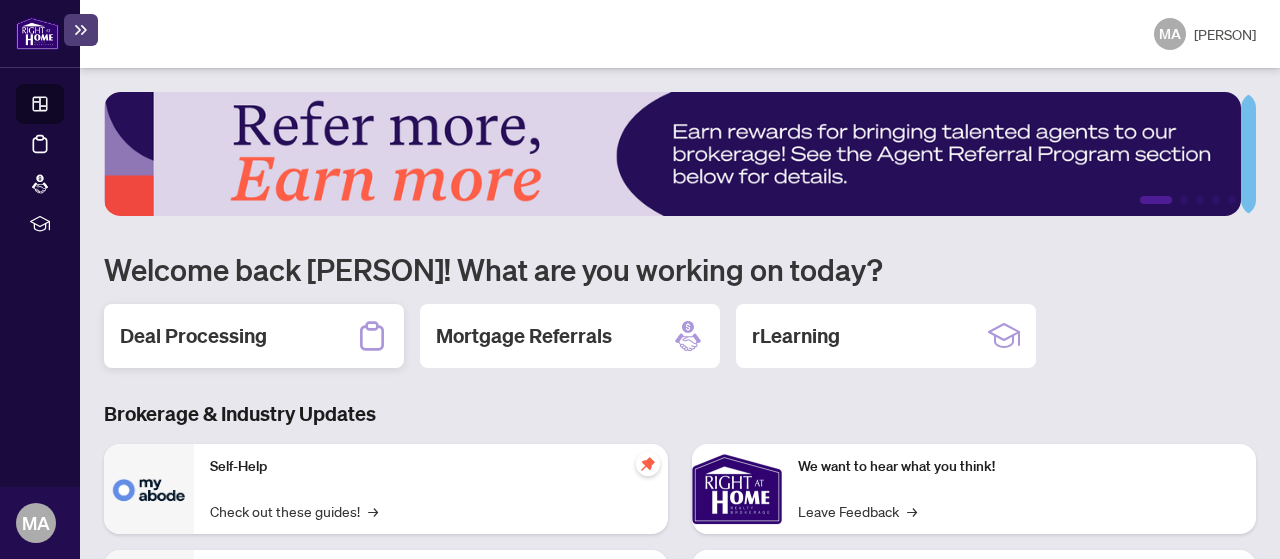 click on "Deal Processing" at bounding box center (193, 336) 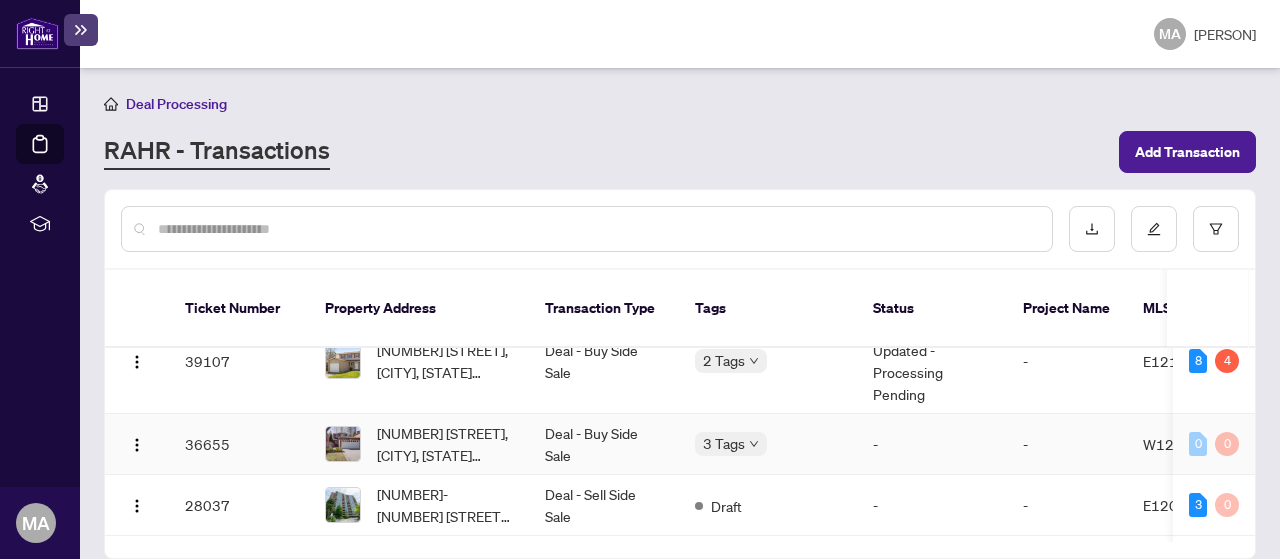 scroll, scrollTop: 100, scrollLeft: 0, axis: vertical 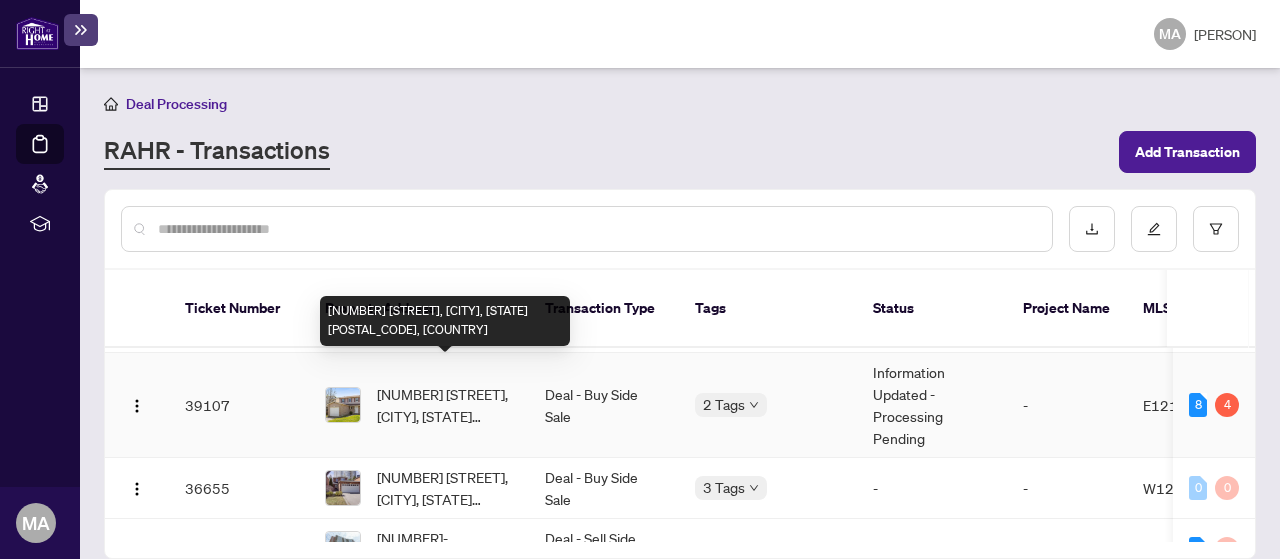 click on "[NUMBER] [STREET], [CITY], [STATE] [POSTAL_CODE], [COUNTRY]" at bounding box center [445, 405] 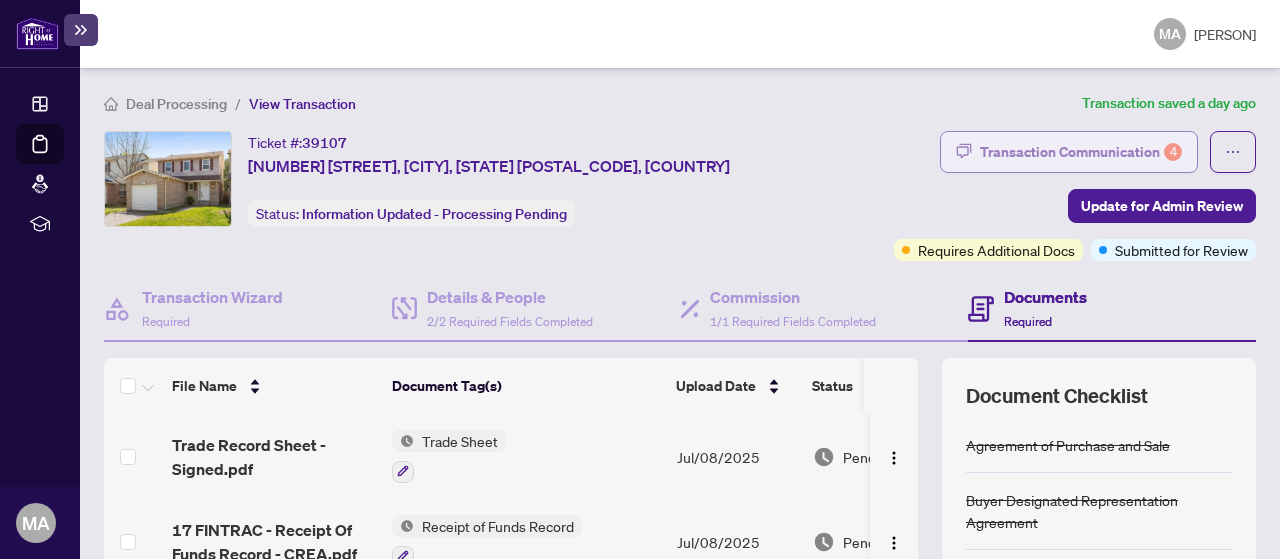 click on "Transaction Communication 4" at bounding box center (1081, 152) 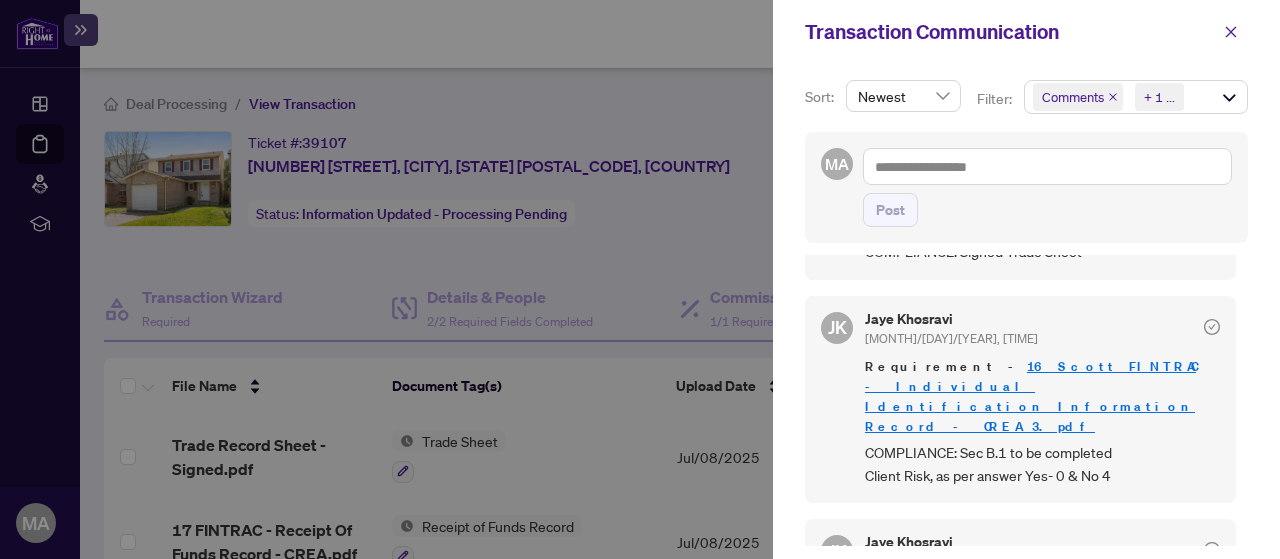 scroll, scrollTop: 444, scrollLeft: 0, axis: vertical 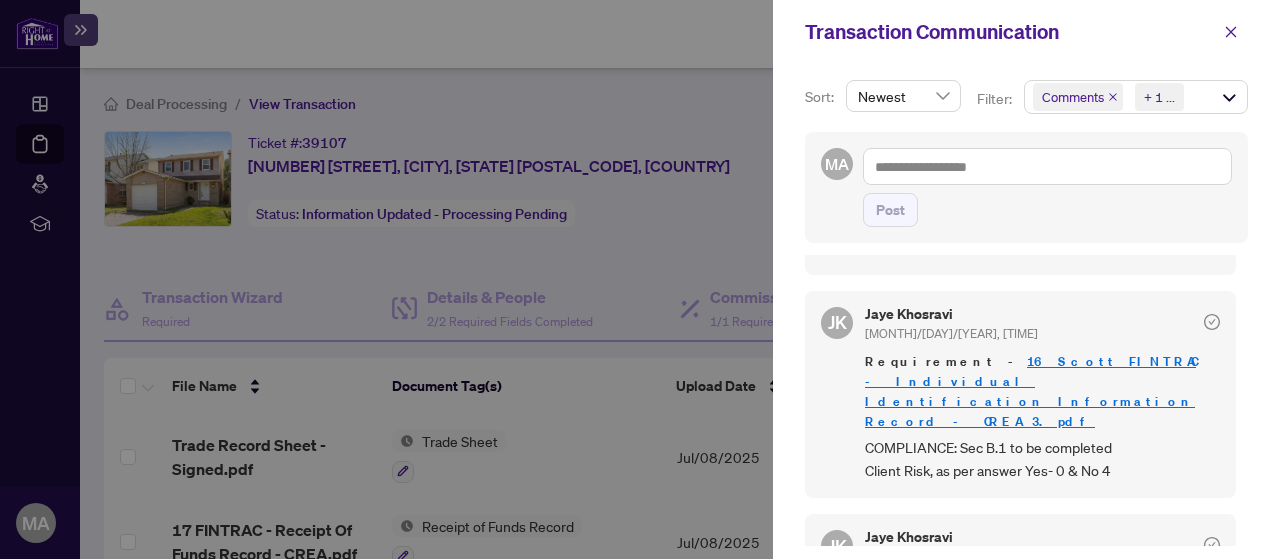 click on "16 Scott FINTRAC - Individual Identification Information Record - CREA 3.pdf" at bounding box center (1030, 391) 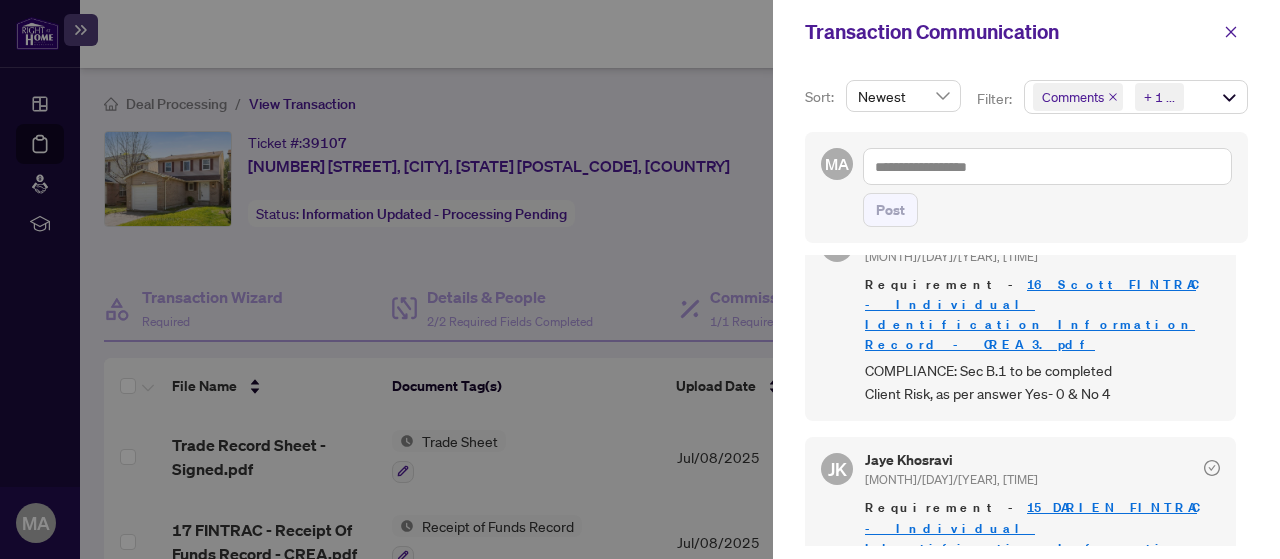 scroll, scrollTop: 544, scrollLeft: 0, axis: vertical 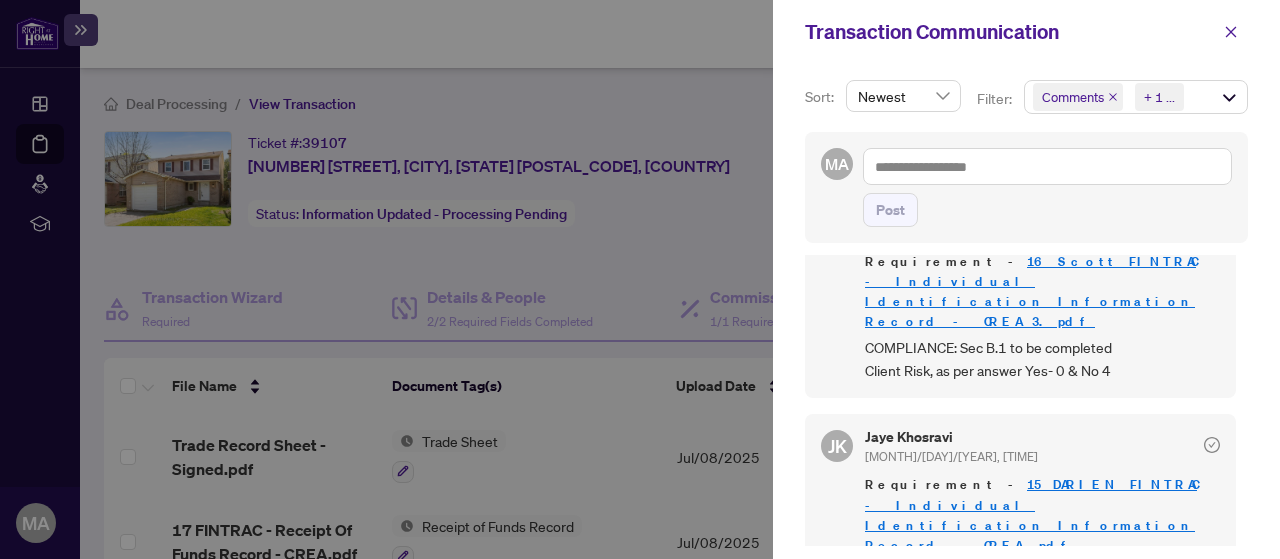 click on "15 DARIEN FINTRAC - Individual Identification Information Record - CREA.pdf" at bounding box center (1031, 514) 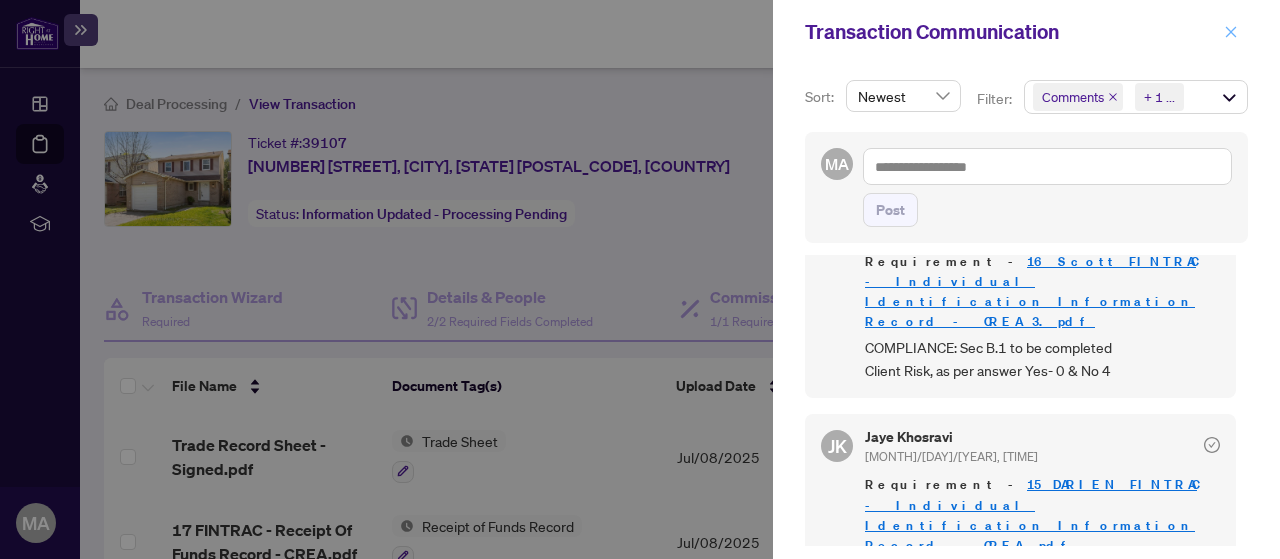 click 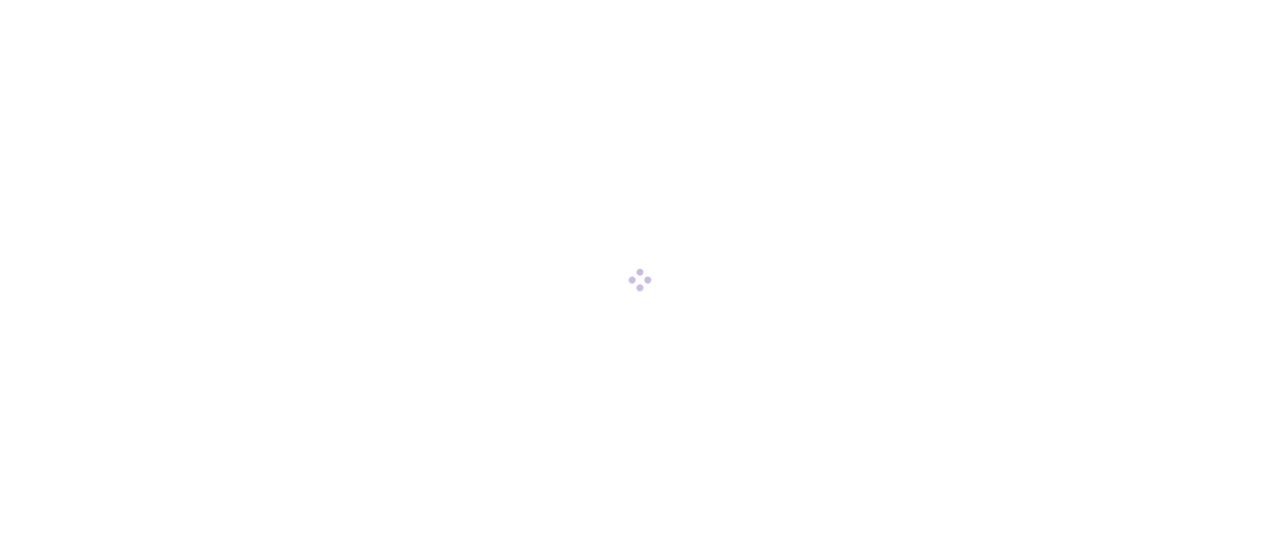 scroll, scrollTop: 0, scrollLeft: 0, axis: both 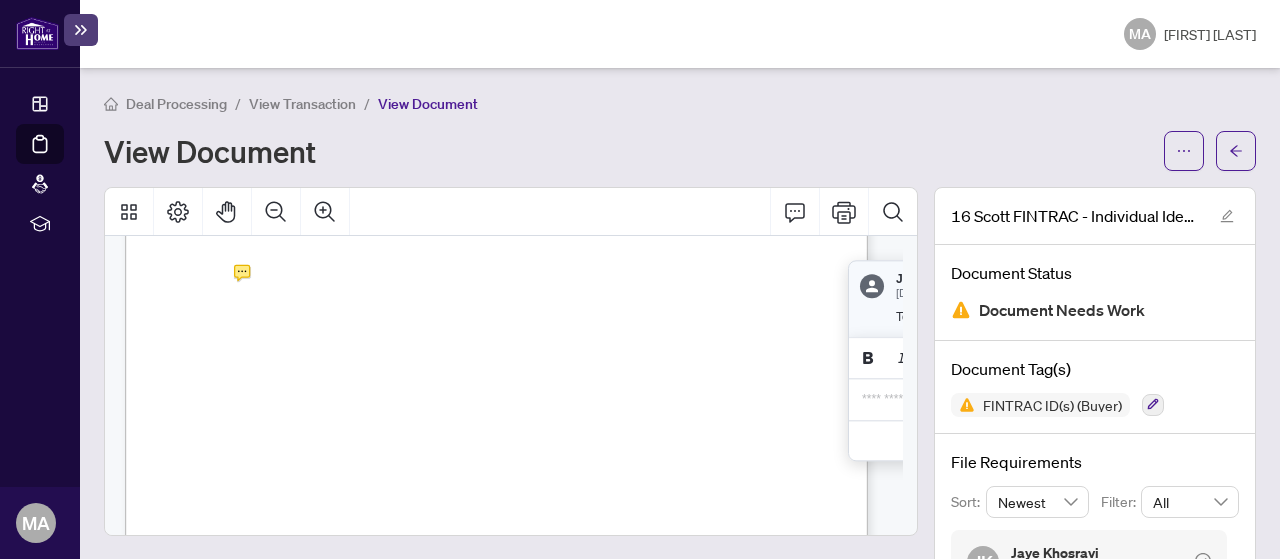 click 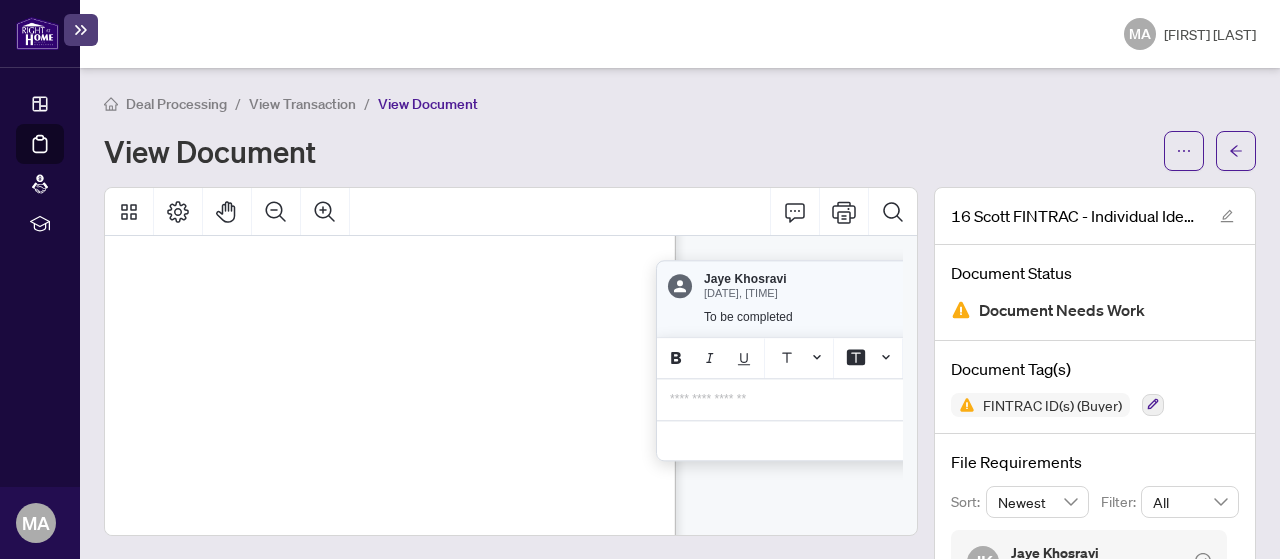 scroll, scrollTop: 1386, scrollLeft: 0, axis: vertical 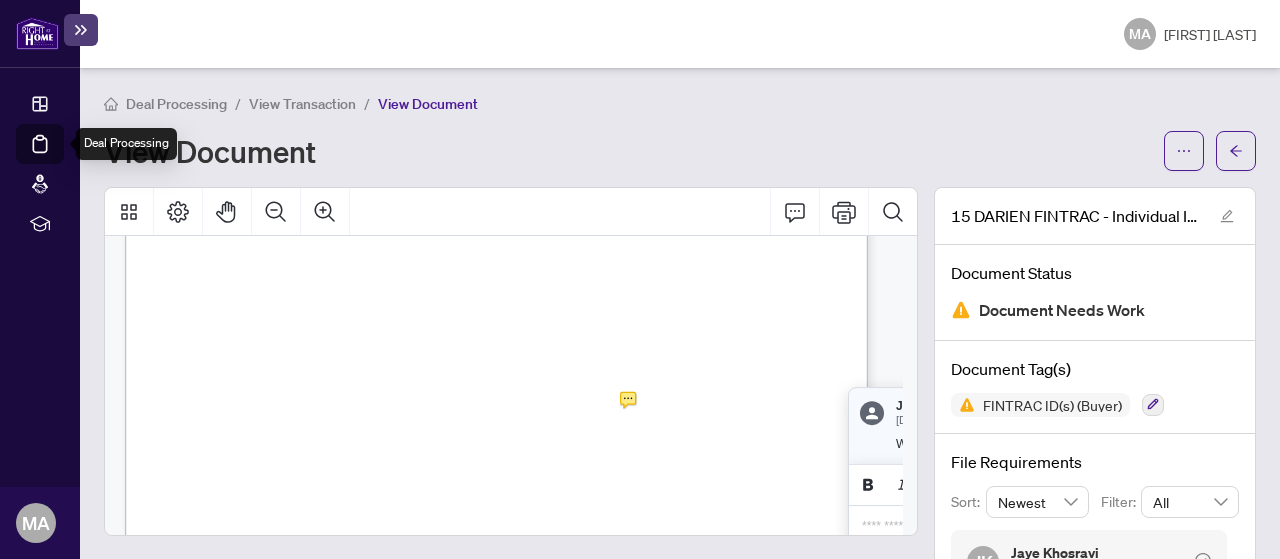 click on "Deal Processing" at bounding box center (63, 158) 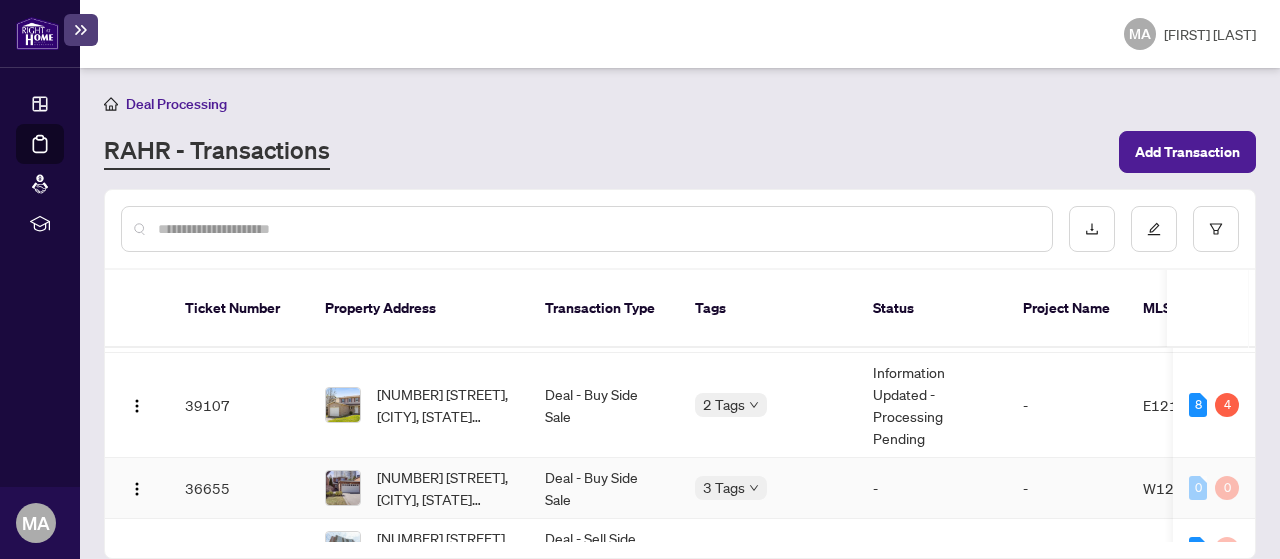 scroll, scrollTop: 0, scrollLeft: 0, axis: both 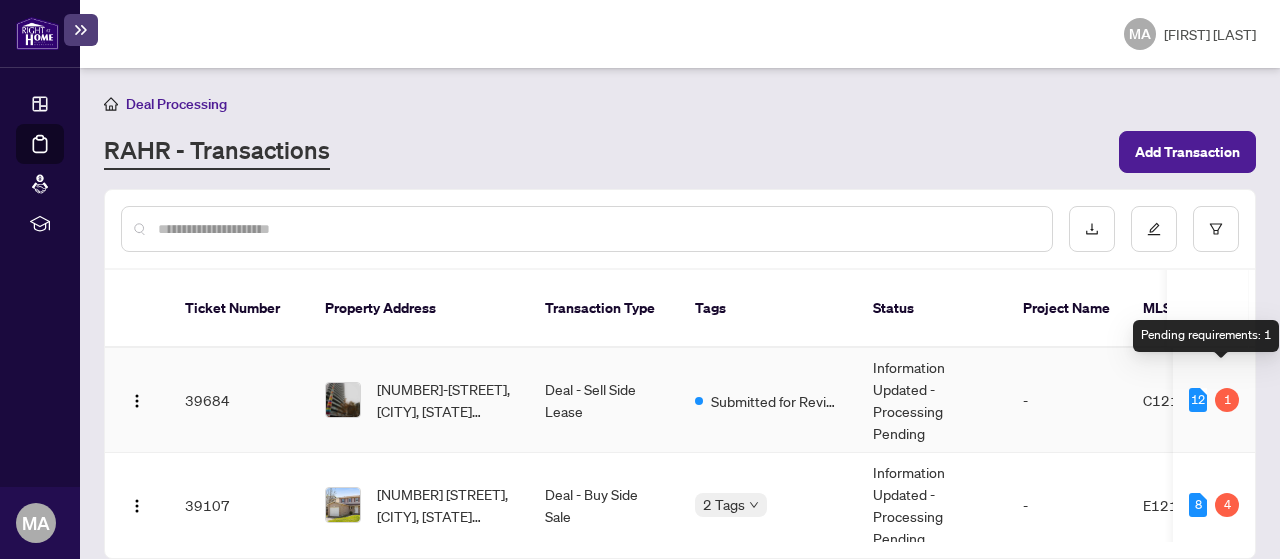 click on "1" at bounding box center [1227, 400] 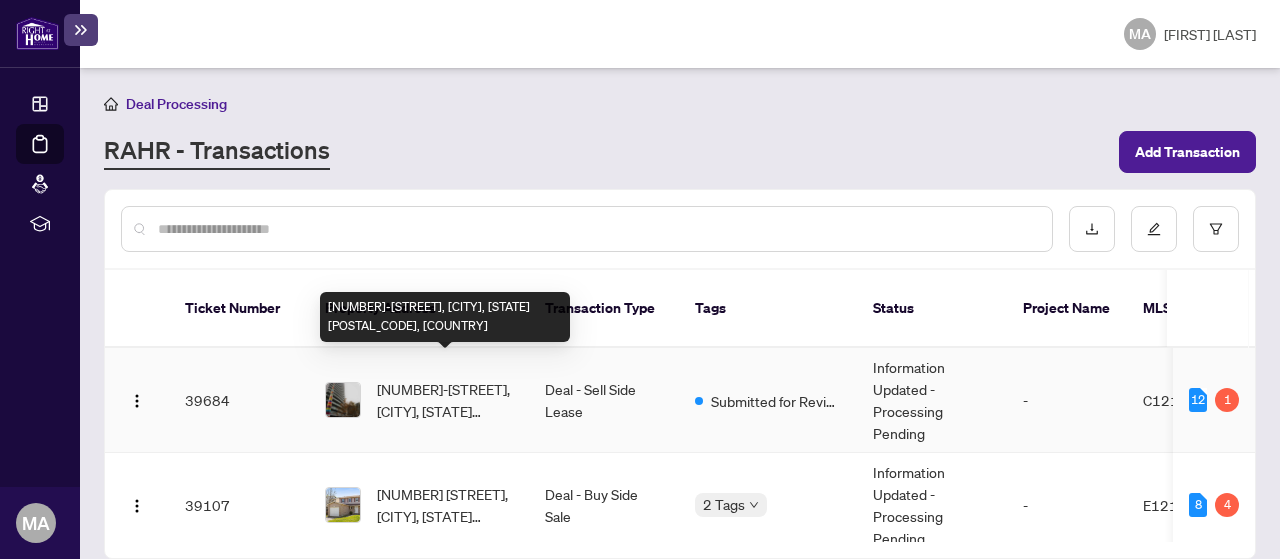 click on "[NUMBER]-[NUMBER] [STREET], [CITY], [STATE] [POSTAL_CODE], [COUNTRY]" at bounding box center [445, 400] 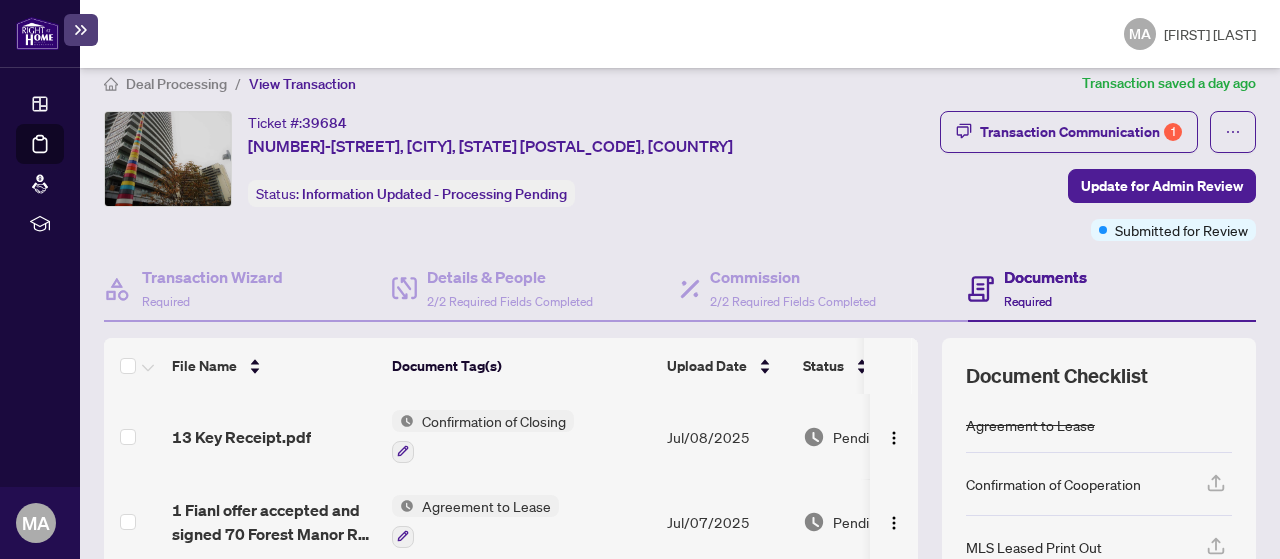 scroll, scrollTop: 0, scrollLeft: 0, axis: both 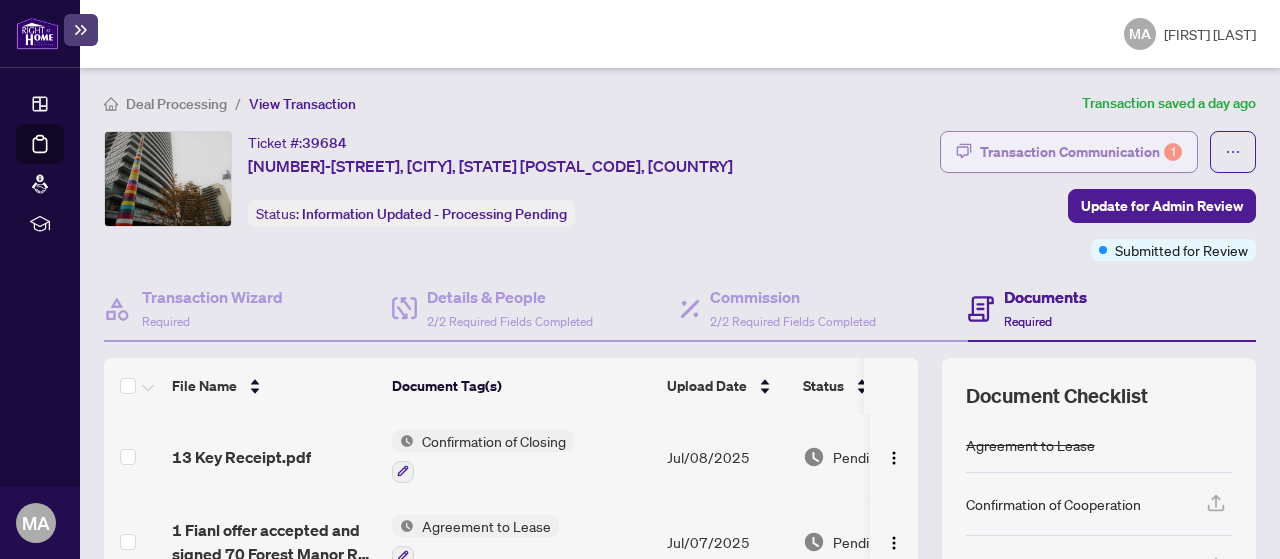 click on "Transaction Communication 1" at bounding box center (1081, 152) 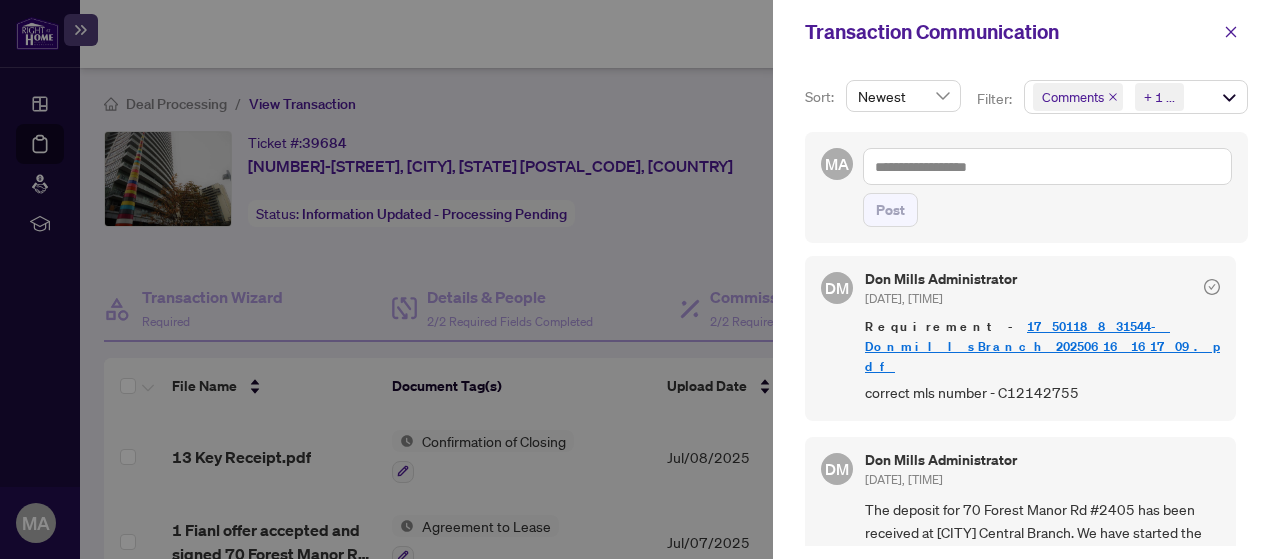 scroll, scrollTop: 0, scrollLeft: 0, axis: both 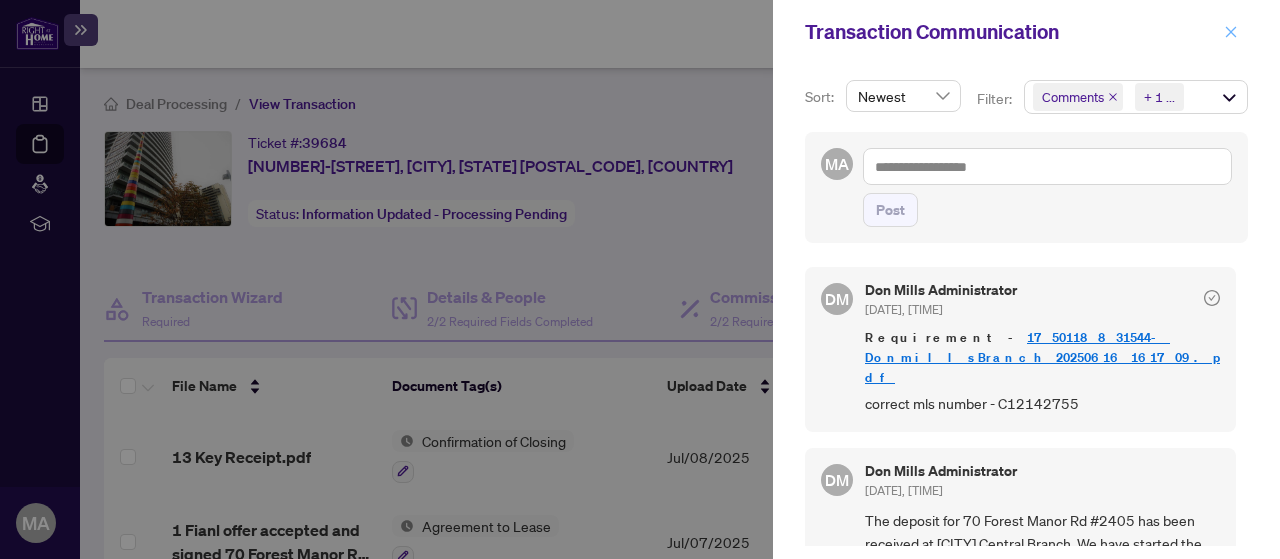 click 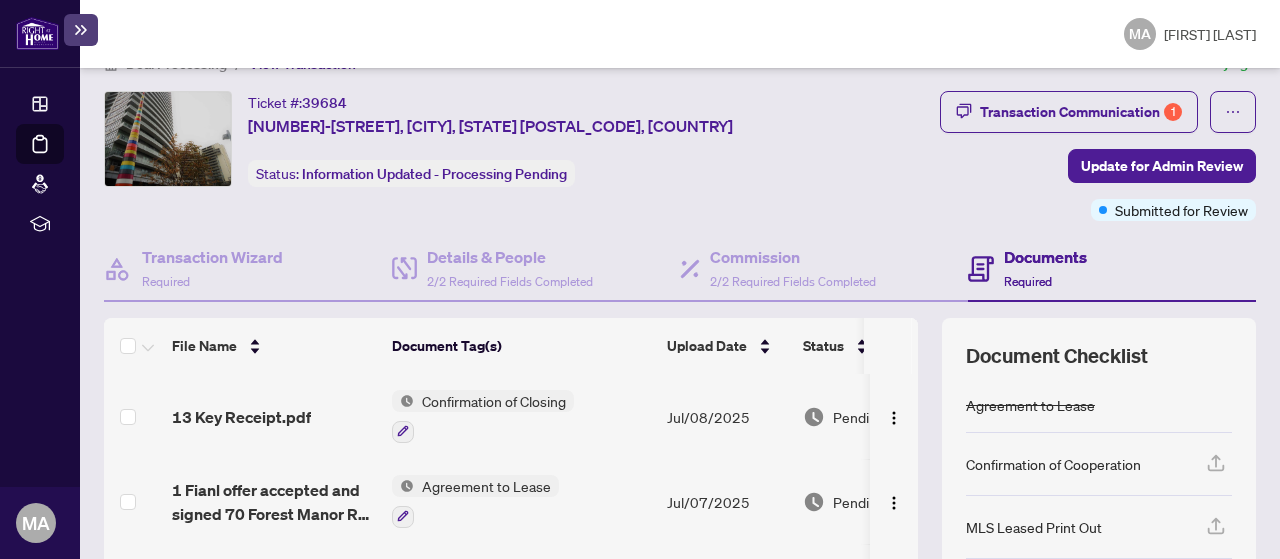 scroll, scrollTop: 0, scrollLeft: 0, axis: both 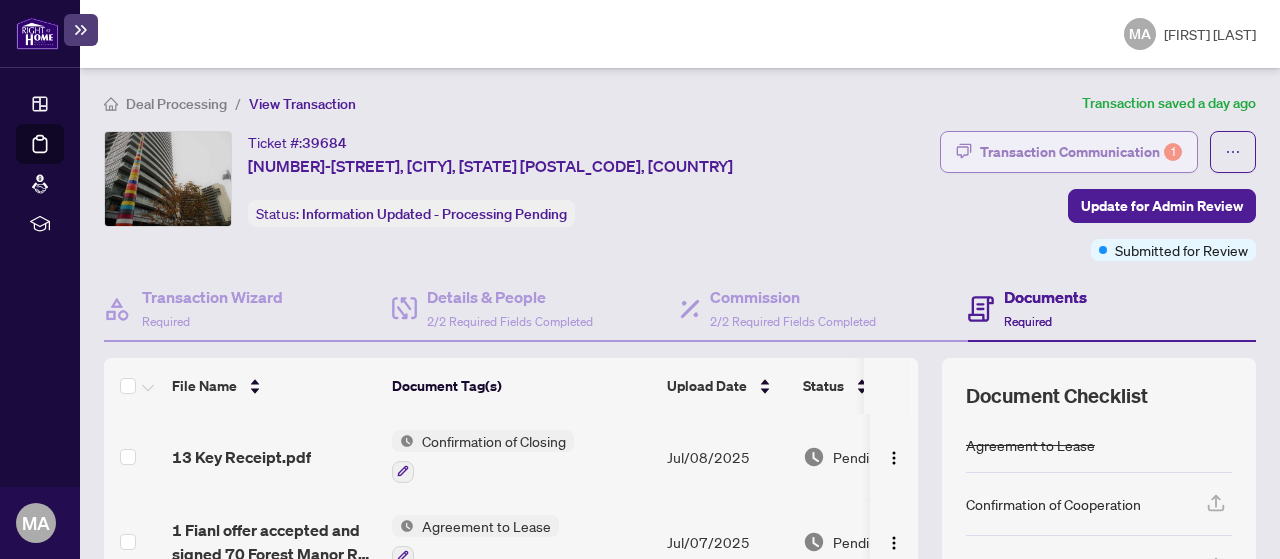 click on "Transaction Communication 1" at bounding box center (1081, 152) 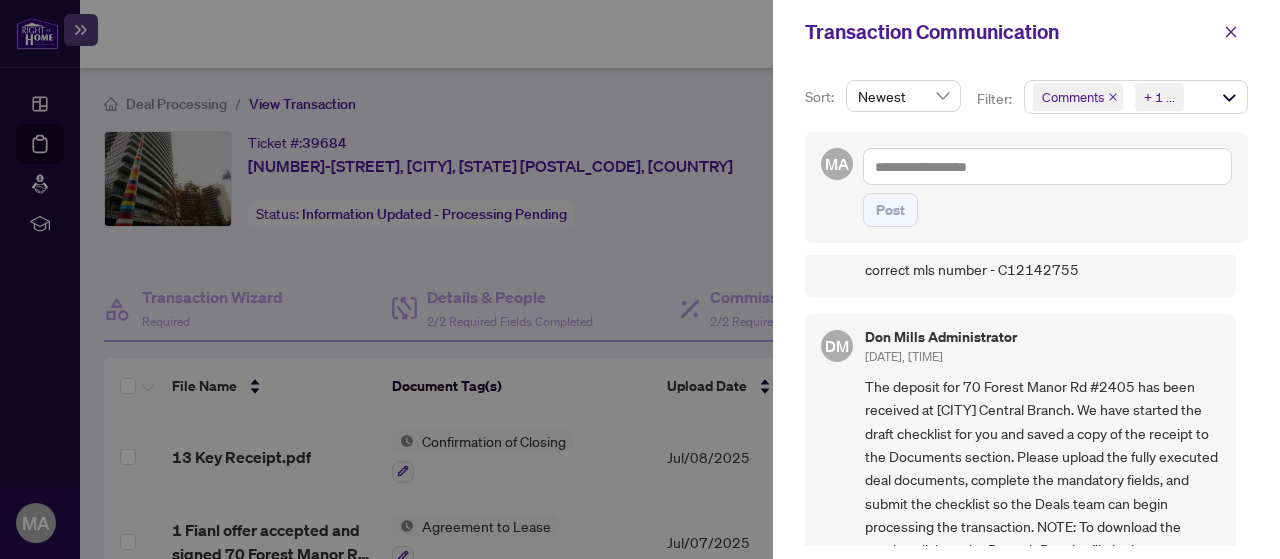 scroll, scrollTop: 0, scrollLeft: 0, axis: both 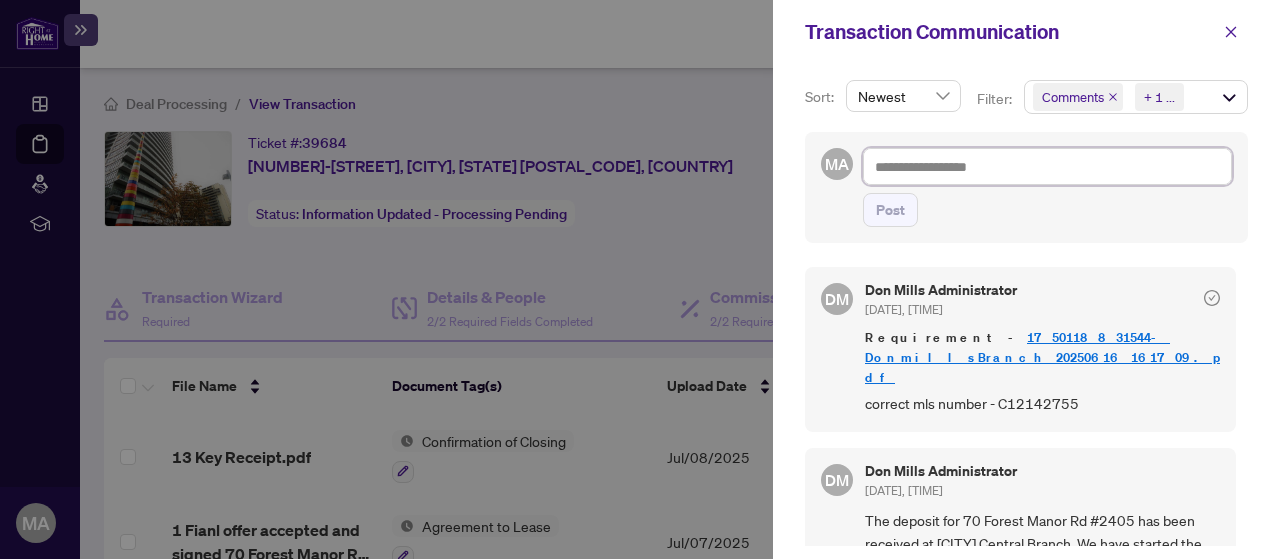 click at bounding box center (1047, 166) 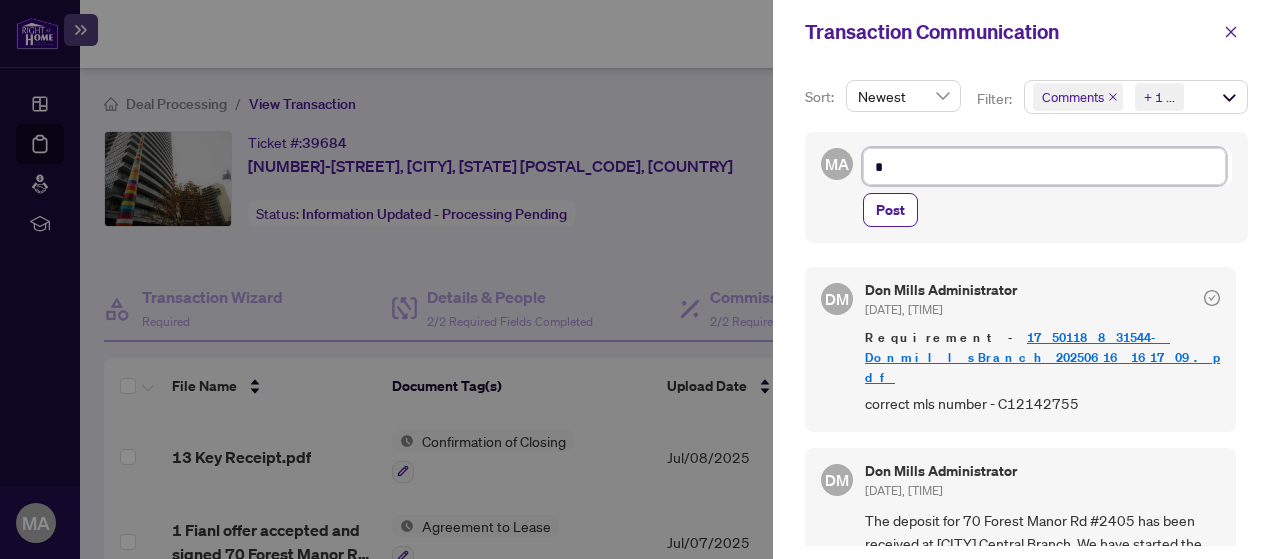type on "**" 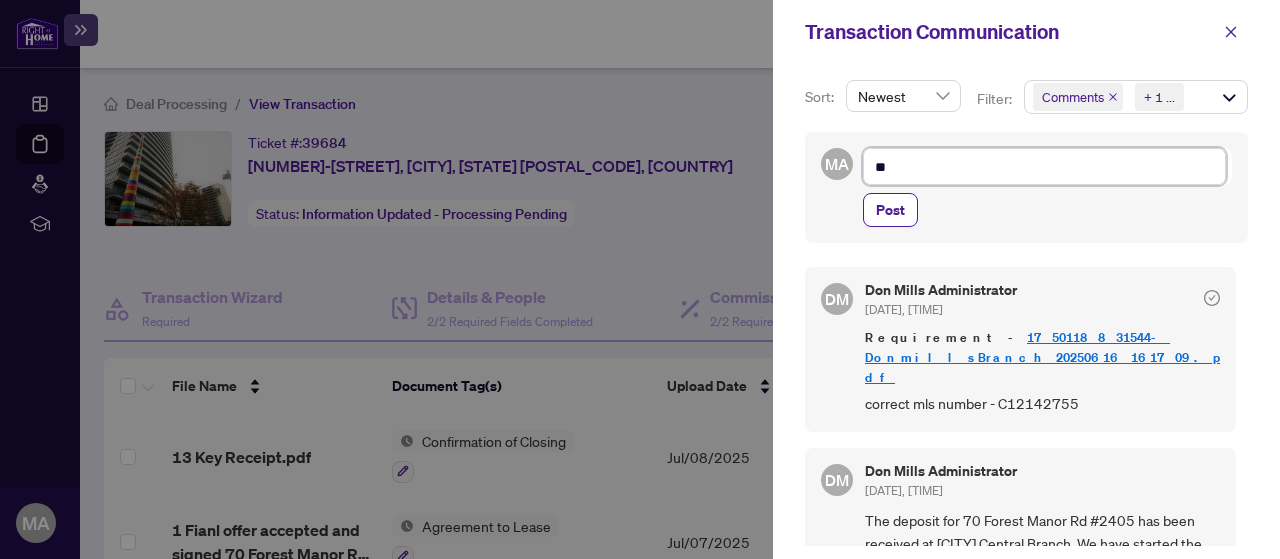 type on "**" 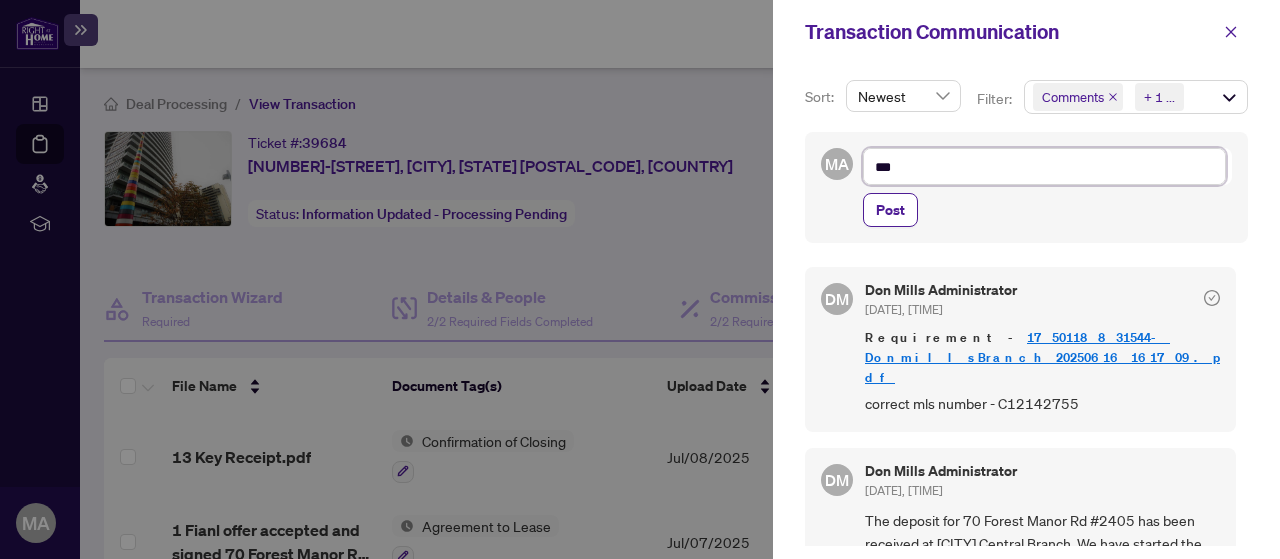 type on "****" 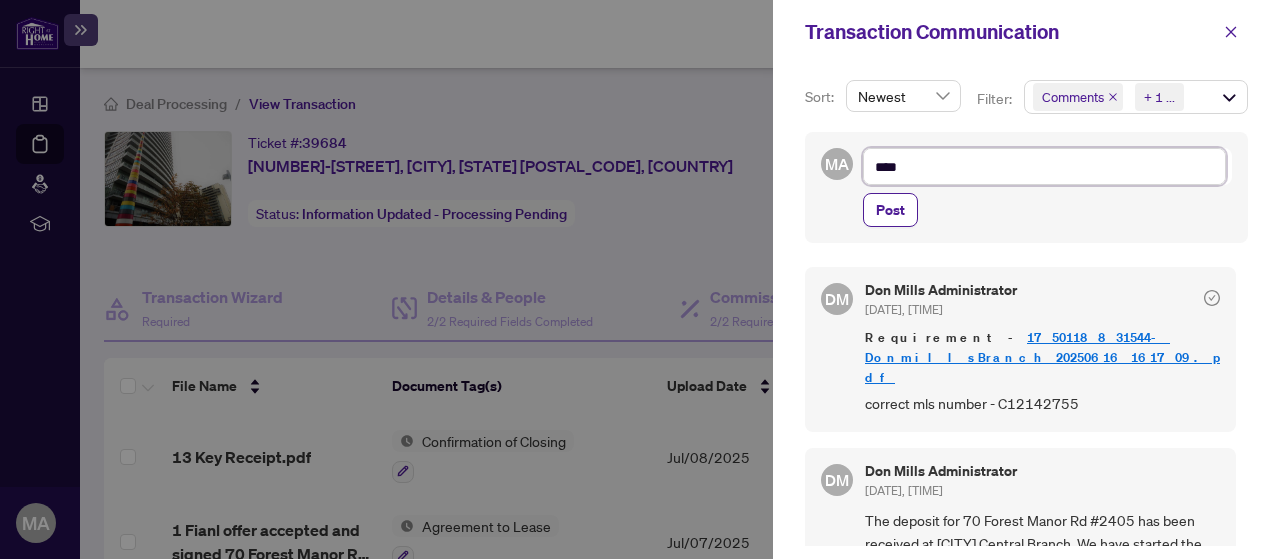 type on "*****" 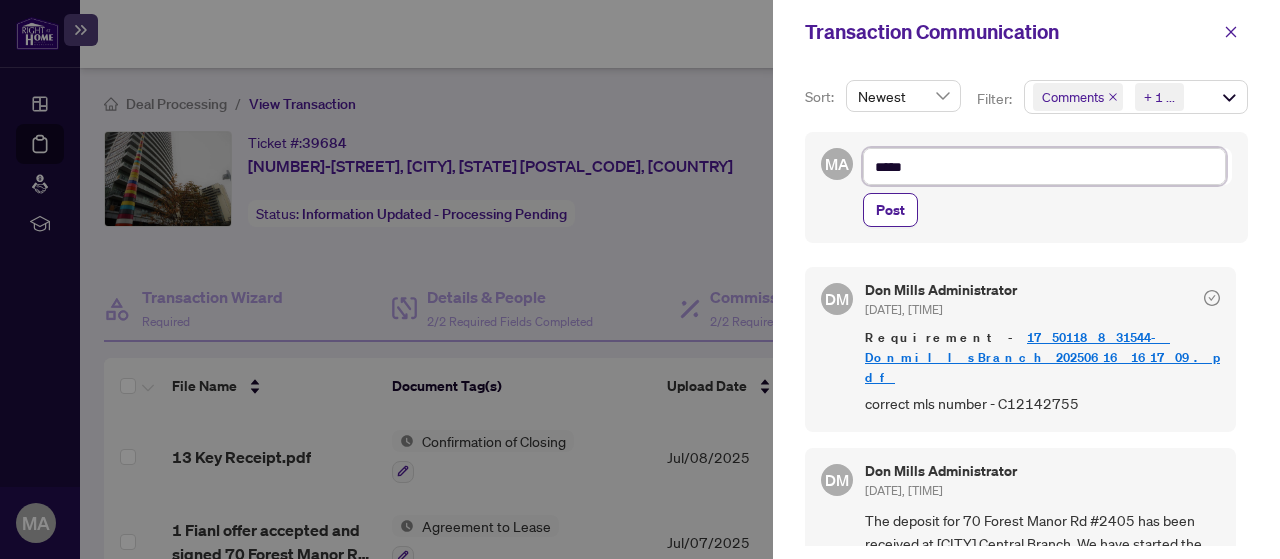 type on "******" 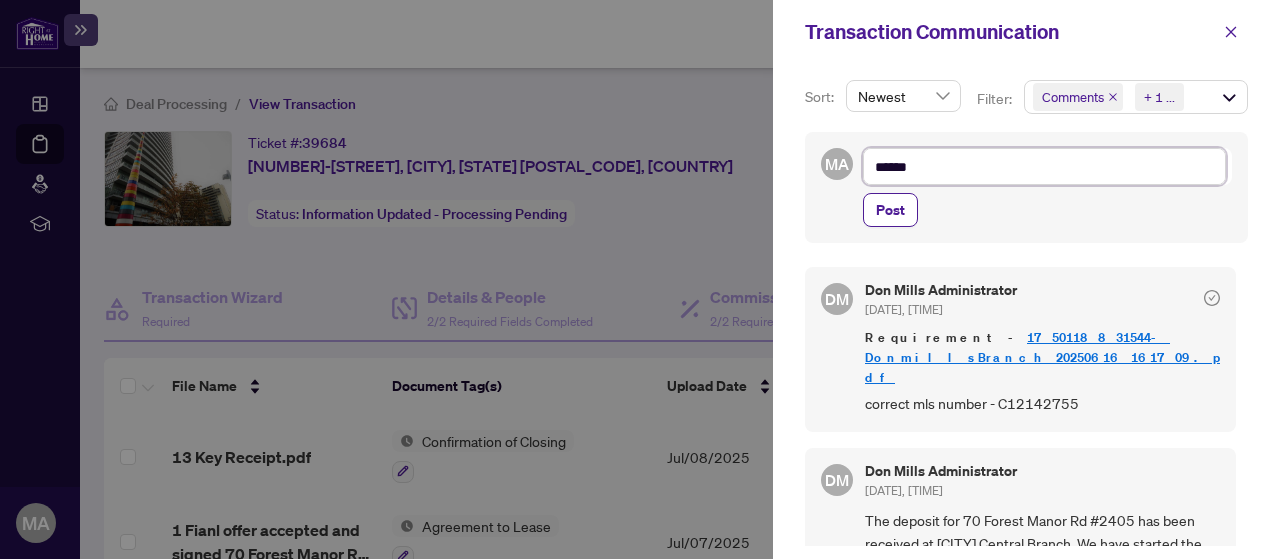 type on "*******" 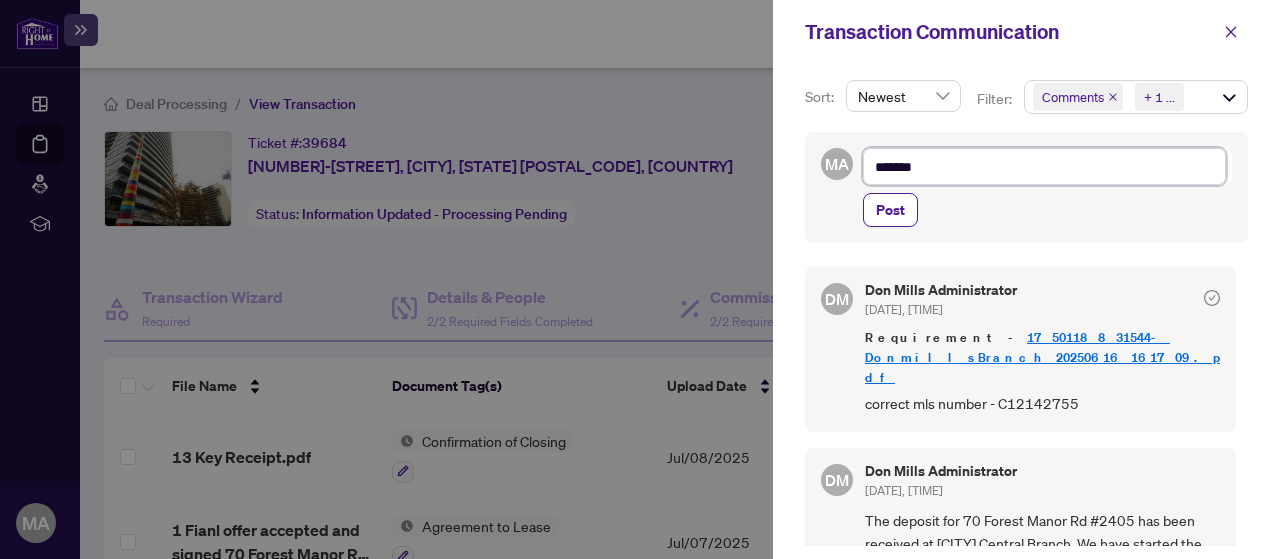 type on "*******" 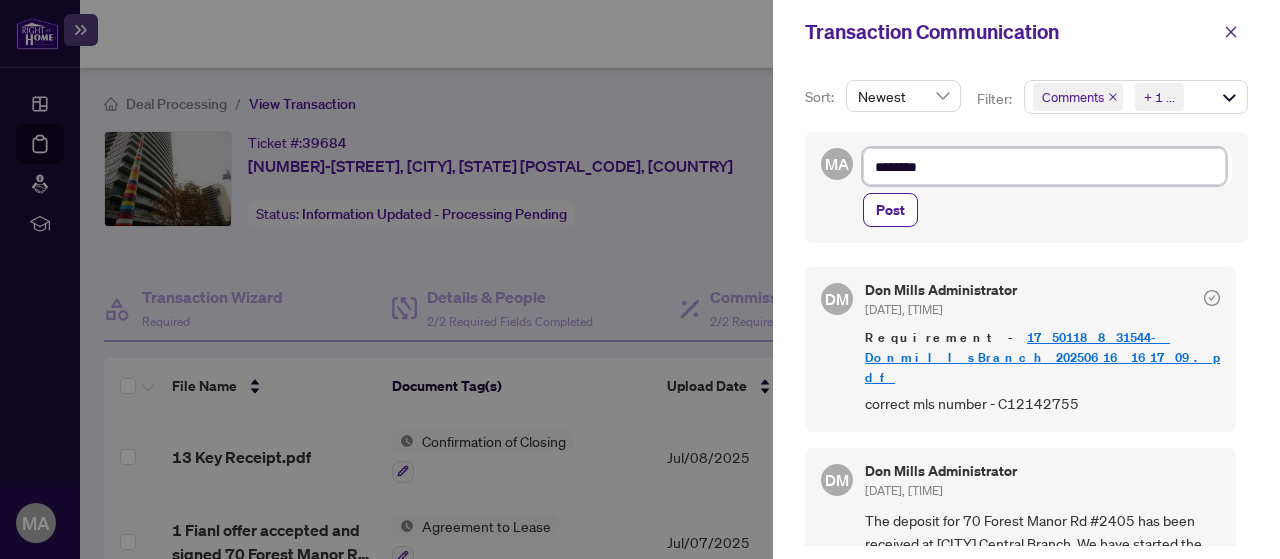 type on "*********" 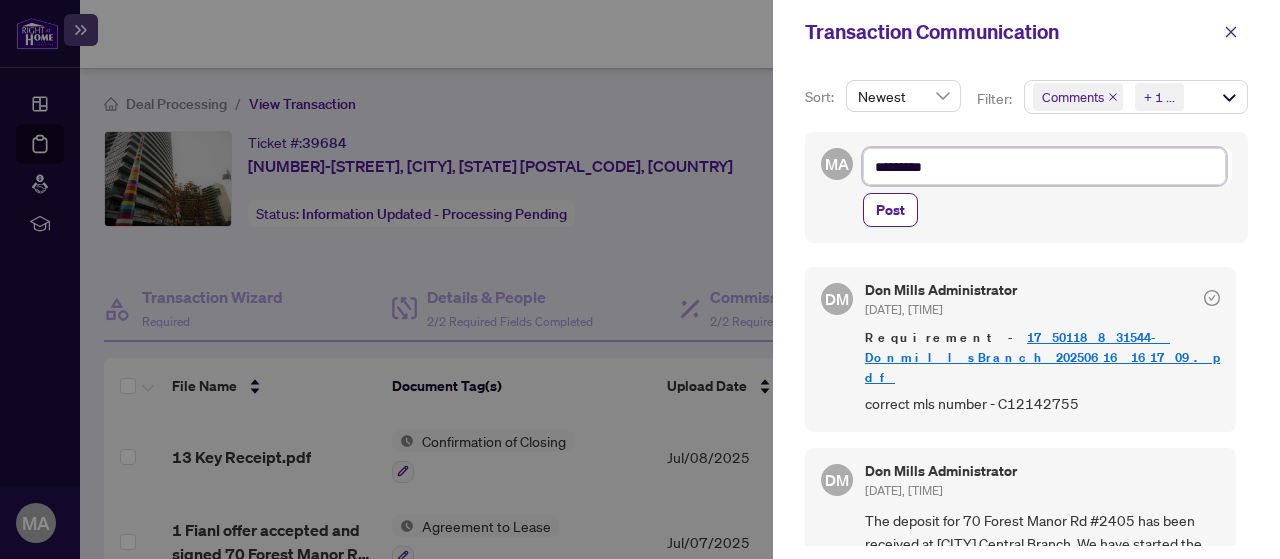 type on "**********" 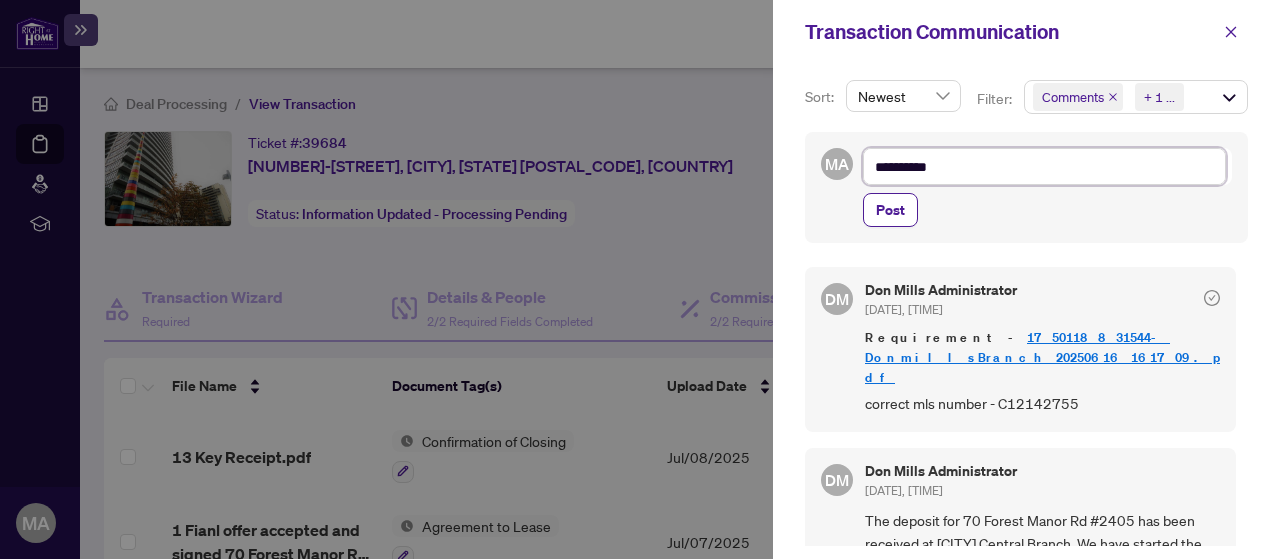 type on "**********" 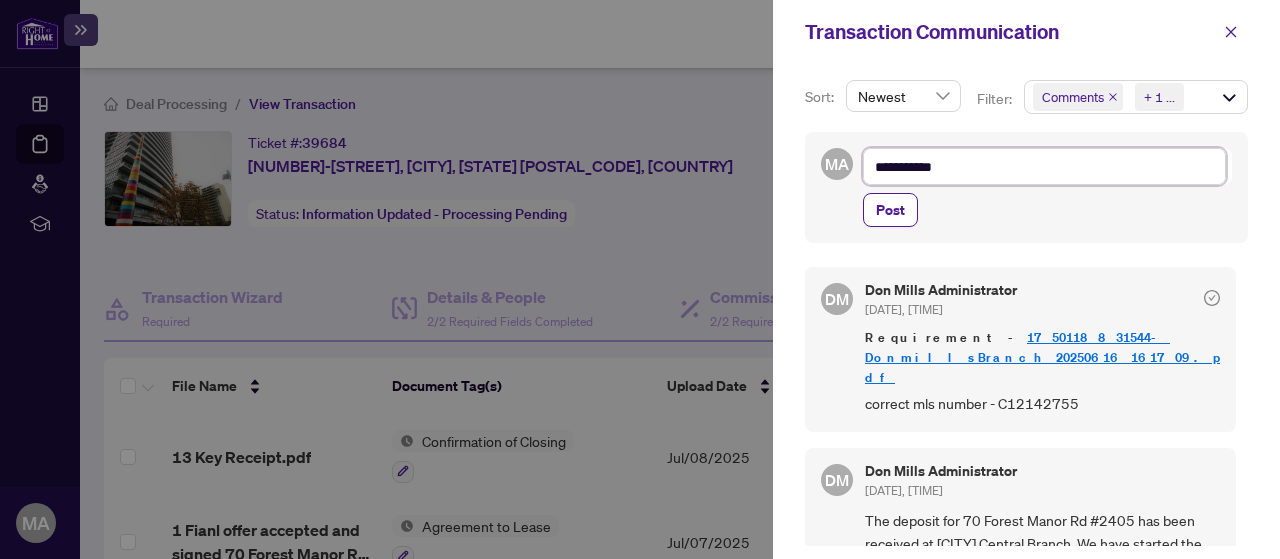 type on "**********" 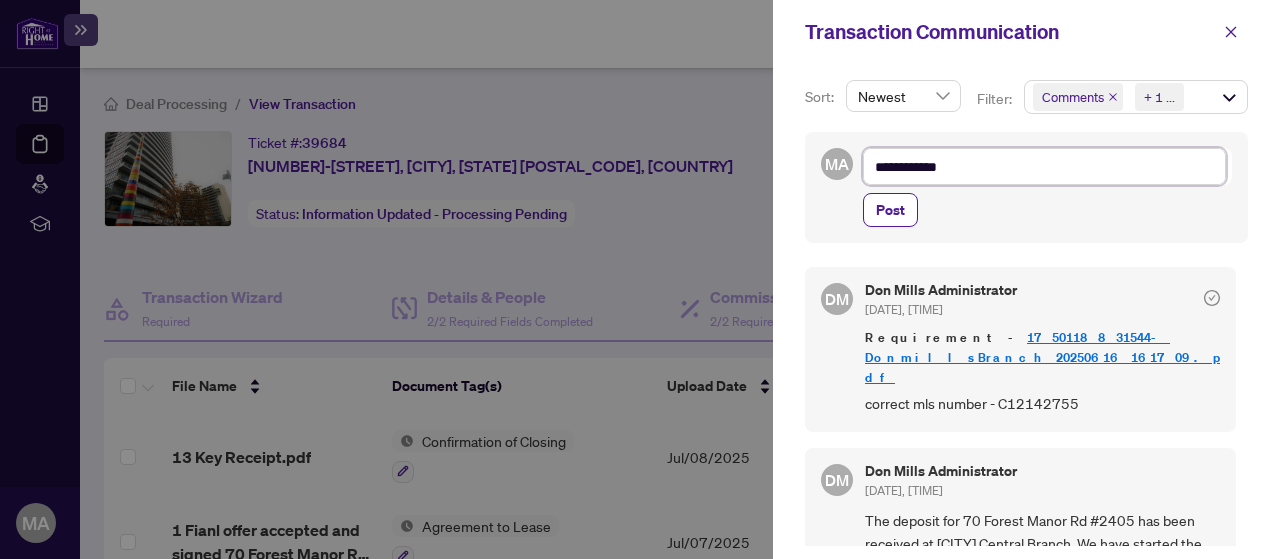type on "**********" 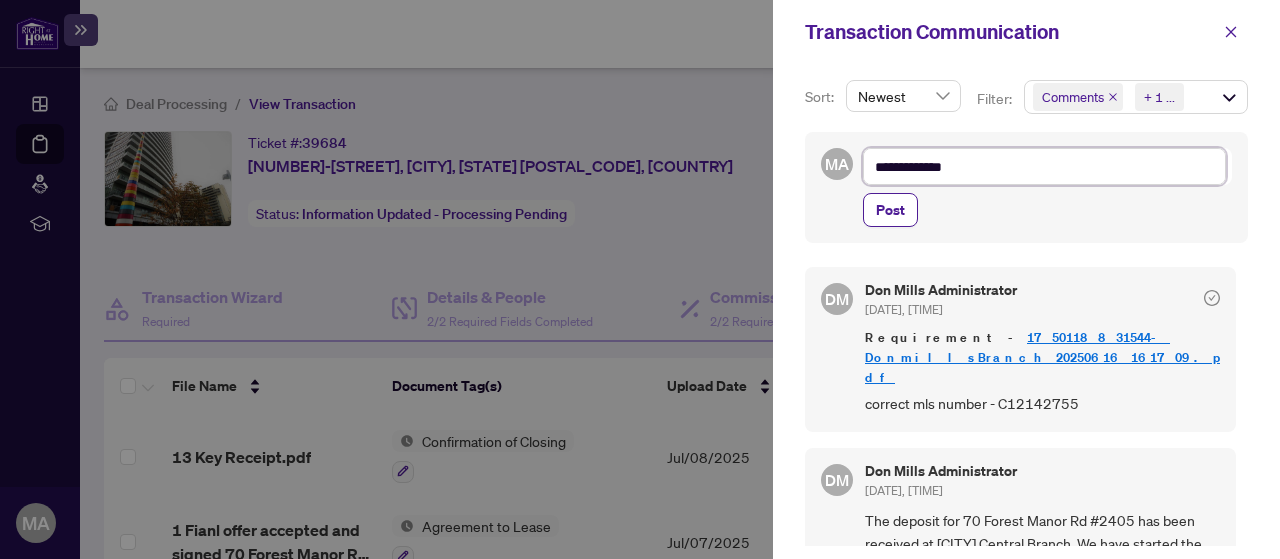 type on "**********" 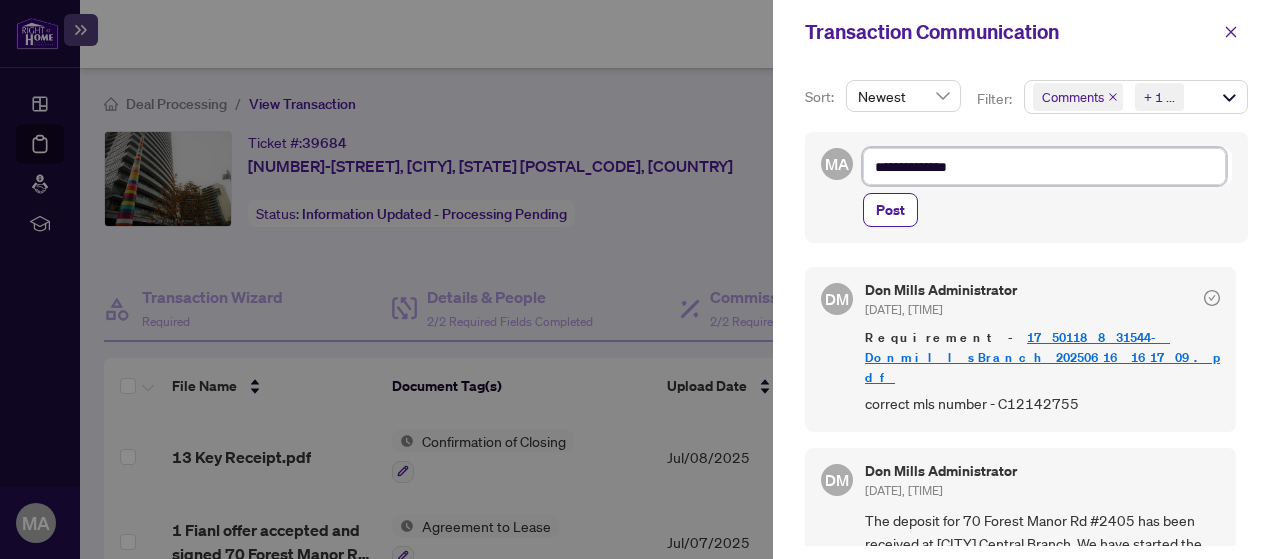 type on "**********" 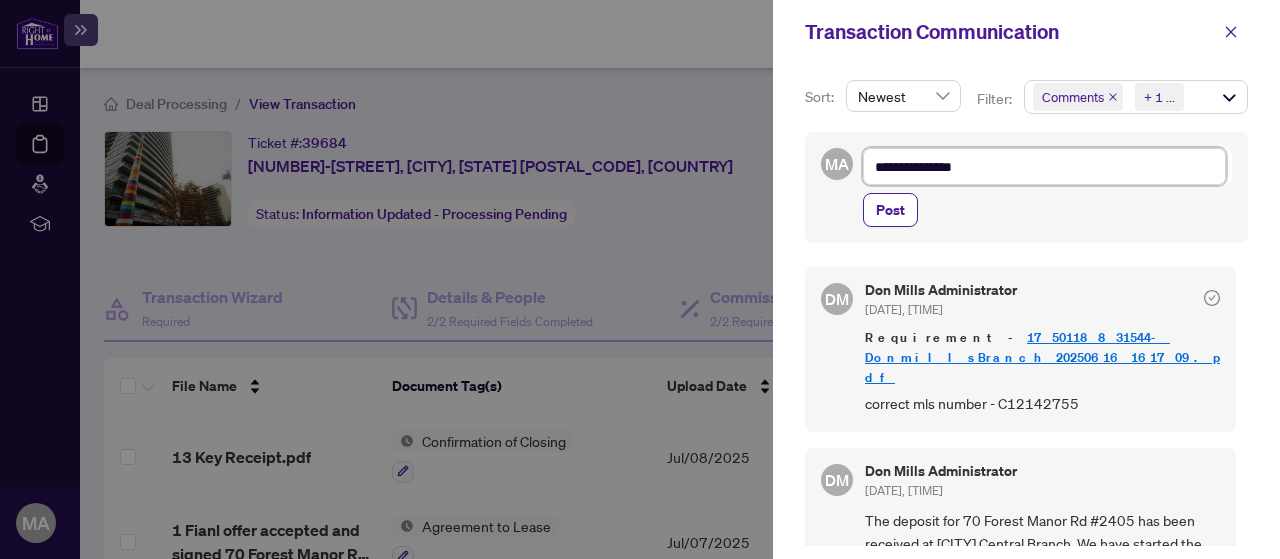 type on "**********" 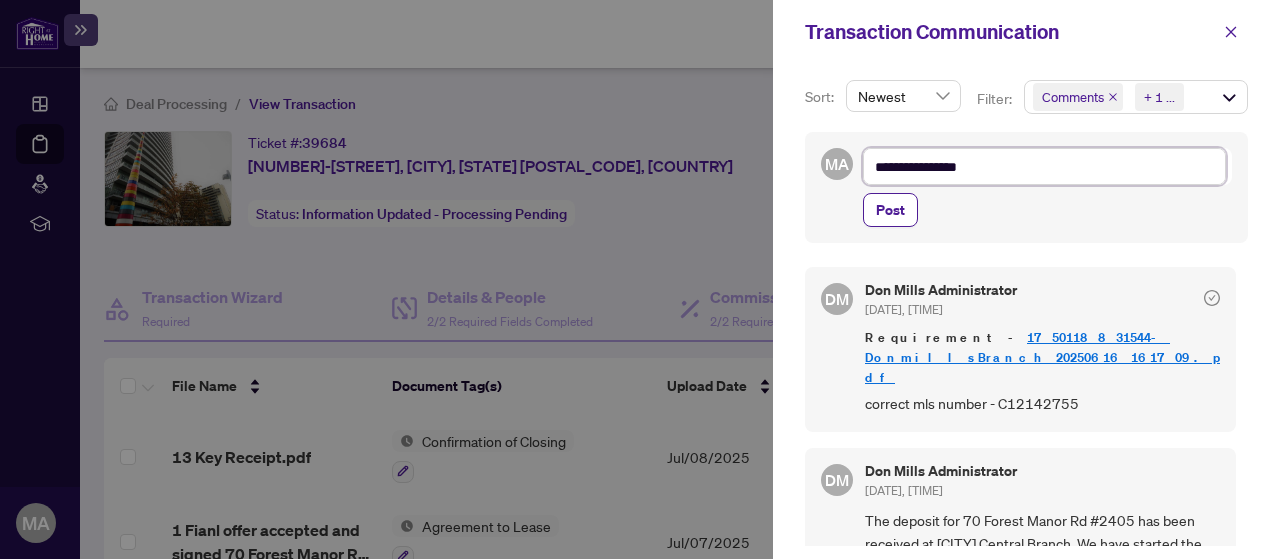 type on "**********" 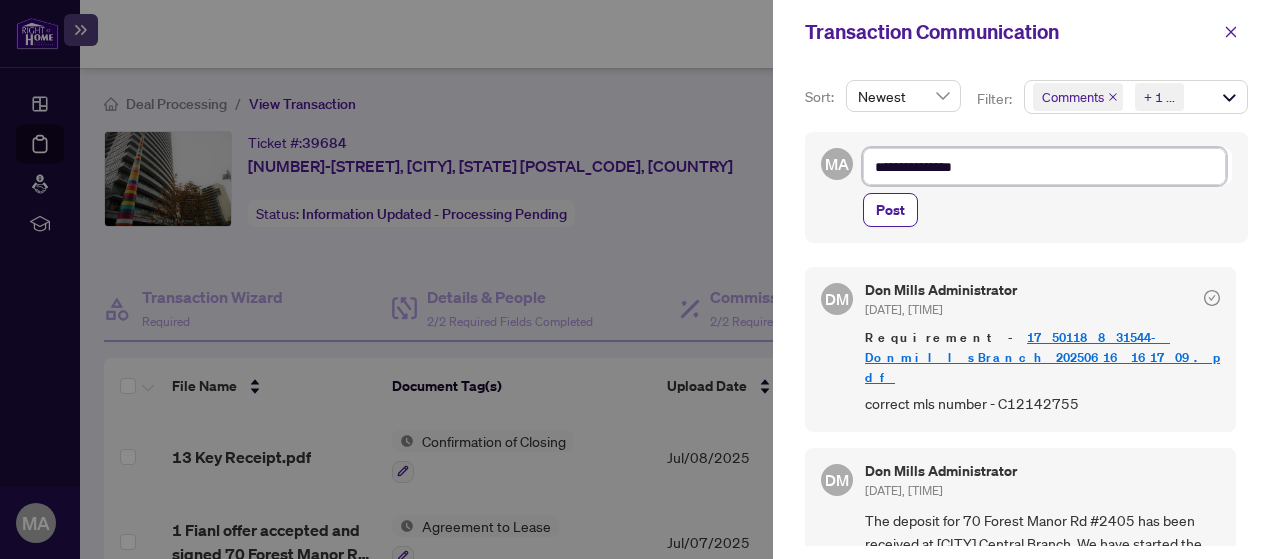 type on "**********" 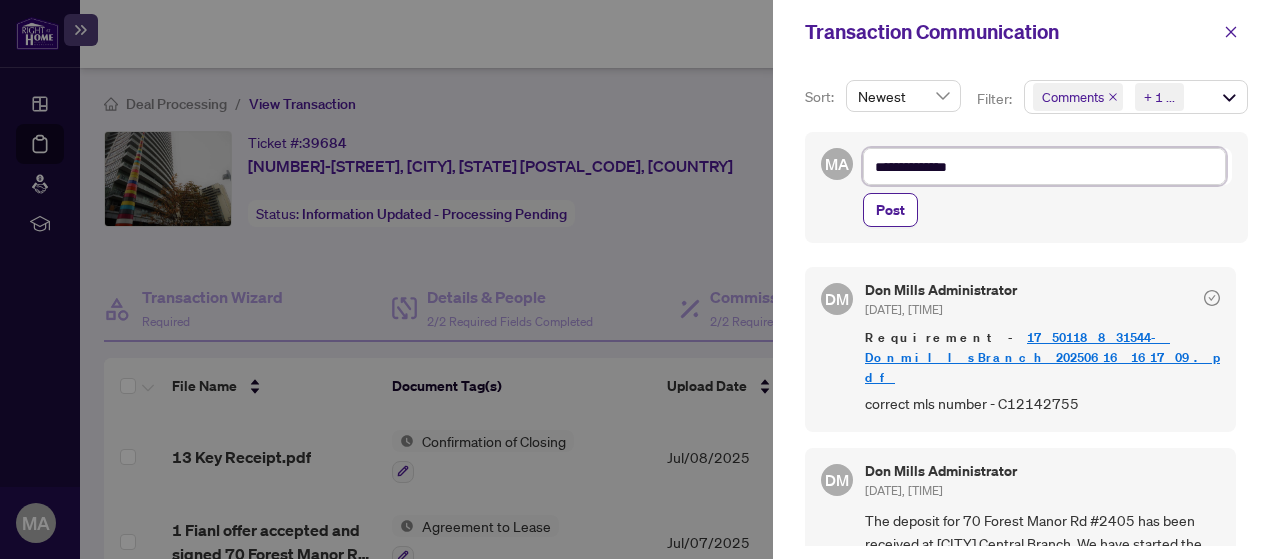 type on "**********" 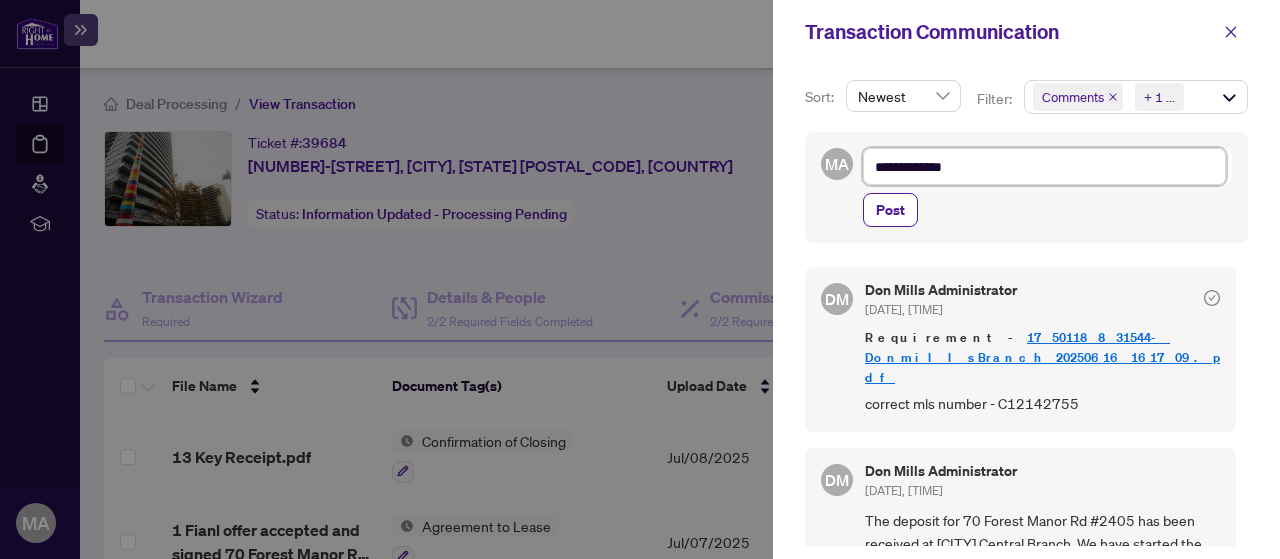 type on "**********" 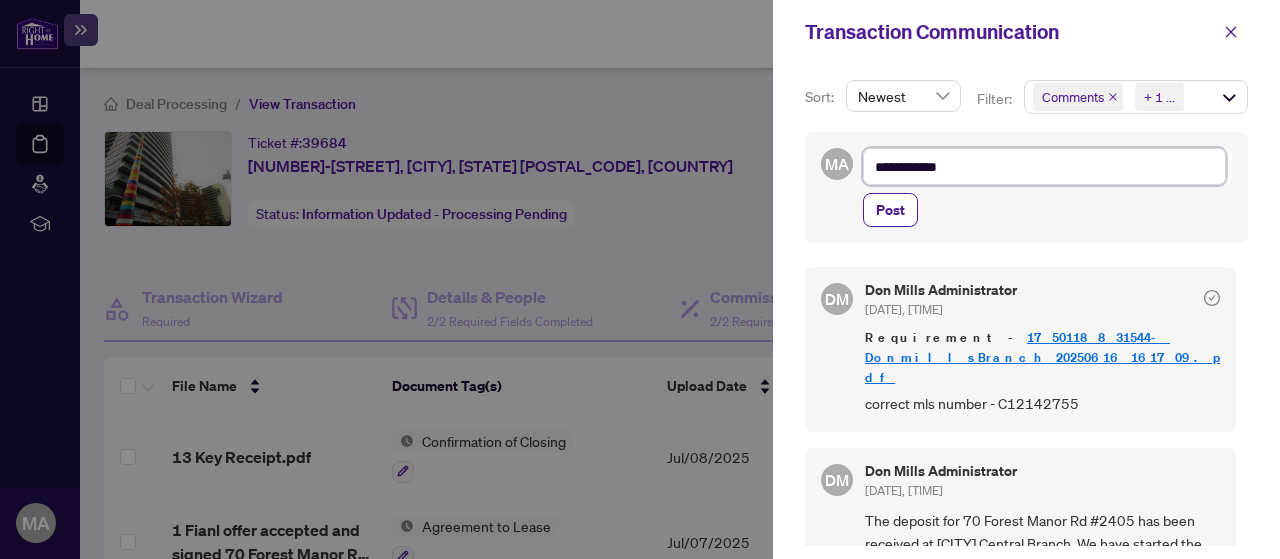 type on "**********" 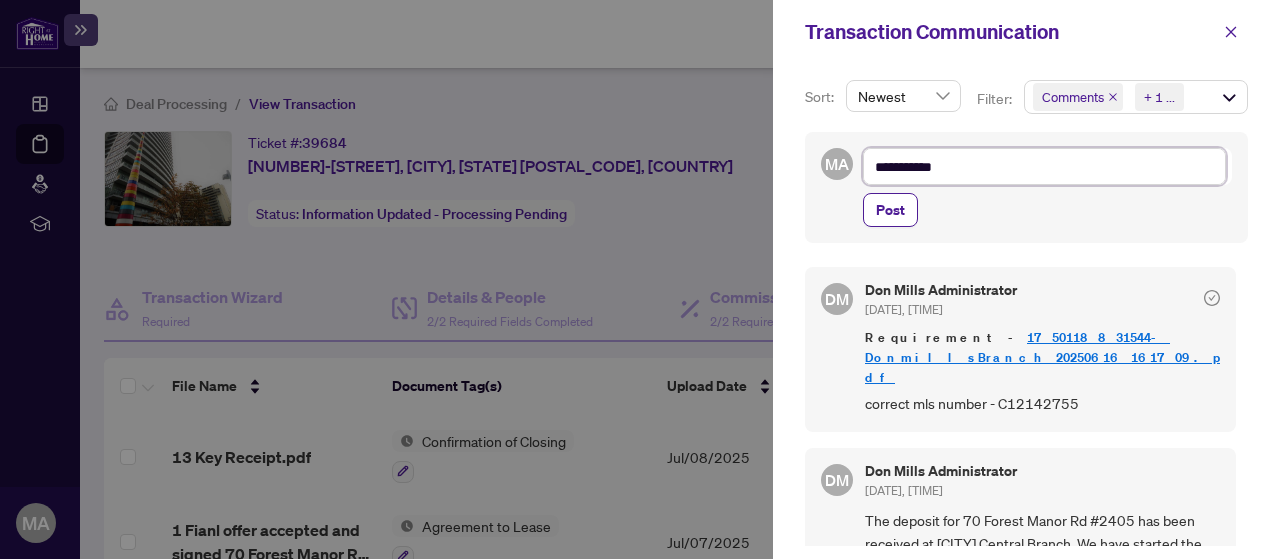 type on "**********" 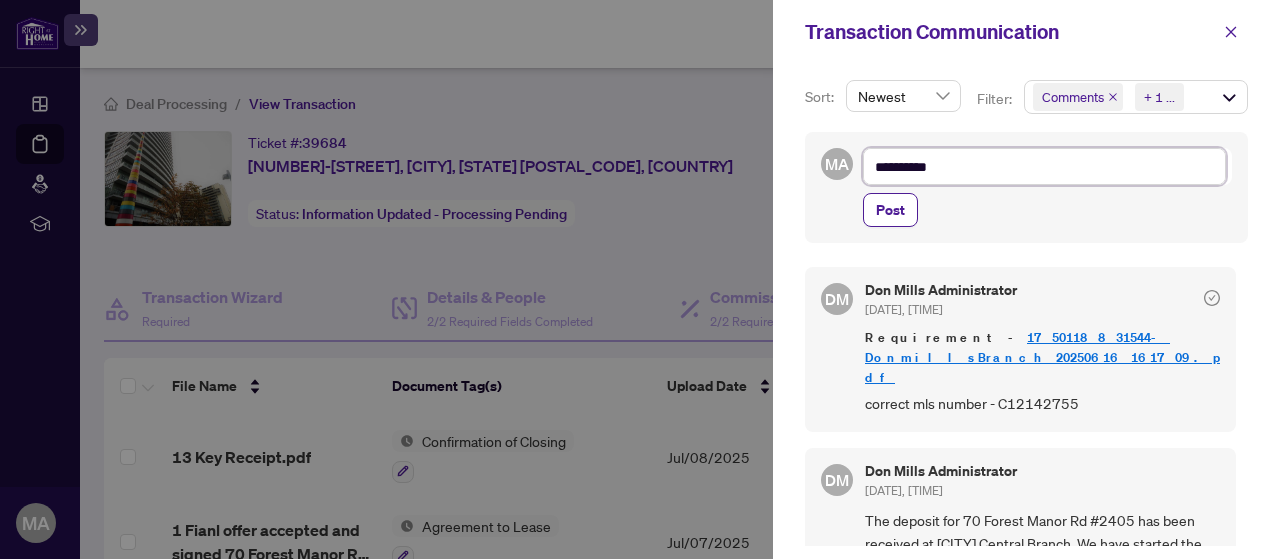 type on "*********" 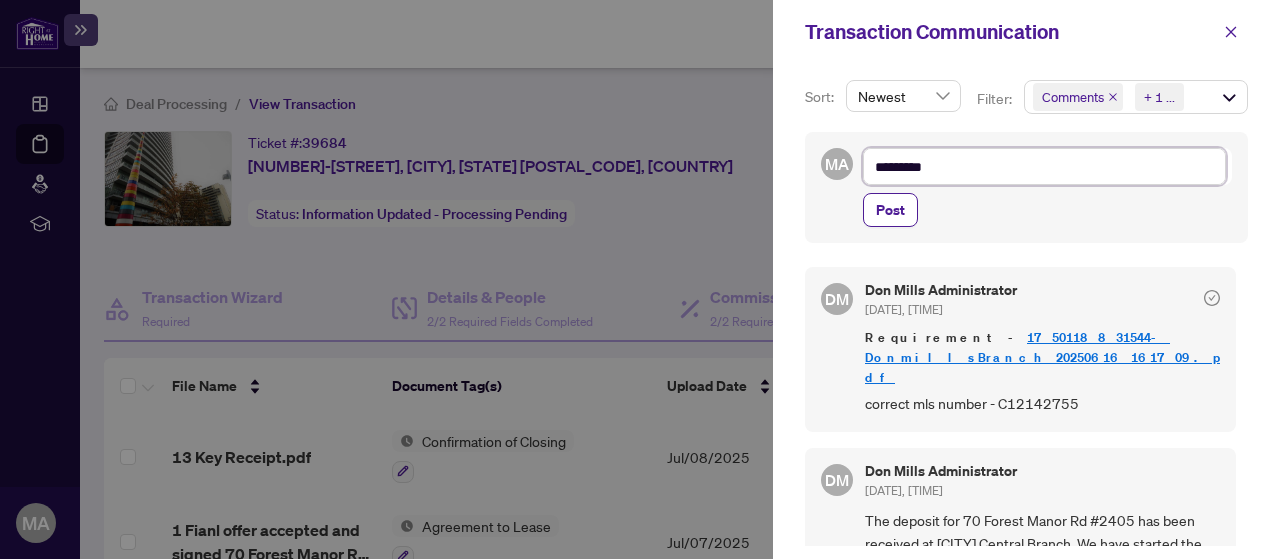 type on "*******" 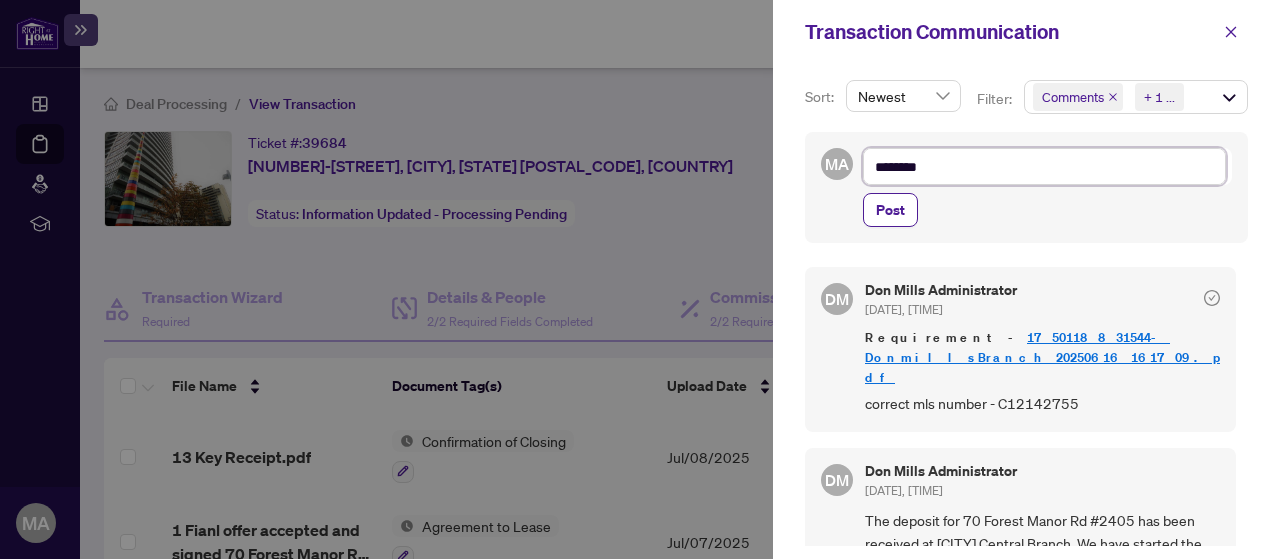 type on "*******" 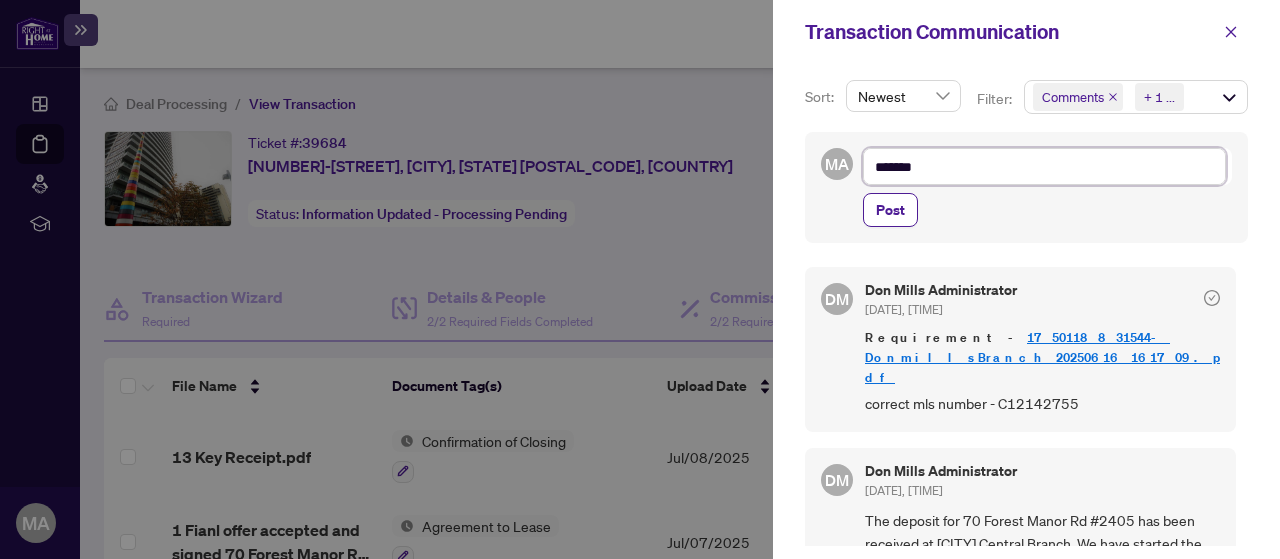 type on "******" 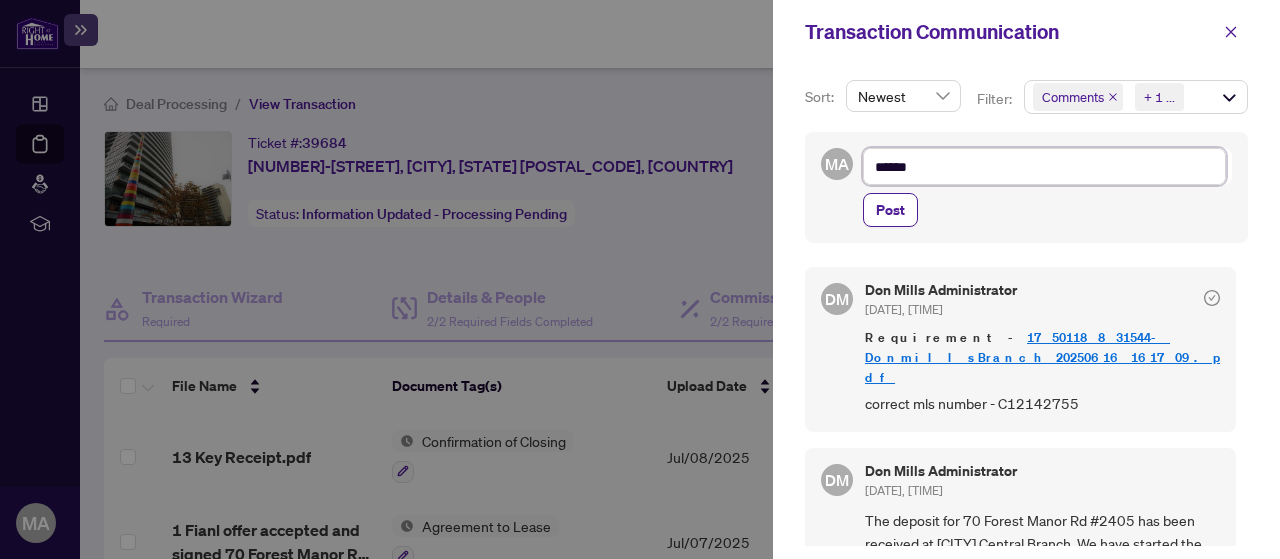 type on "*****" 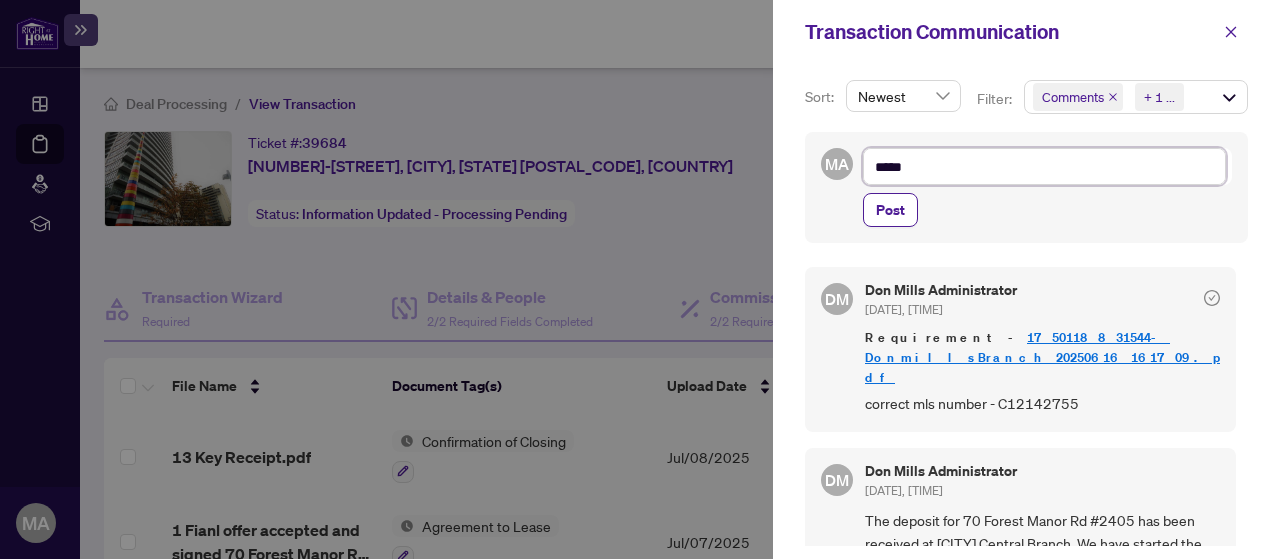 type on "****" 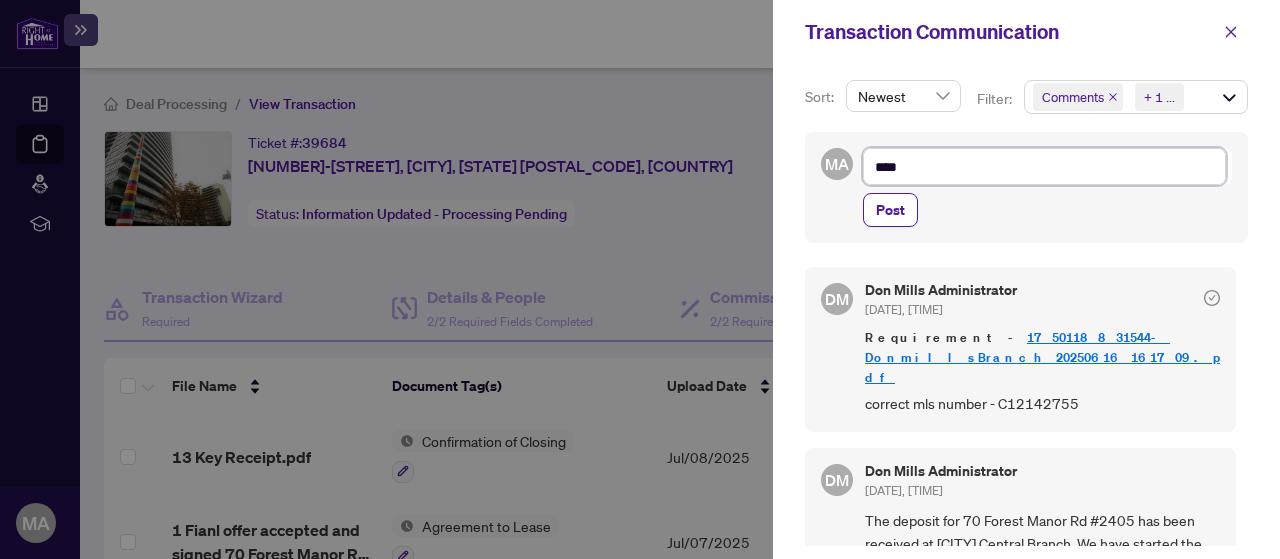 type on "**" 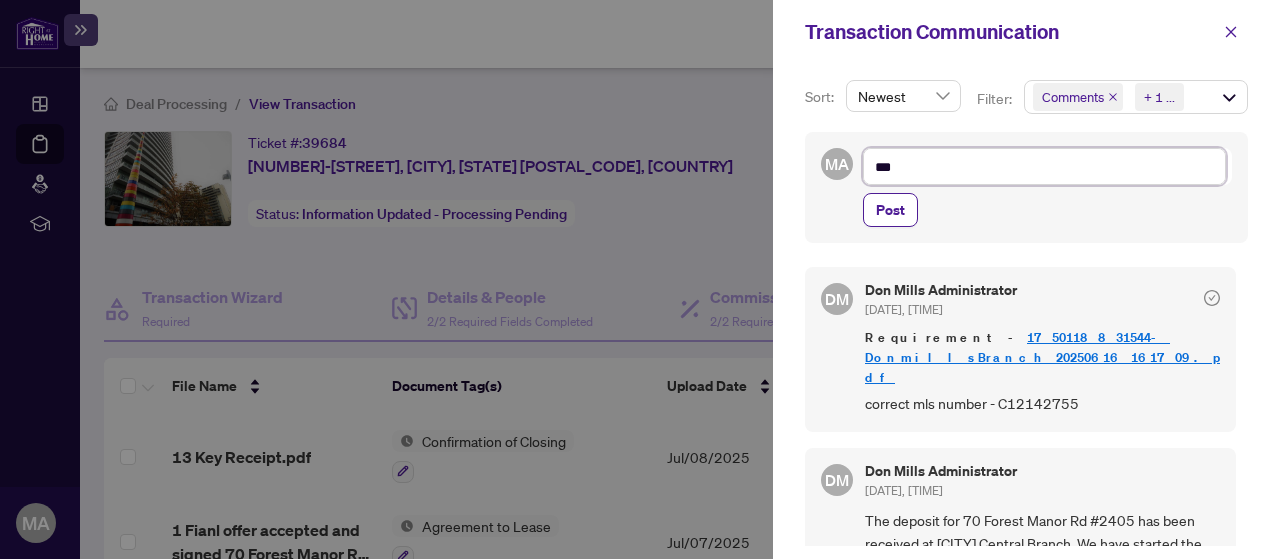 type on "**" 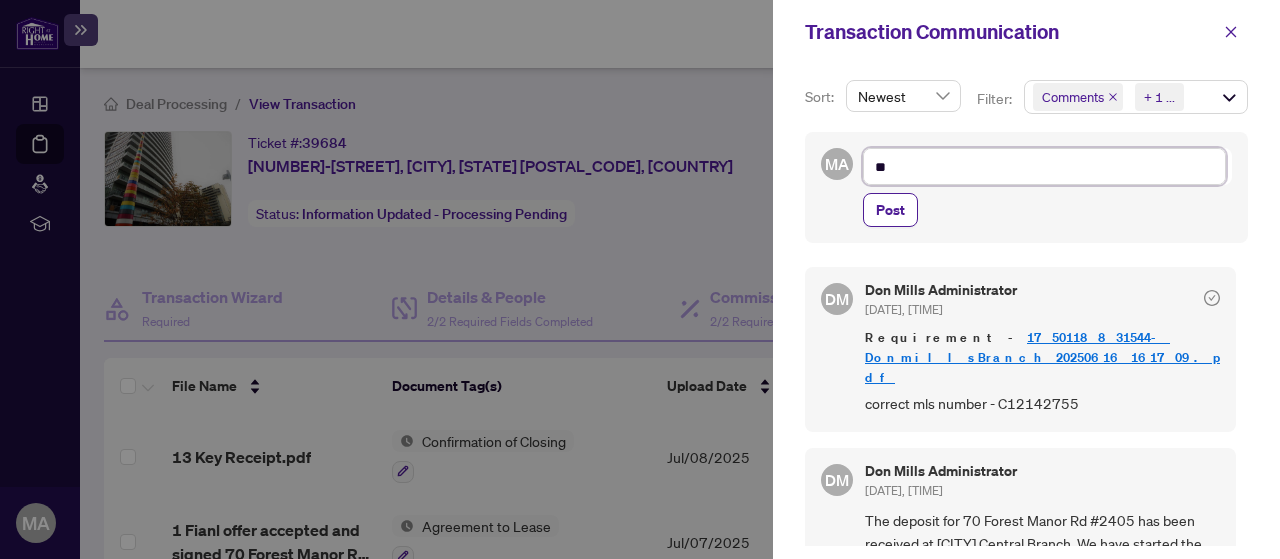 type on "*" 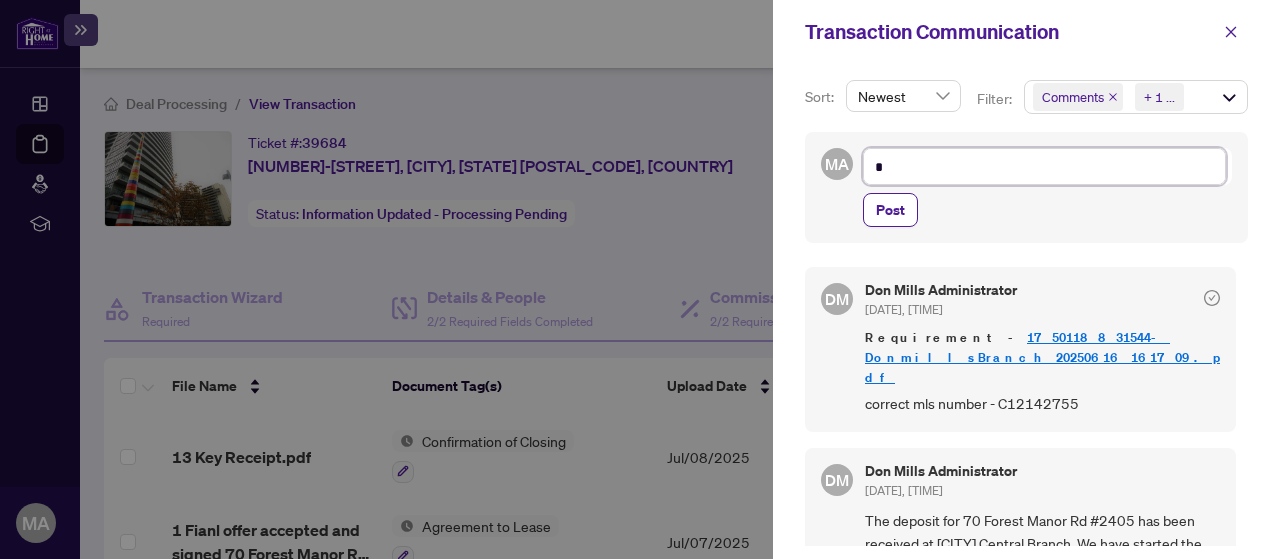 type 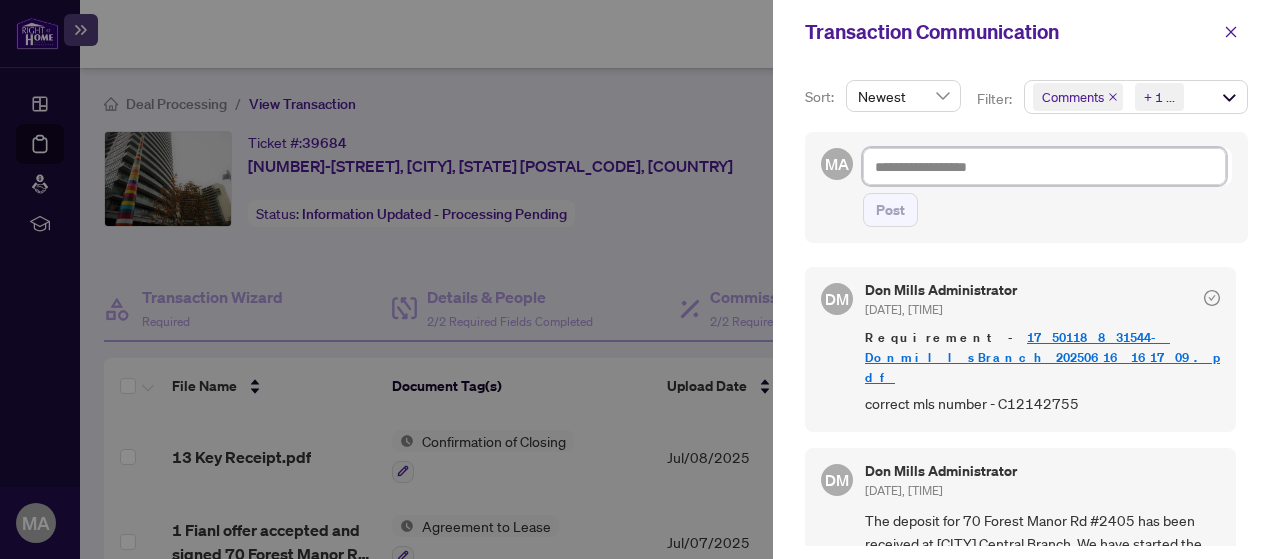 type on "*" 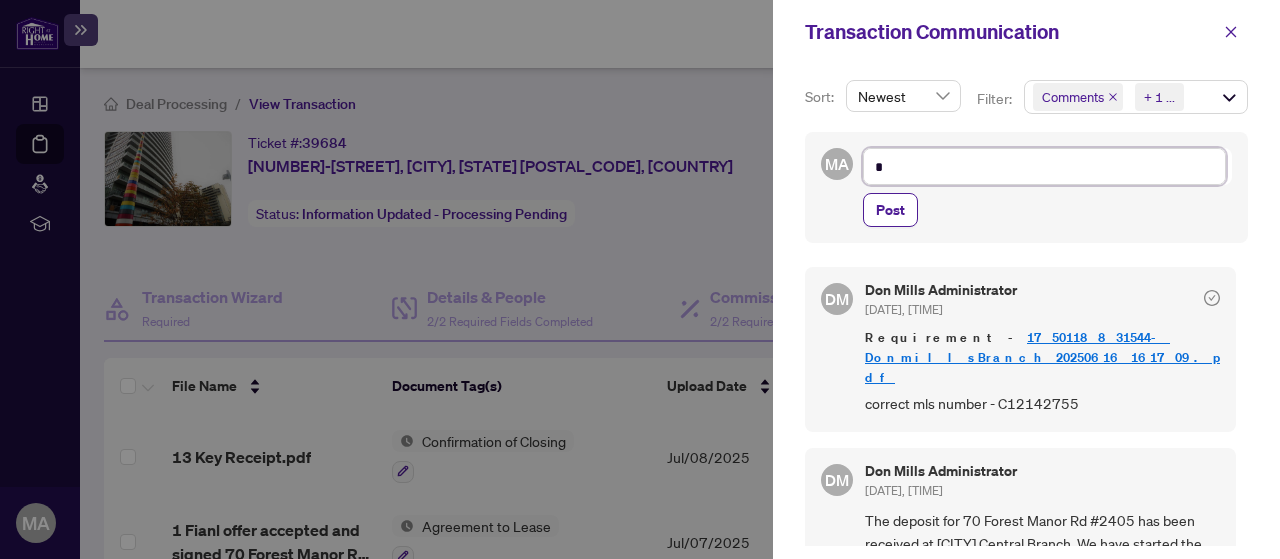type on "**" 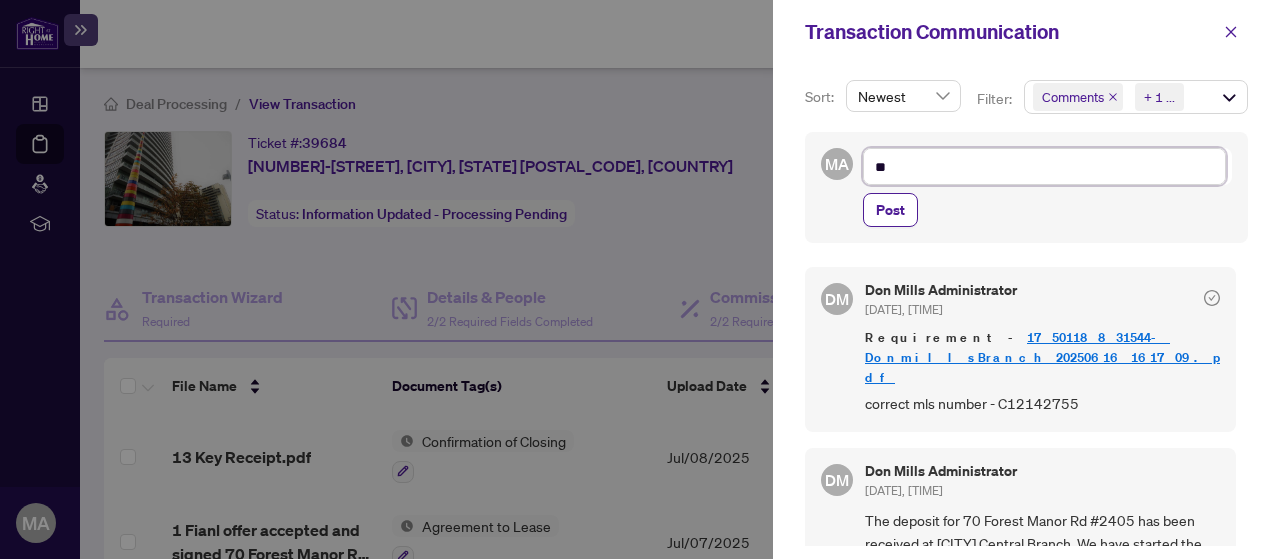 type on "*" 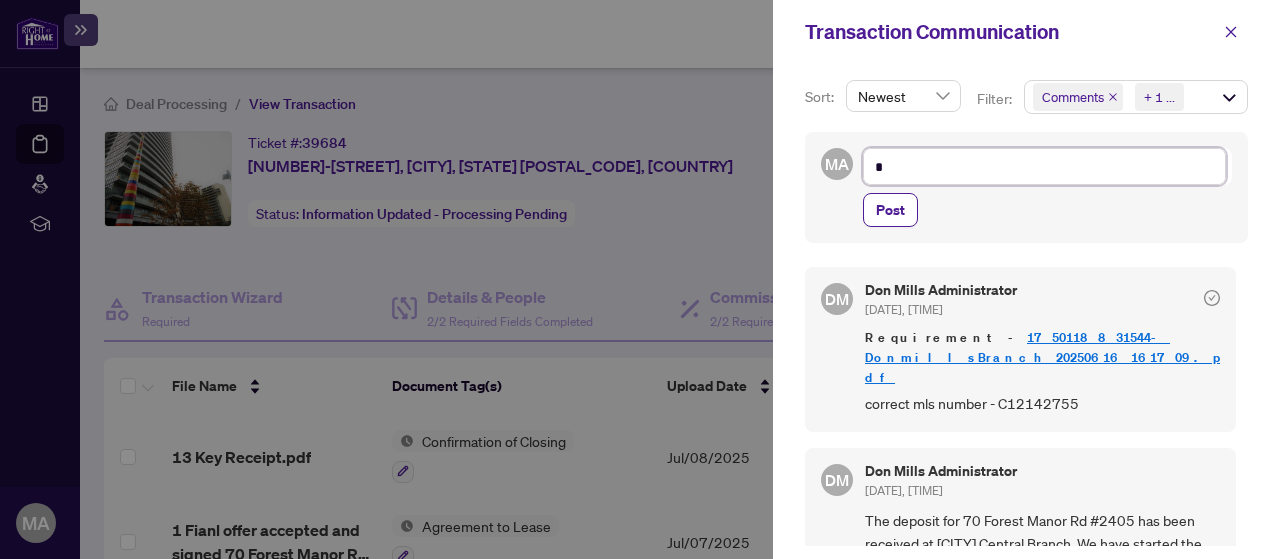 type 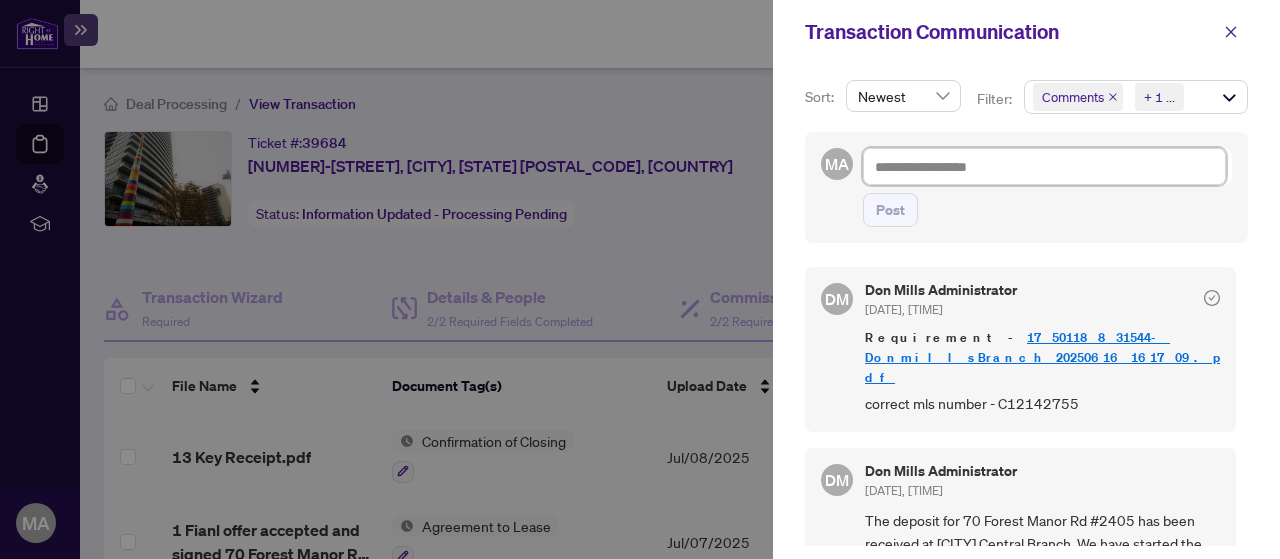 type on "*" 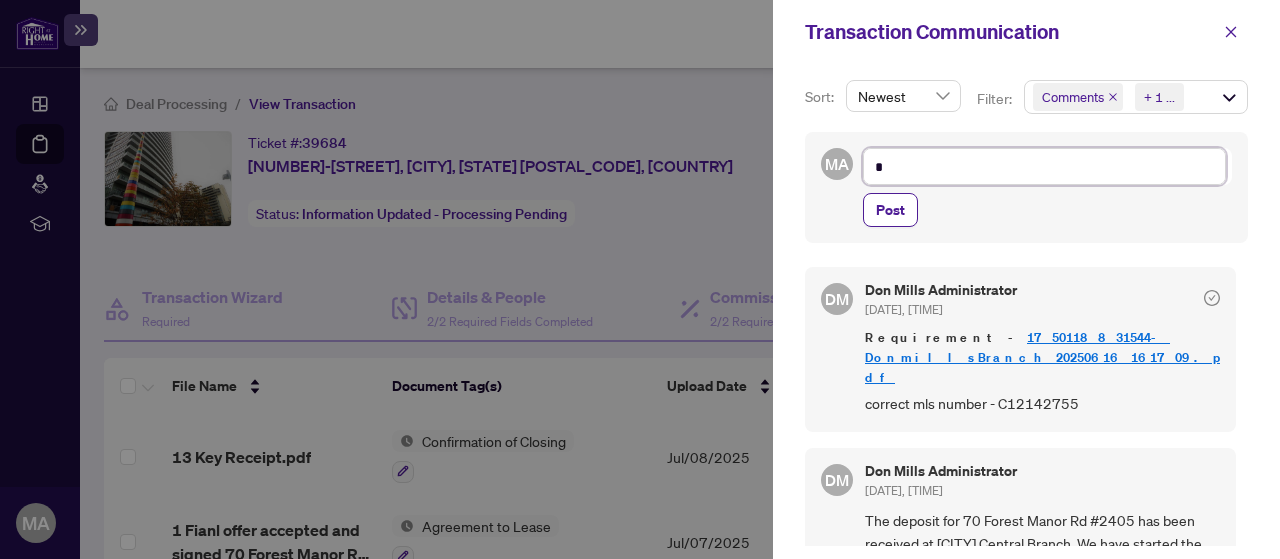 type on "**" 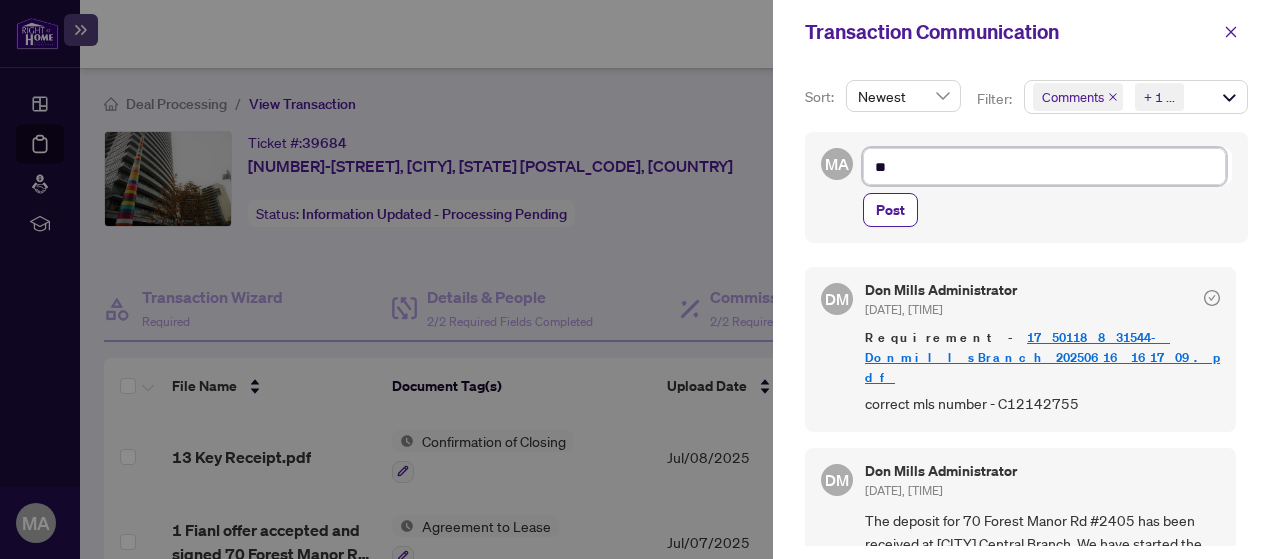 type on "***" 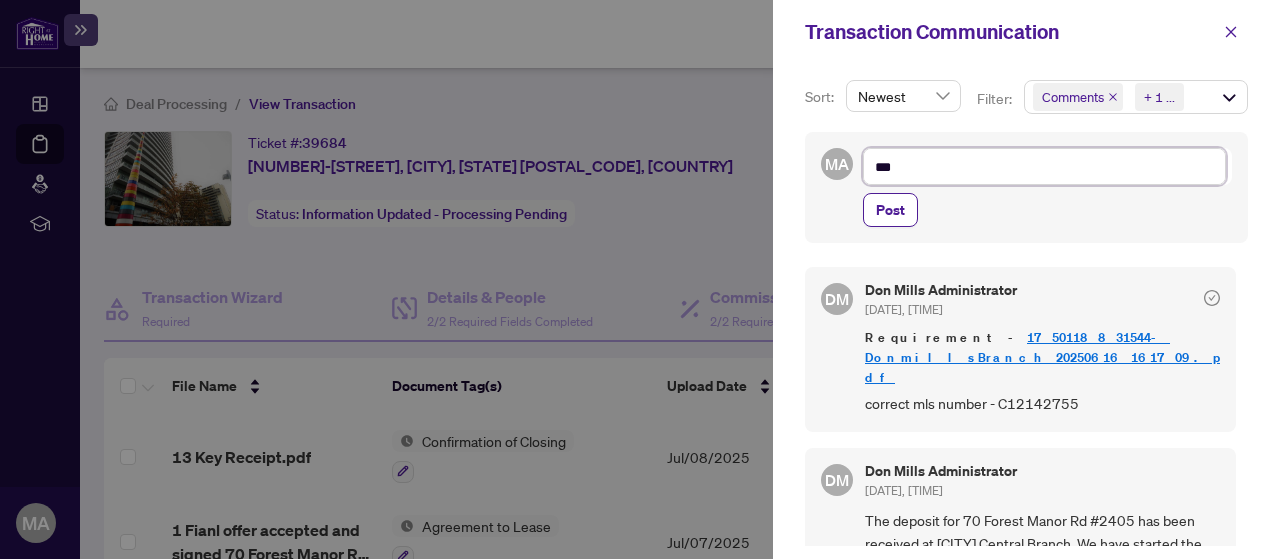 type on "***" 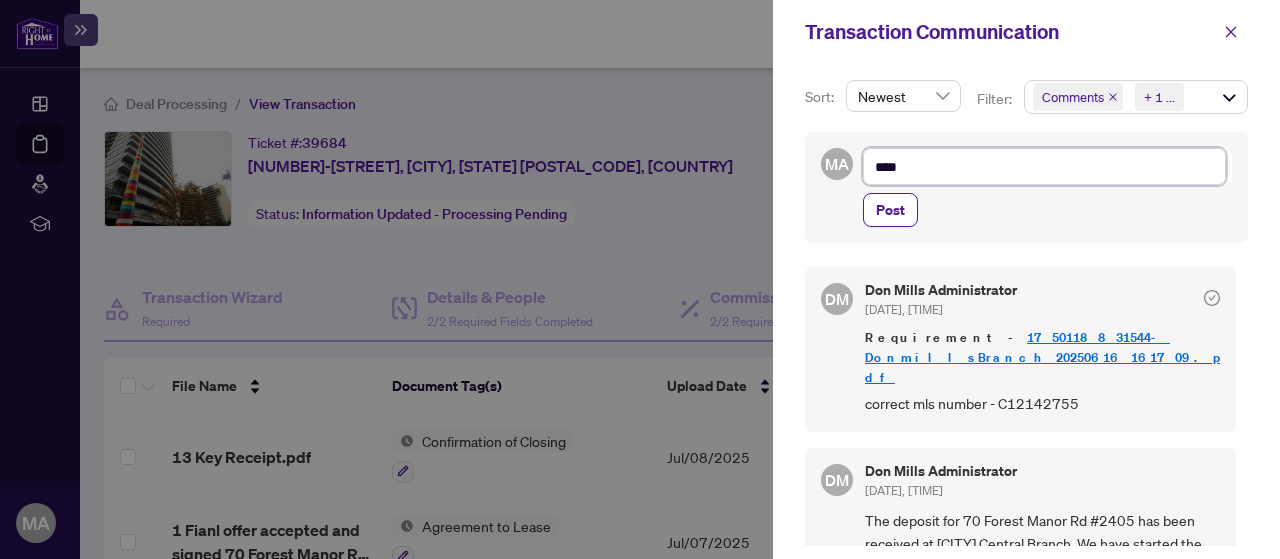 type on "*****" 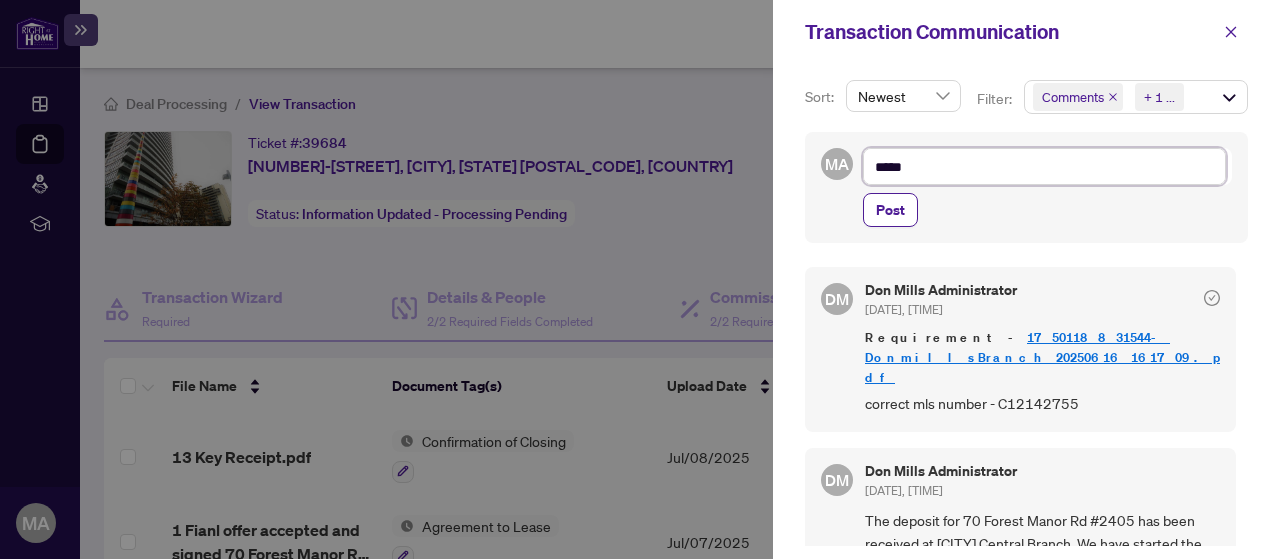 type on "******" 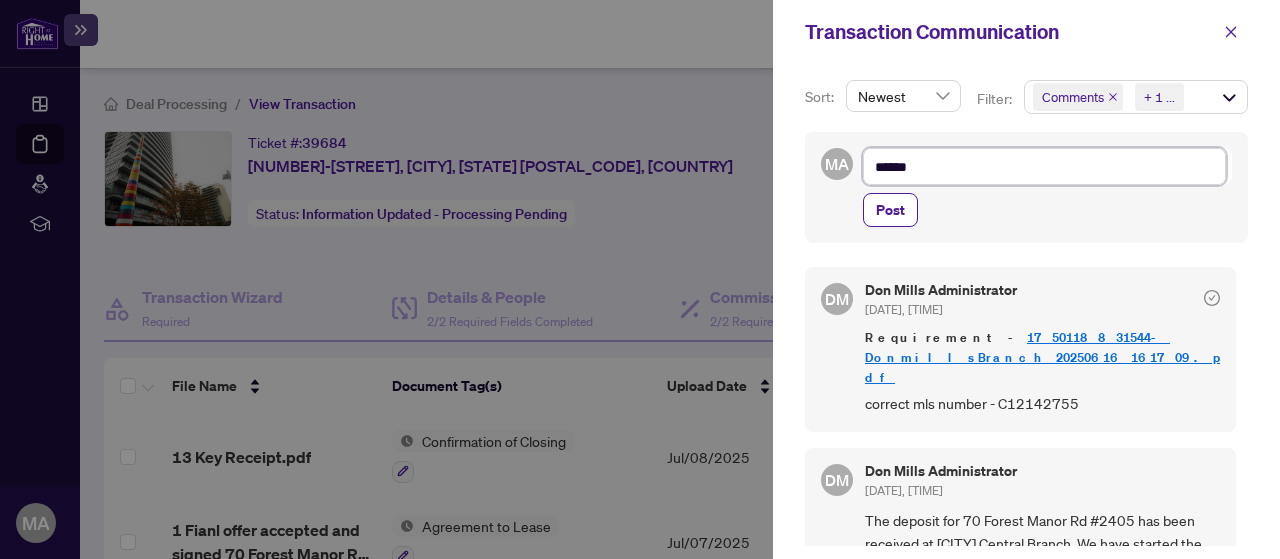 type on "******" 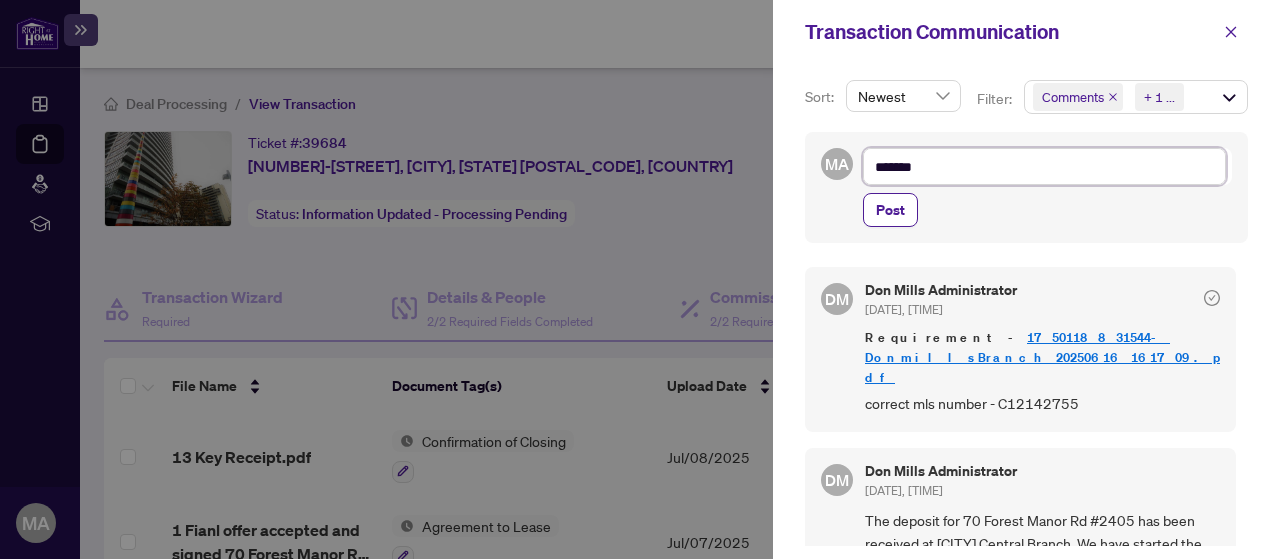 type on "********" 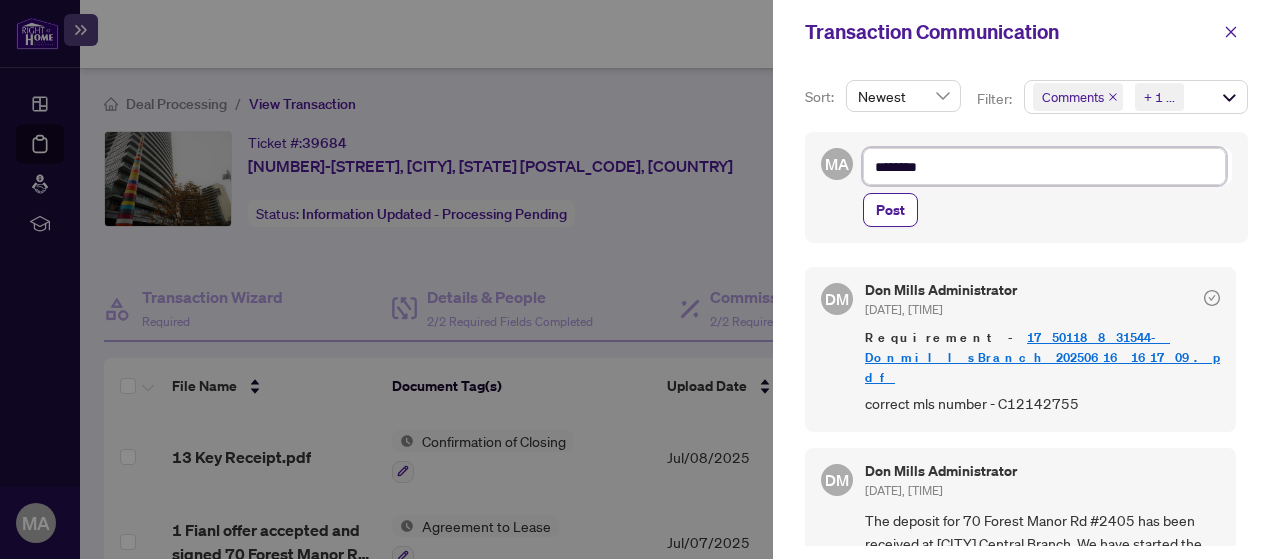 type on "*********" 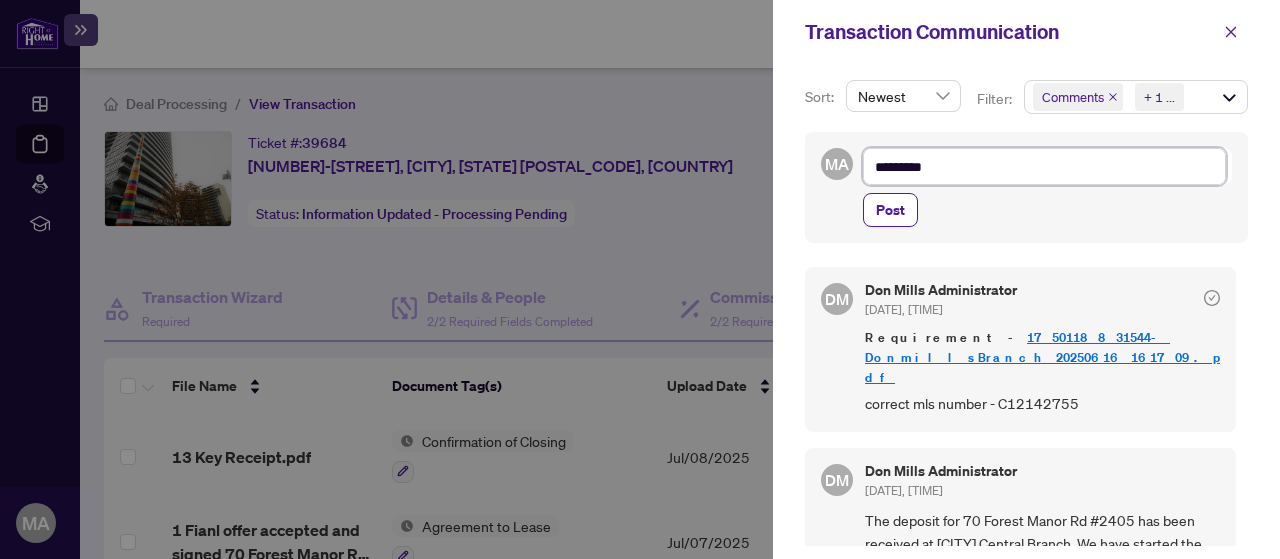type on "*********" 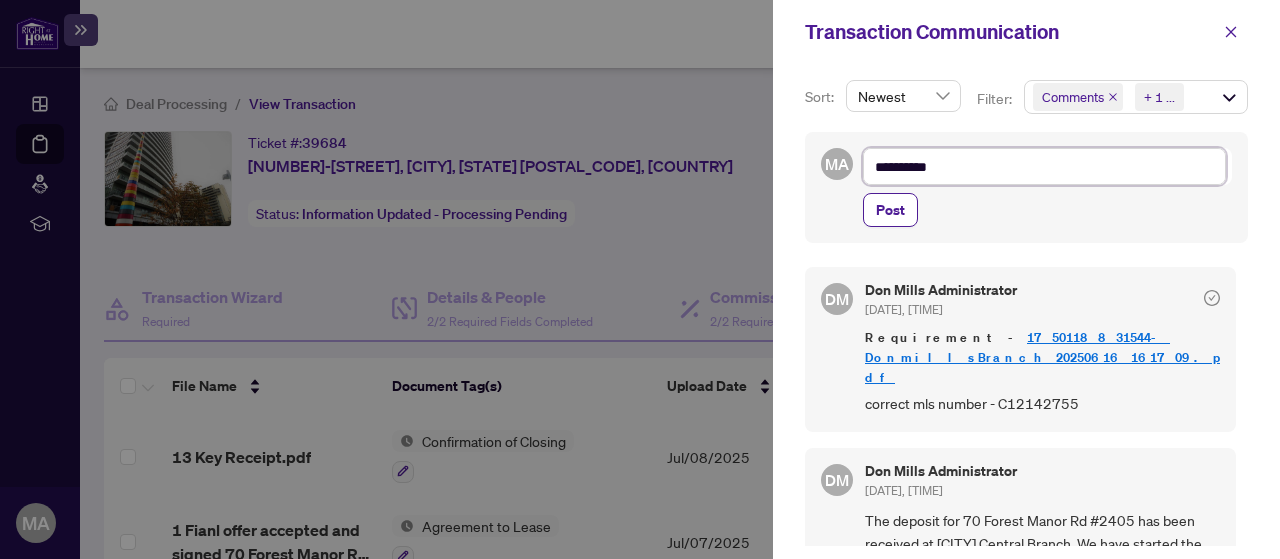 type on "**********" 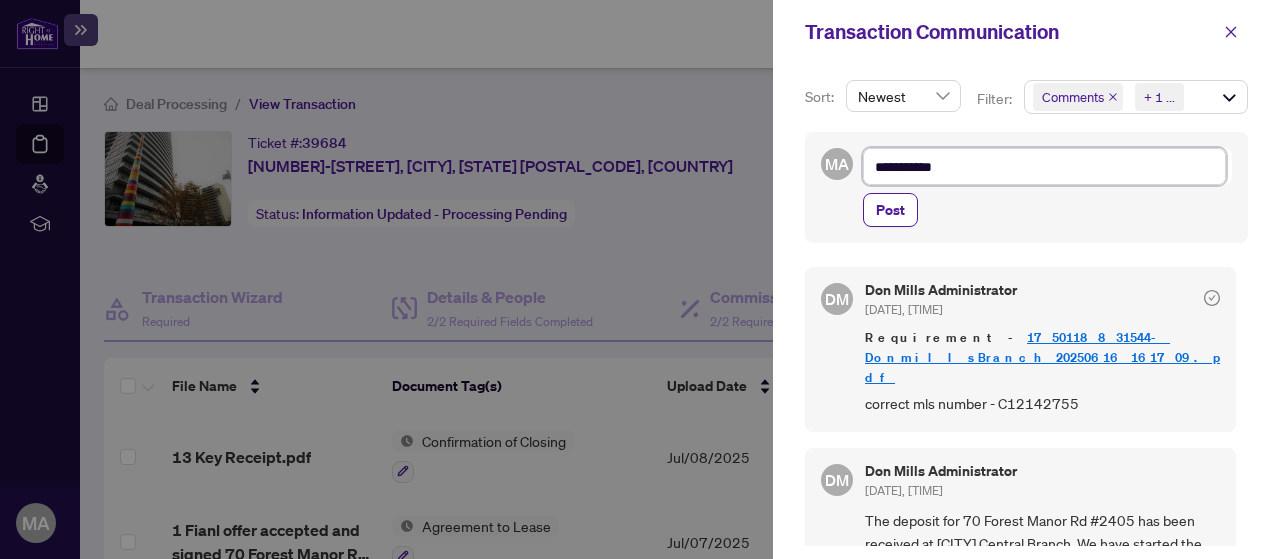 type on "**********" 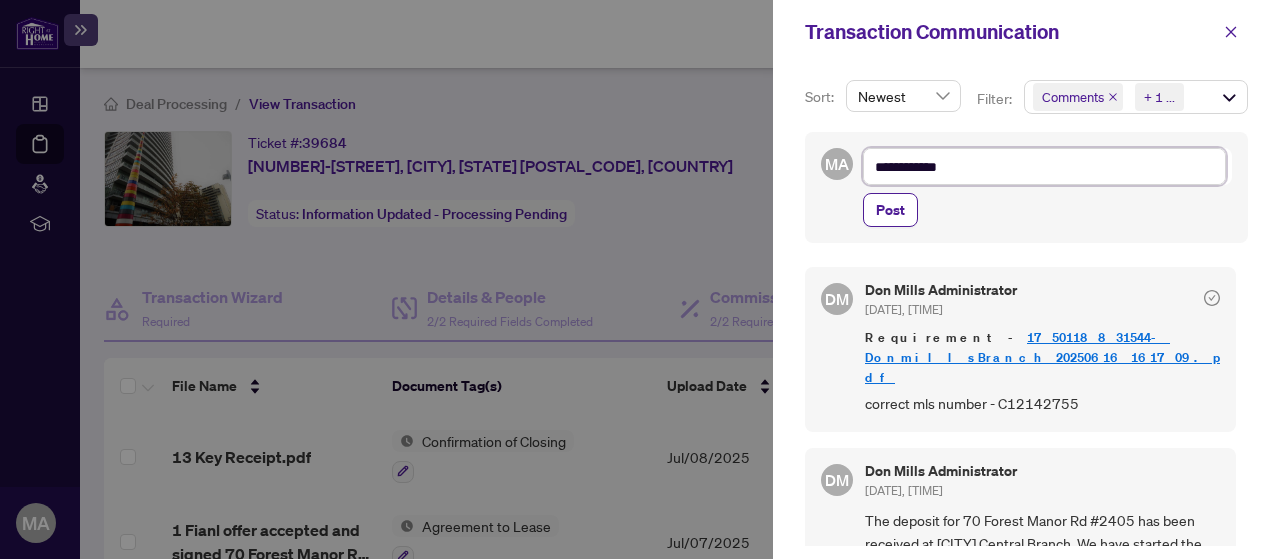 type on "**********" 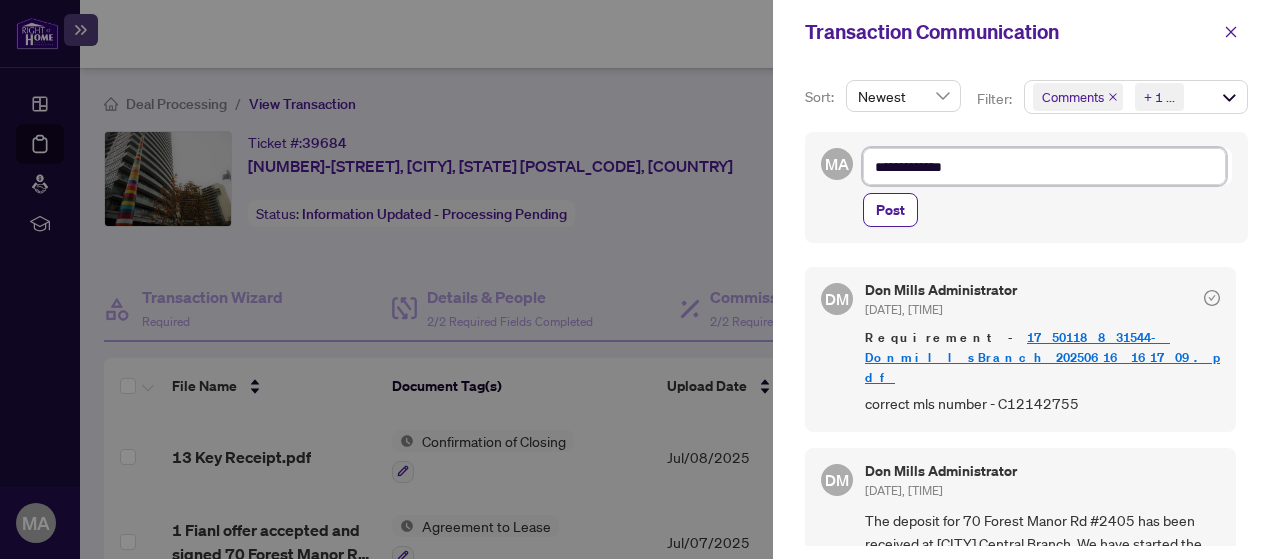 type on "**********" 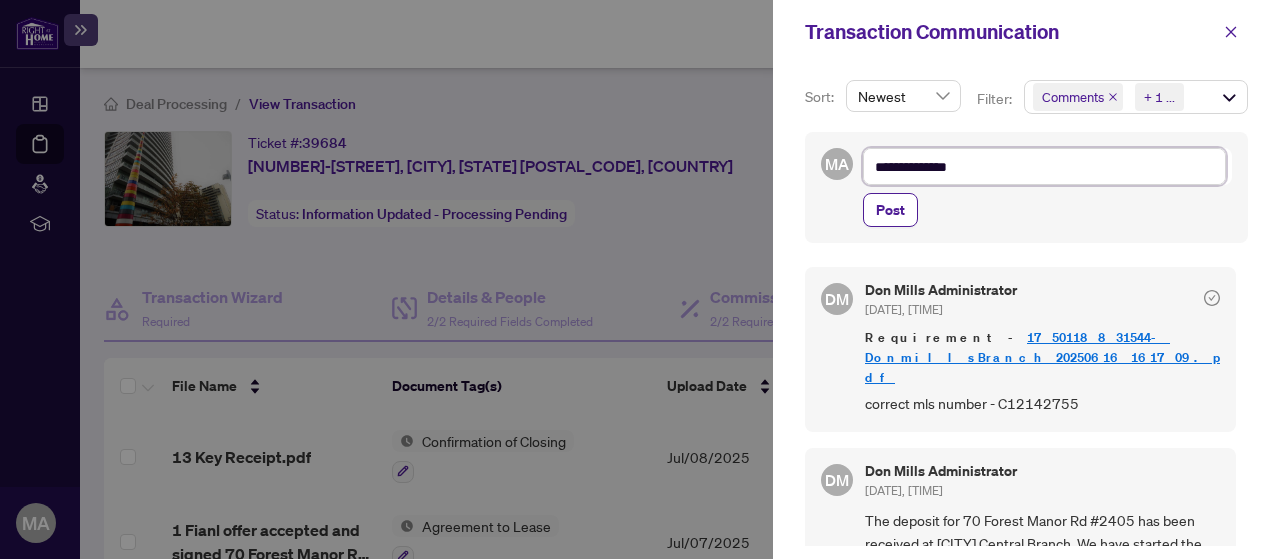 type on "**********" 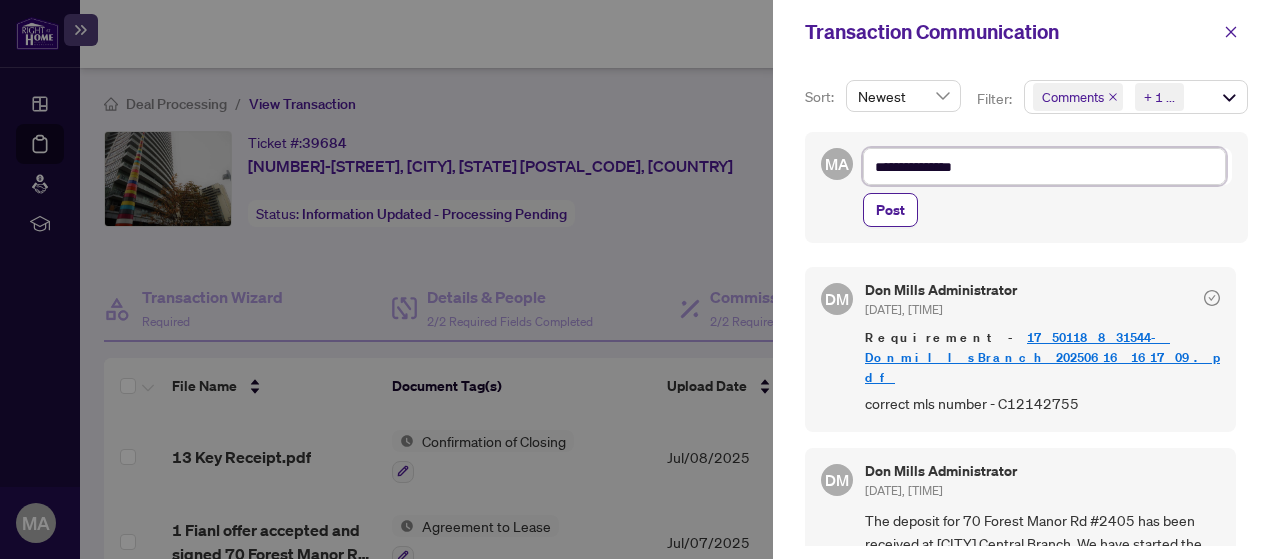 type on "**********" 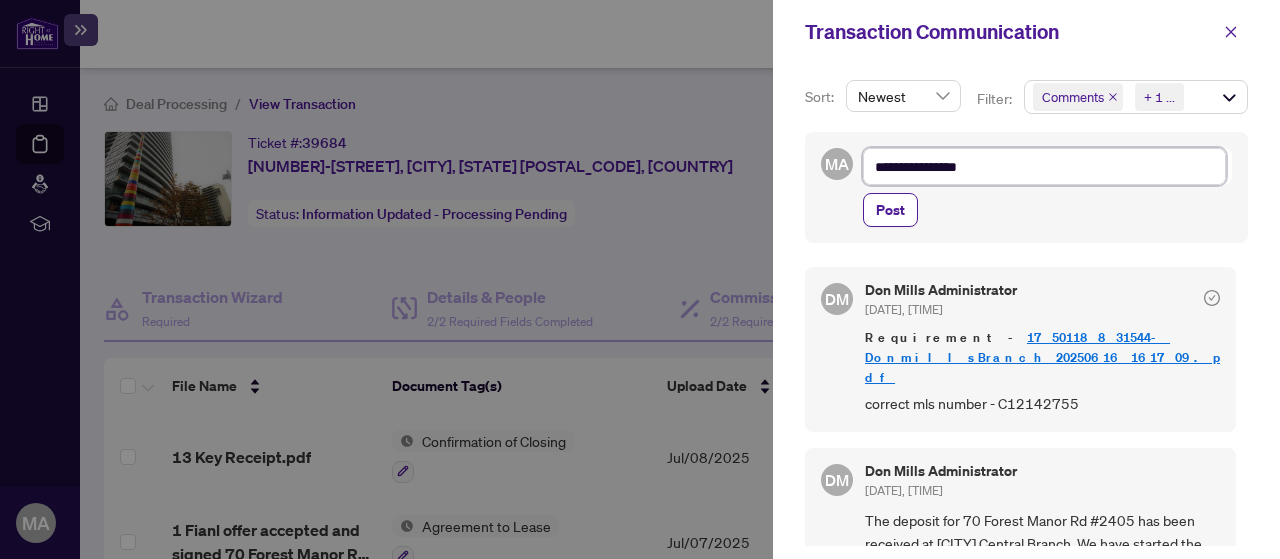 type on "**********" 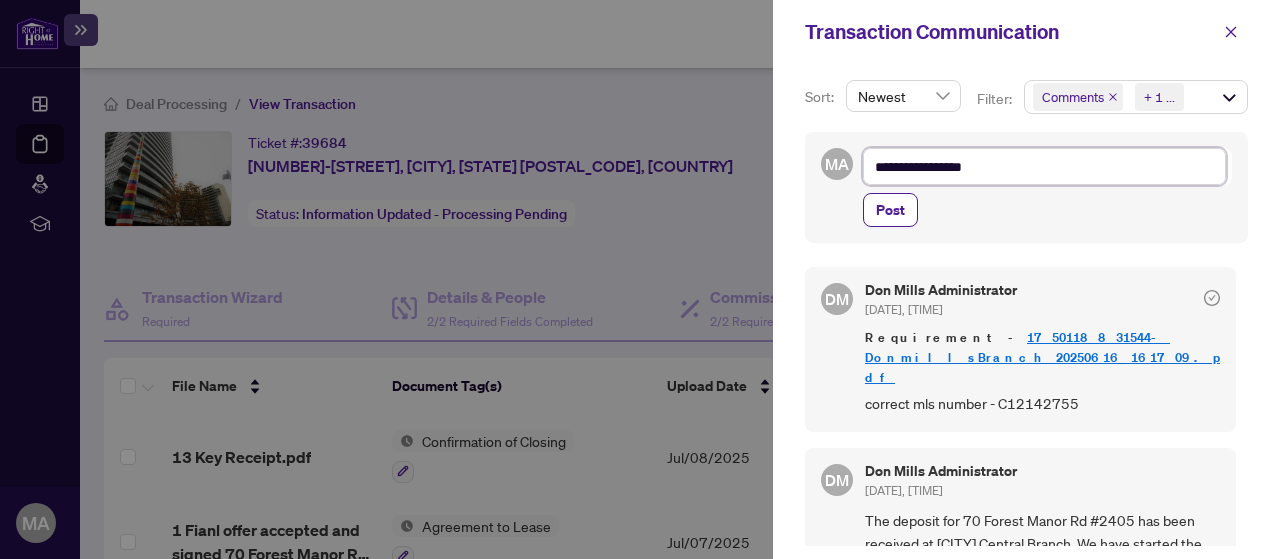 type on "**********" 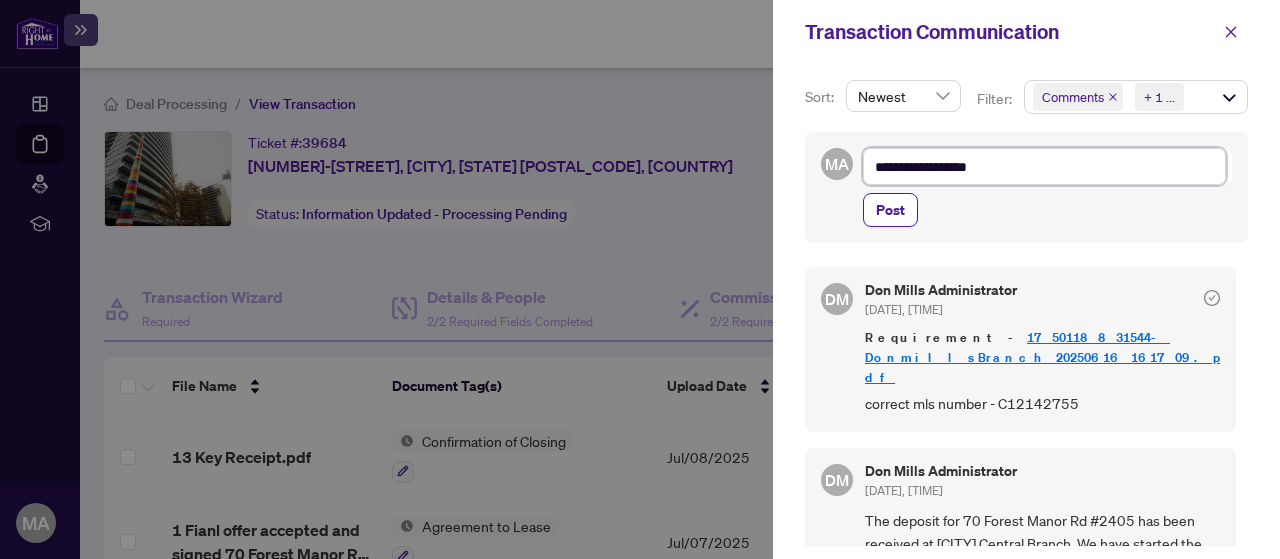 type on "**********" 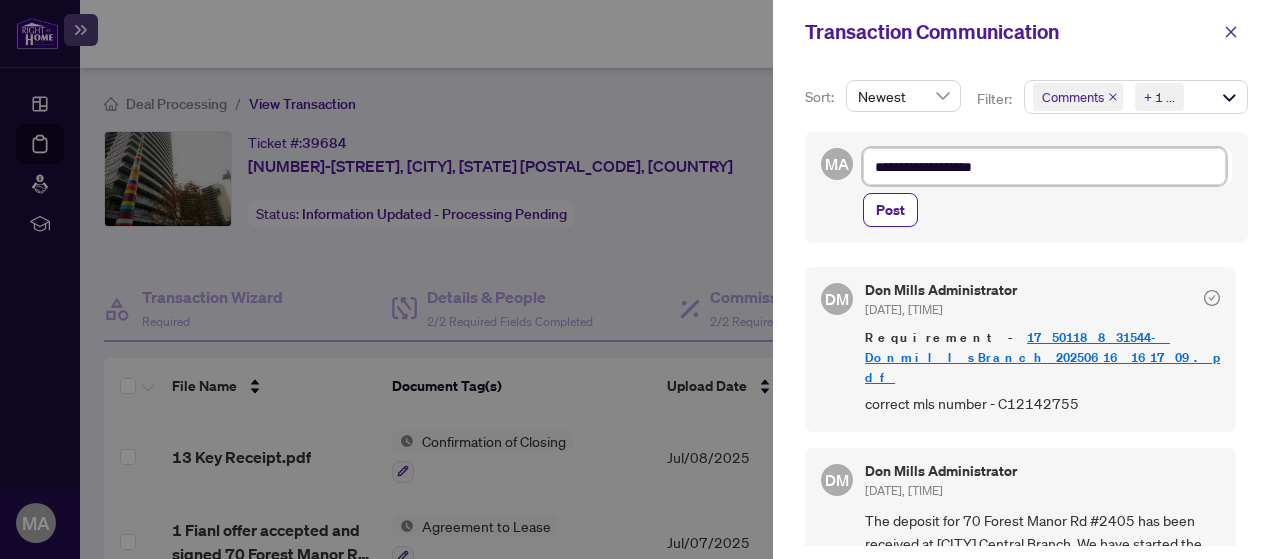 type on "**********" 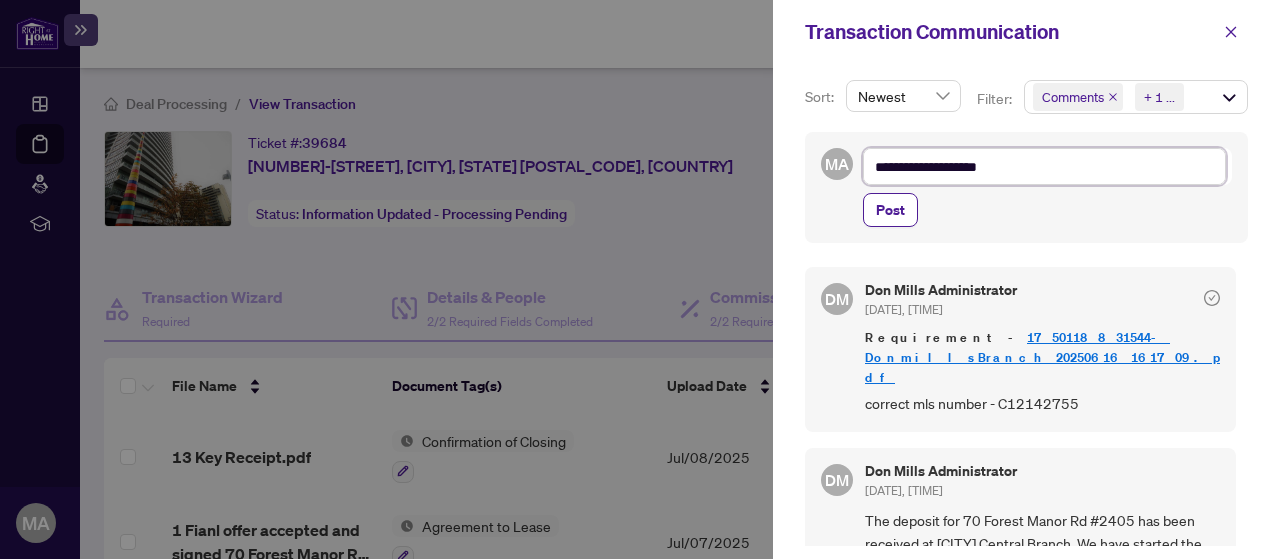 type on "**********" 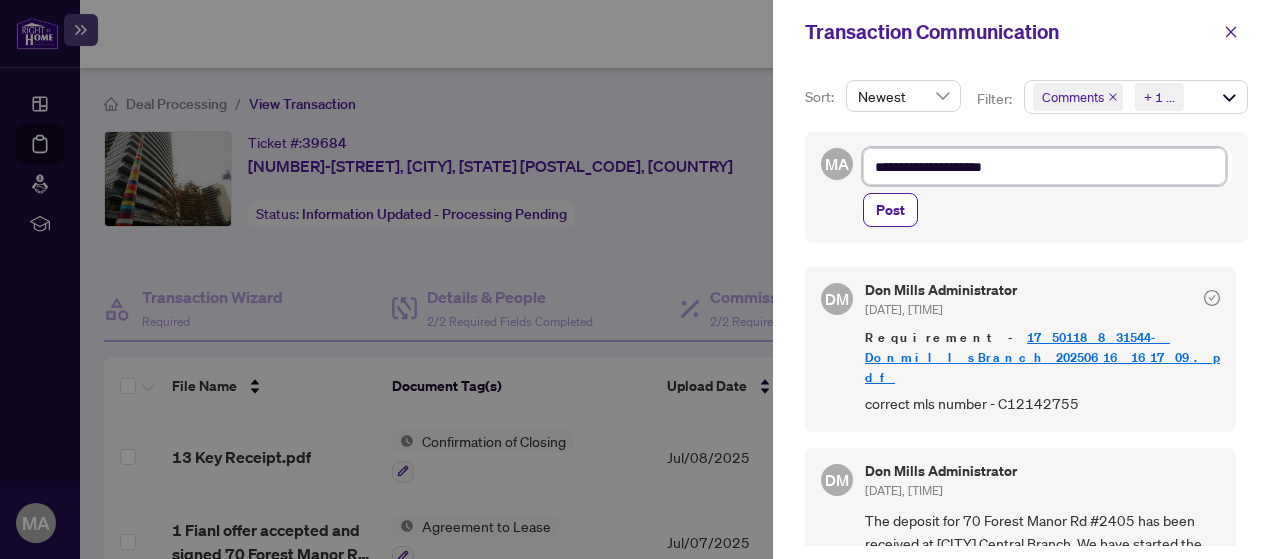 type on "**********" 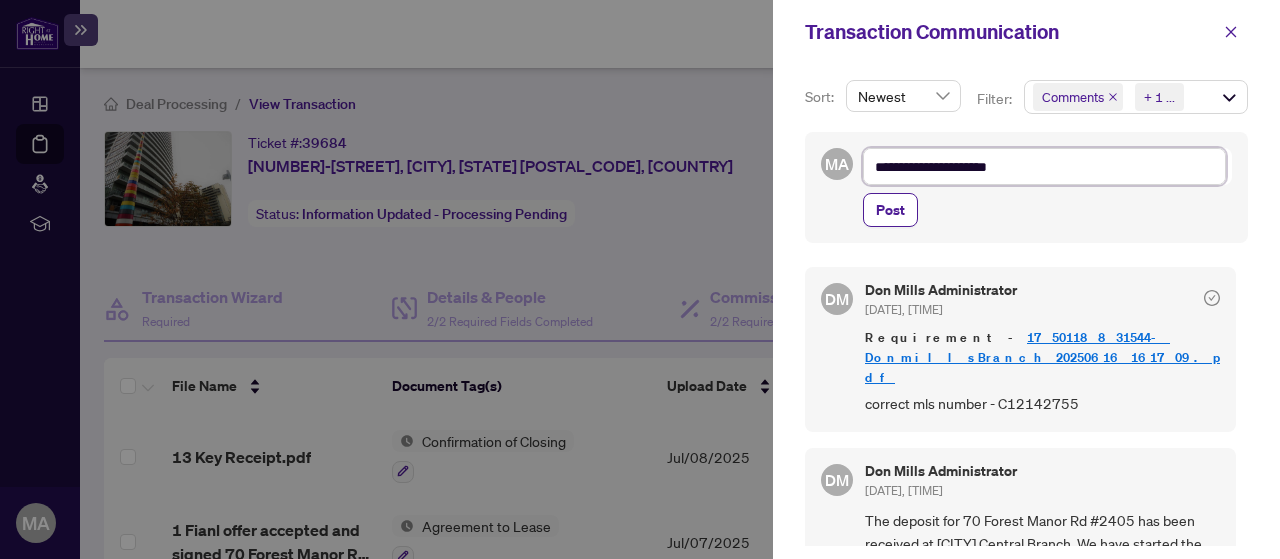 type on "**********" 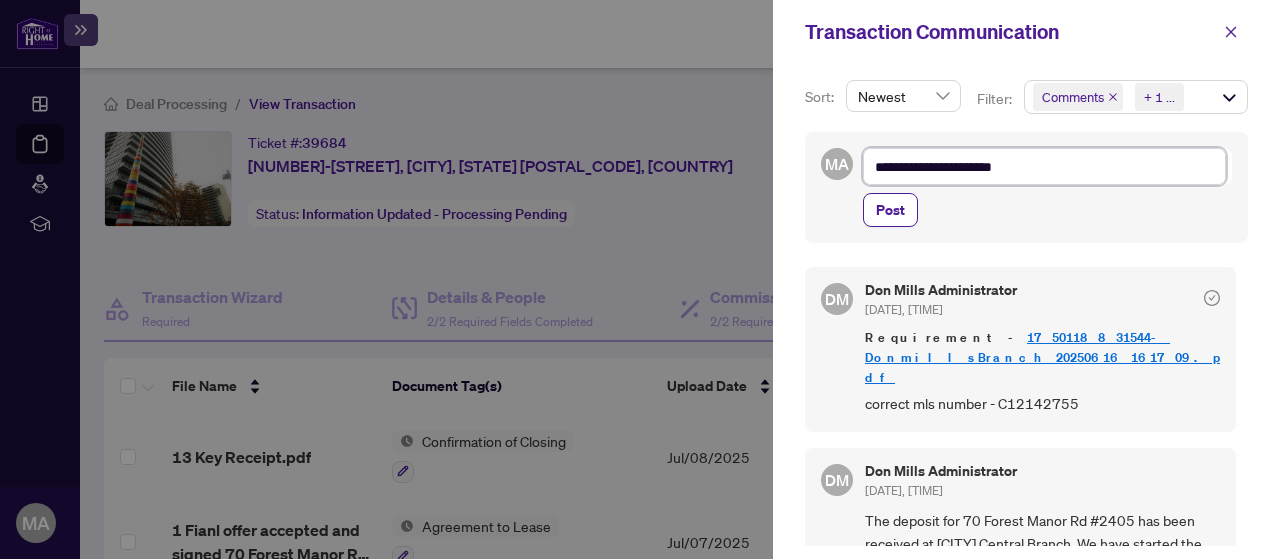 type on "**********" 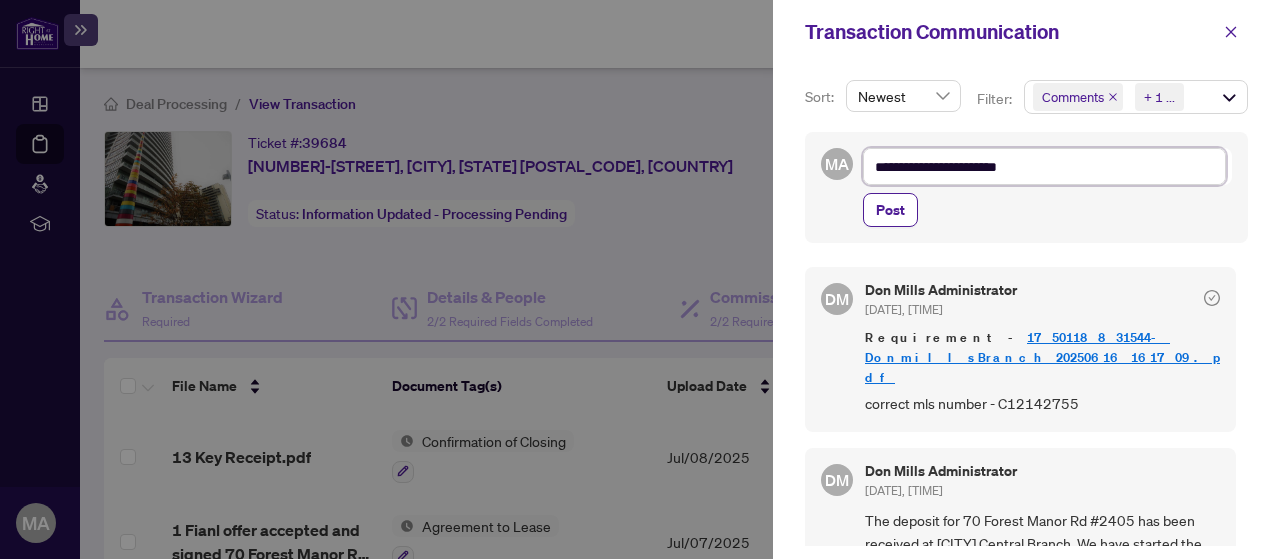 type on "**********" 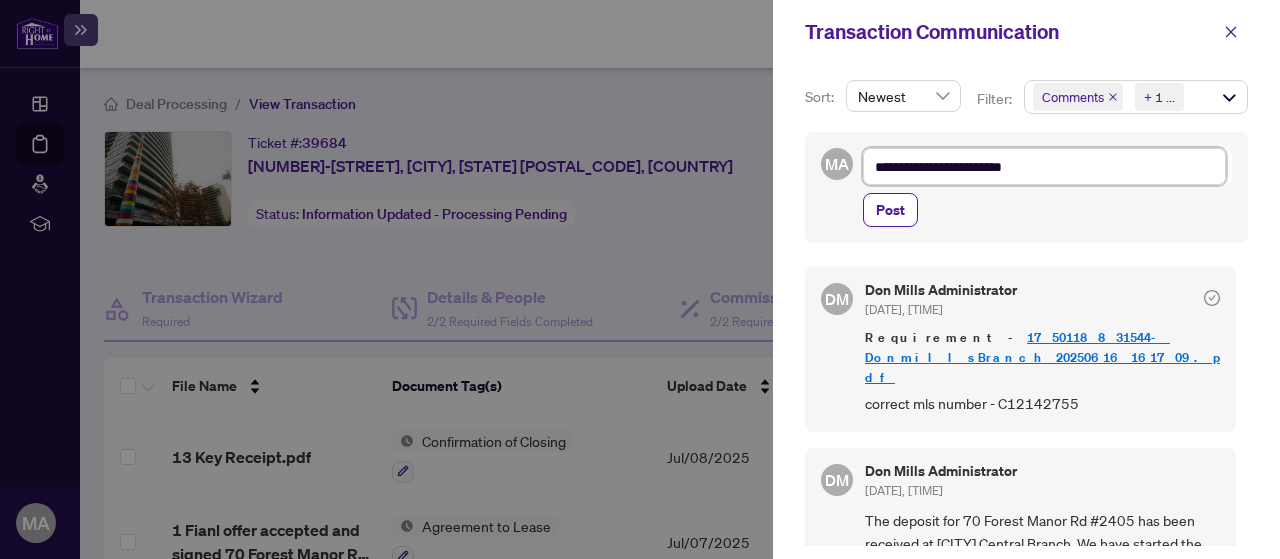type on "**********" 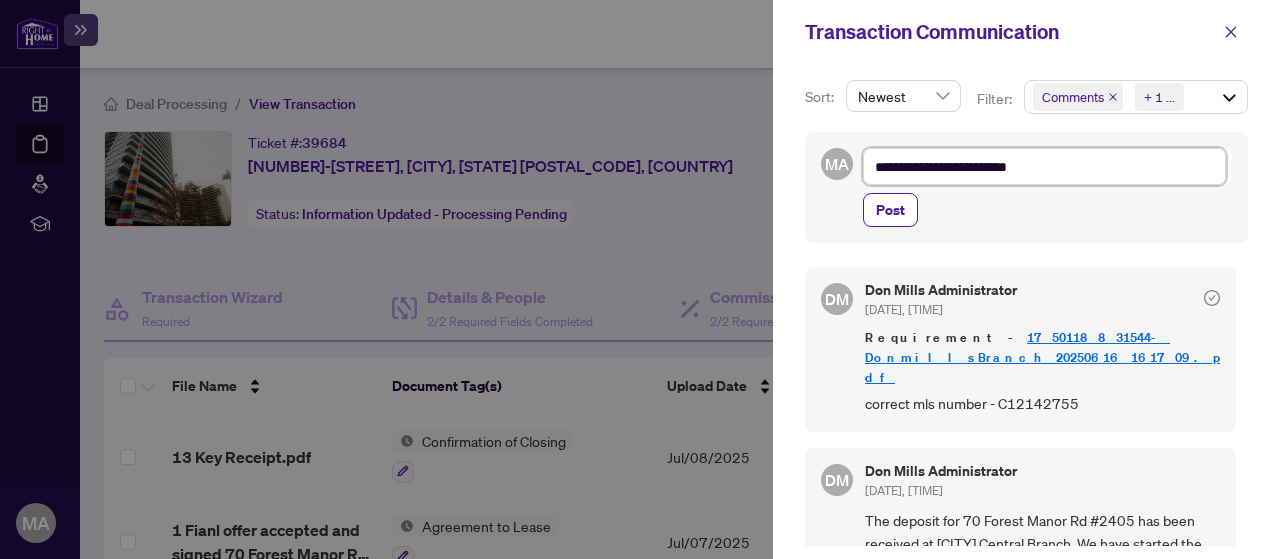 type on "**********" 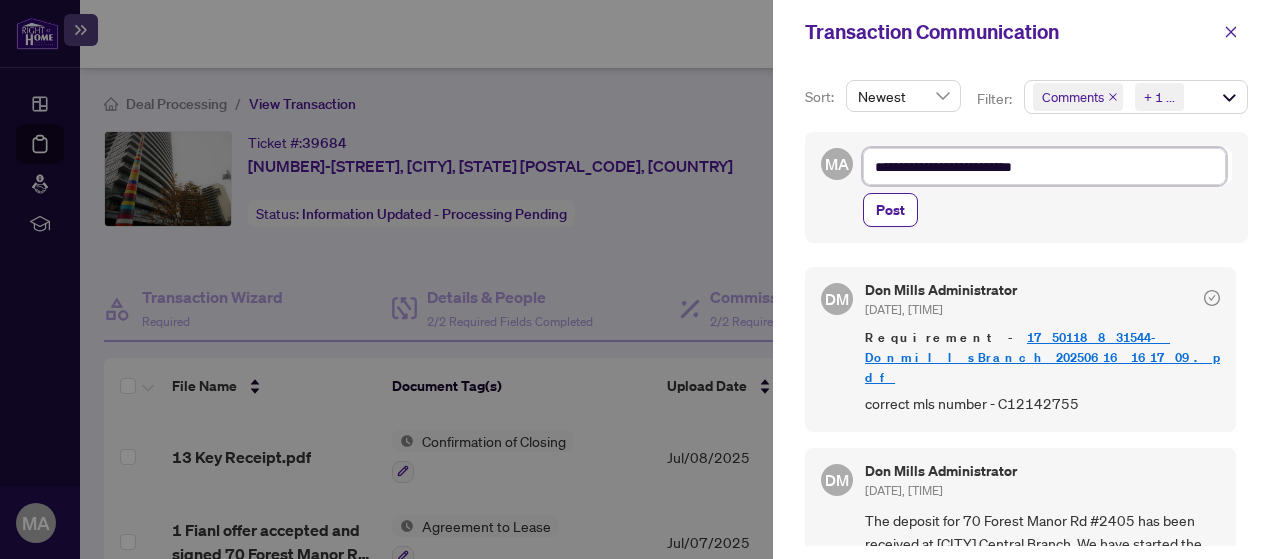 type on "**********" 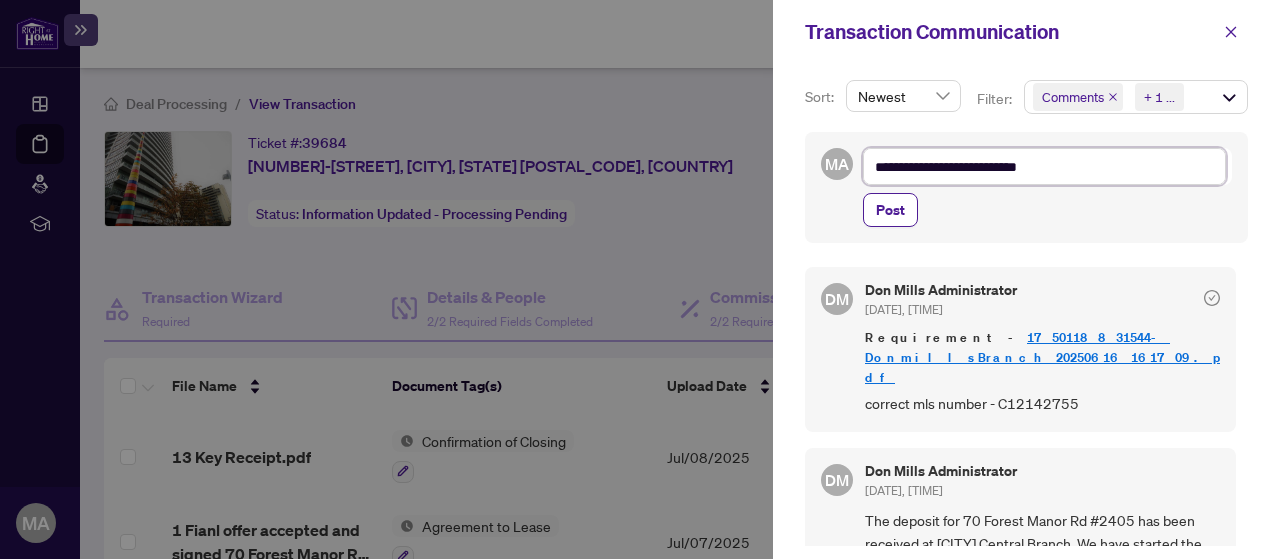 type on "**********" 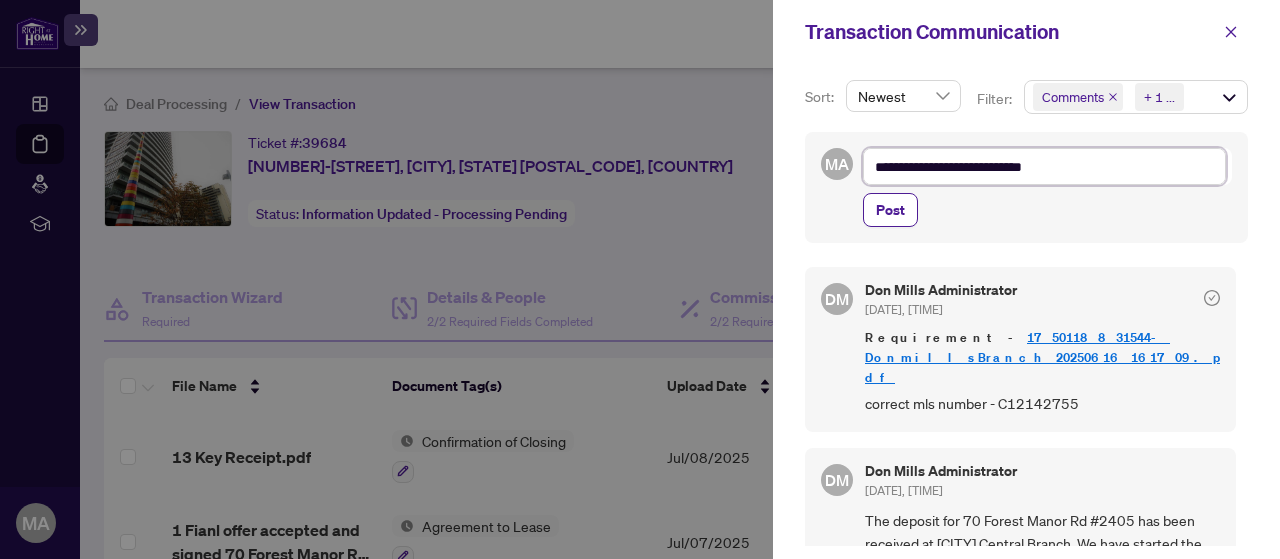 type on "**********" 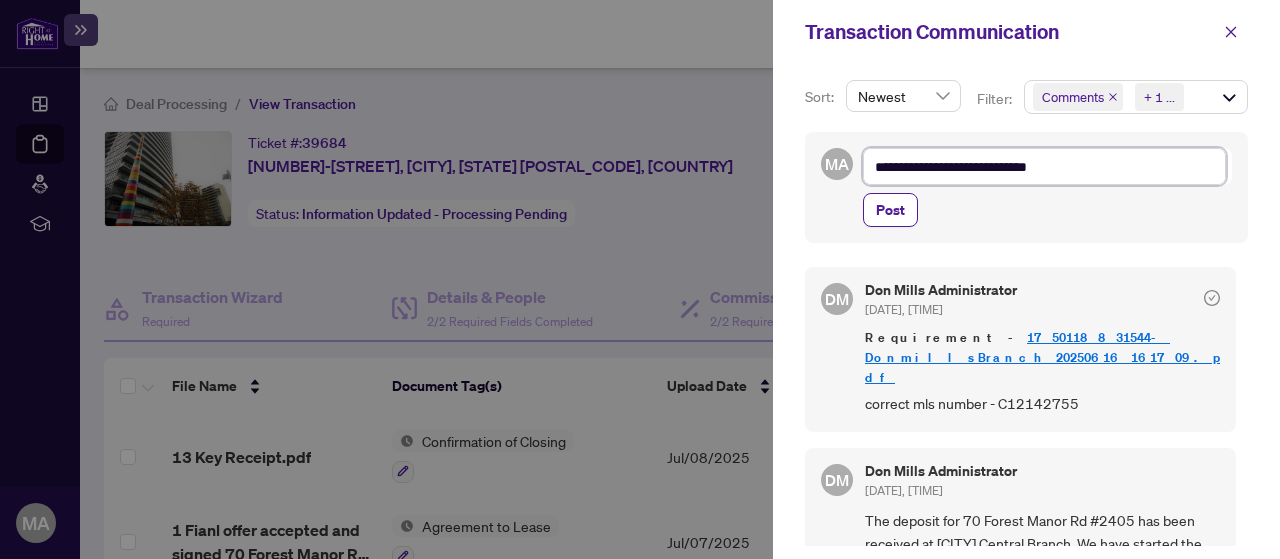 type on "**********" 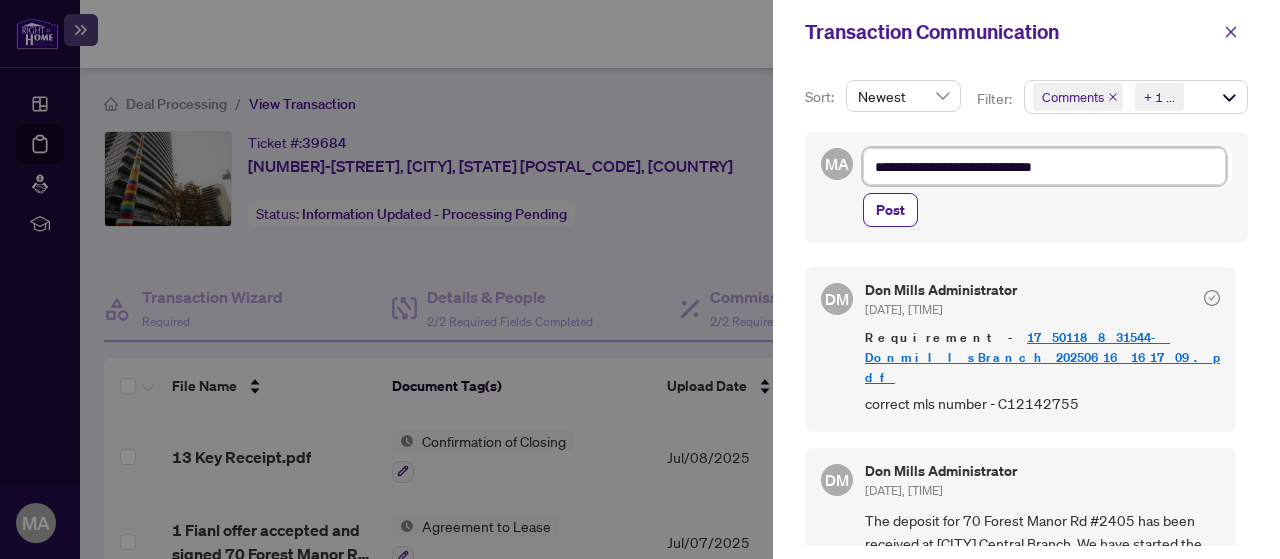 type on "**********" 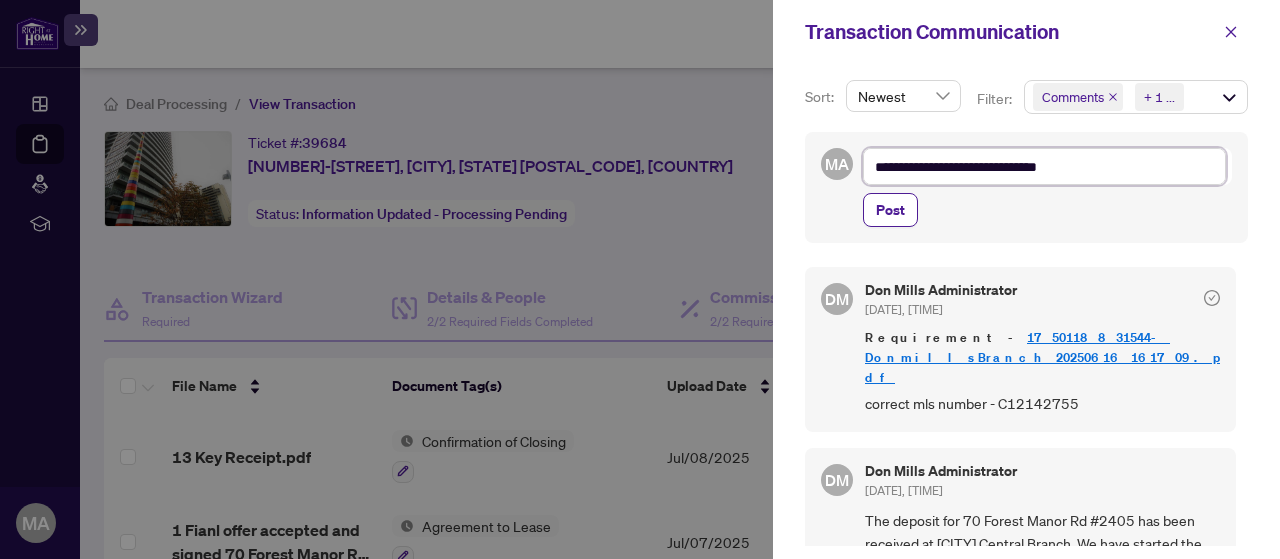 type on "**********" 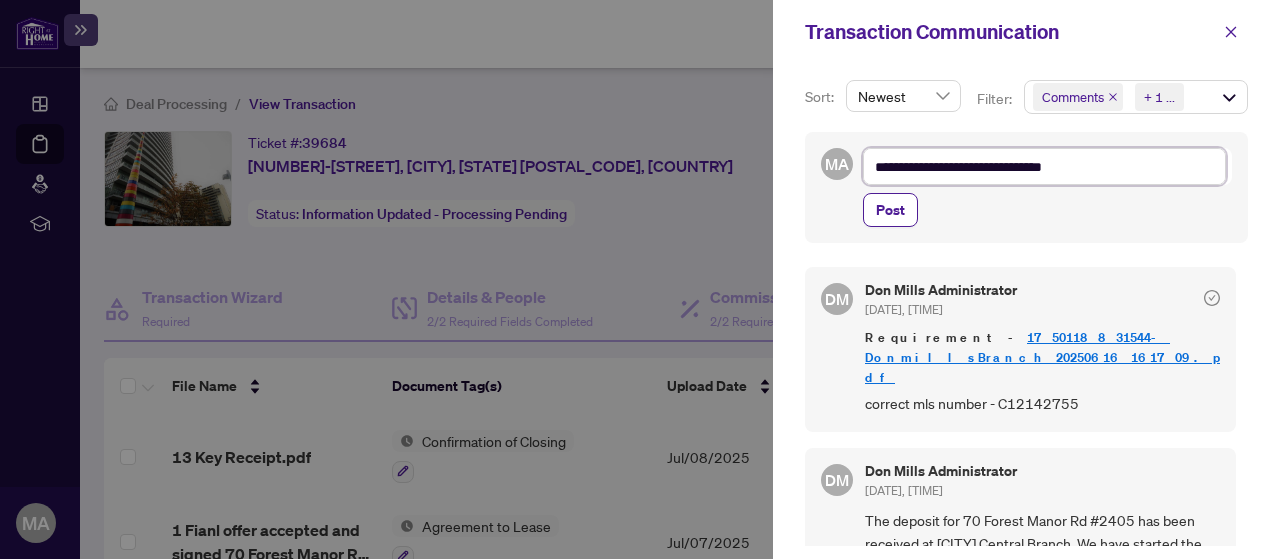 type on "**********" 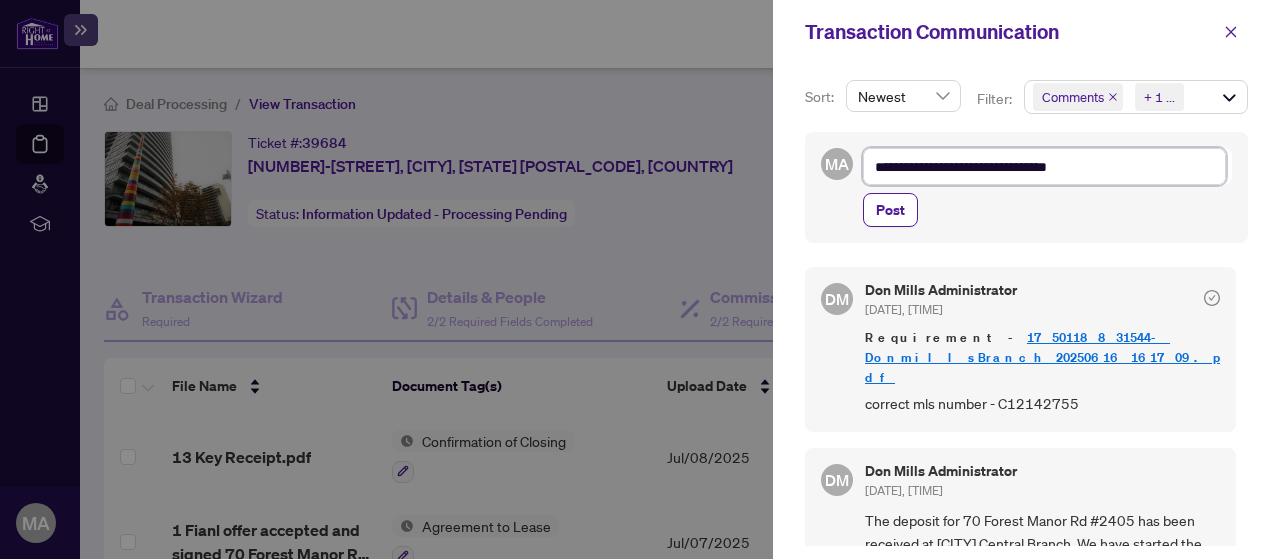 type on "**********" 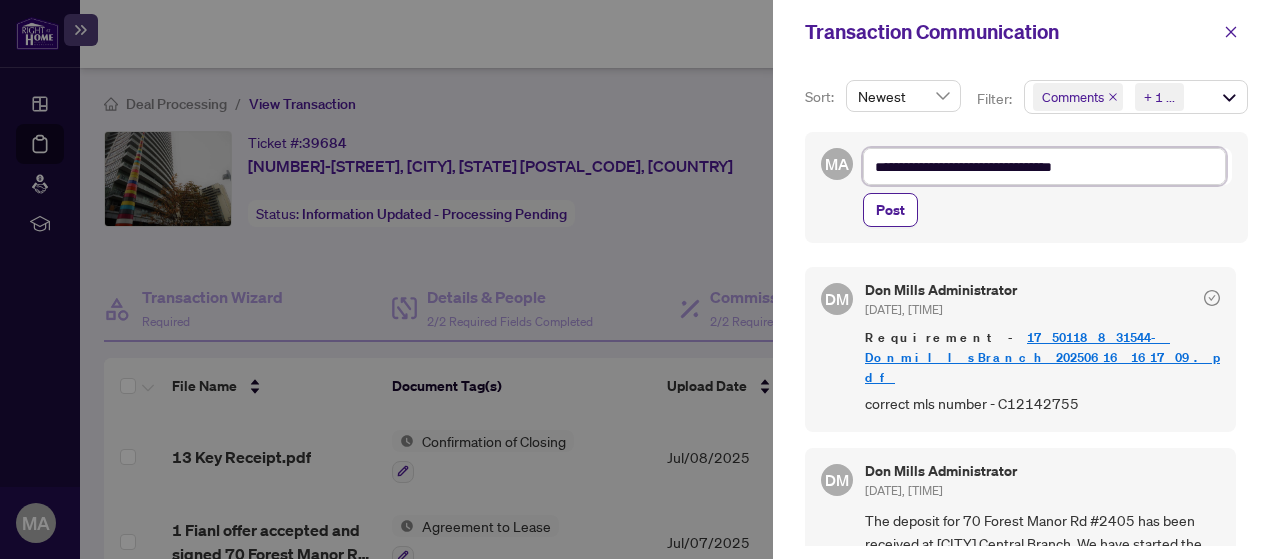type on "**********" 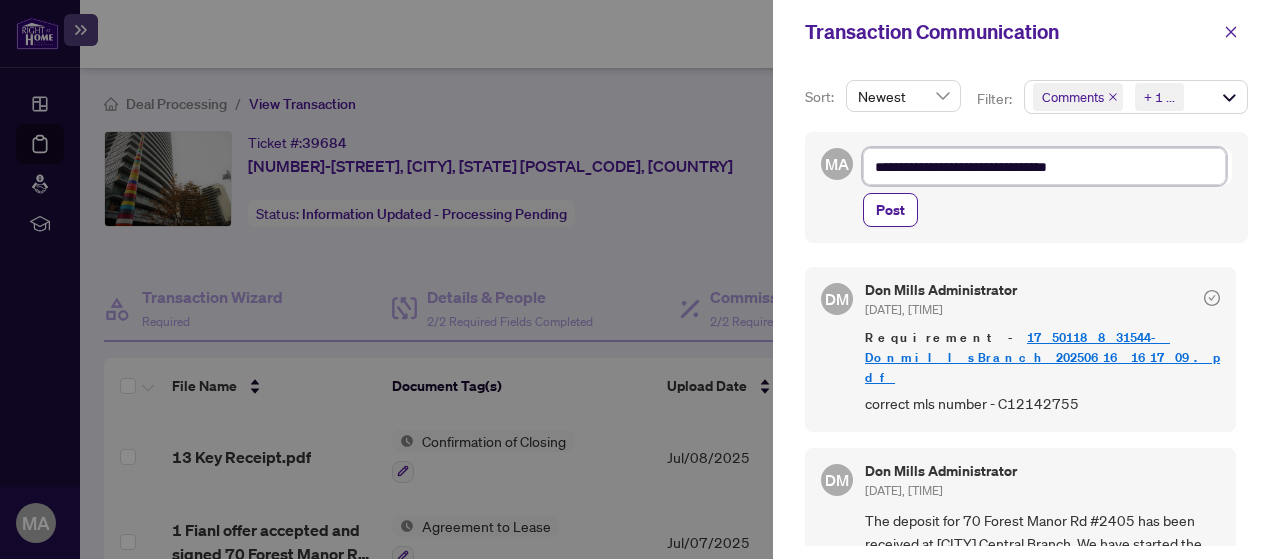 type on "**********" 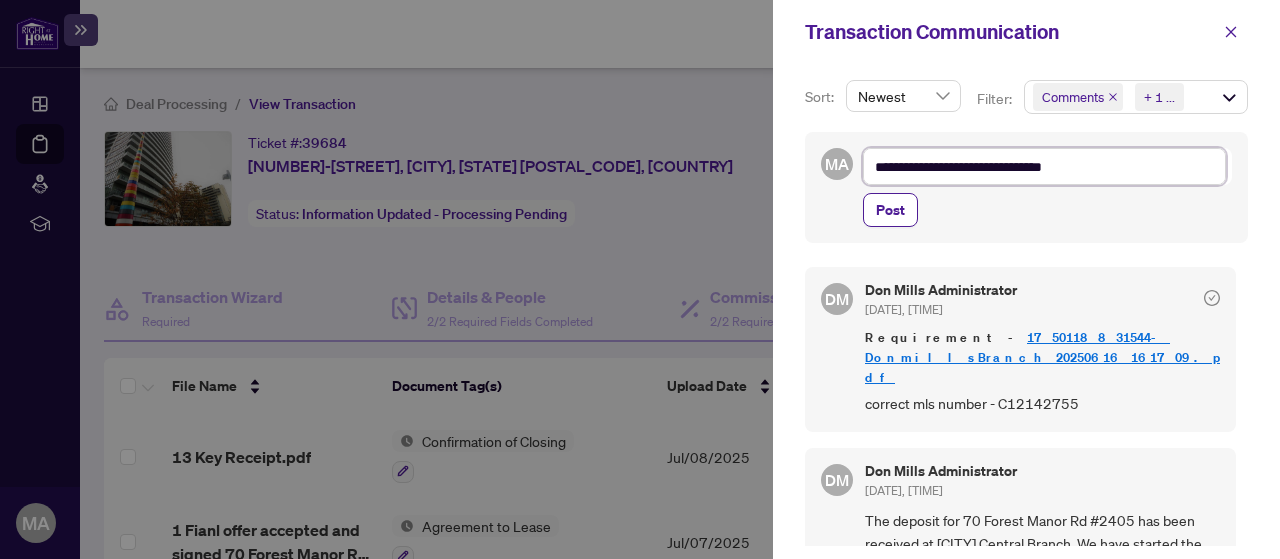 type on "**********" 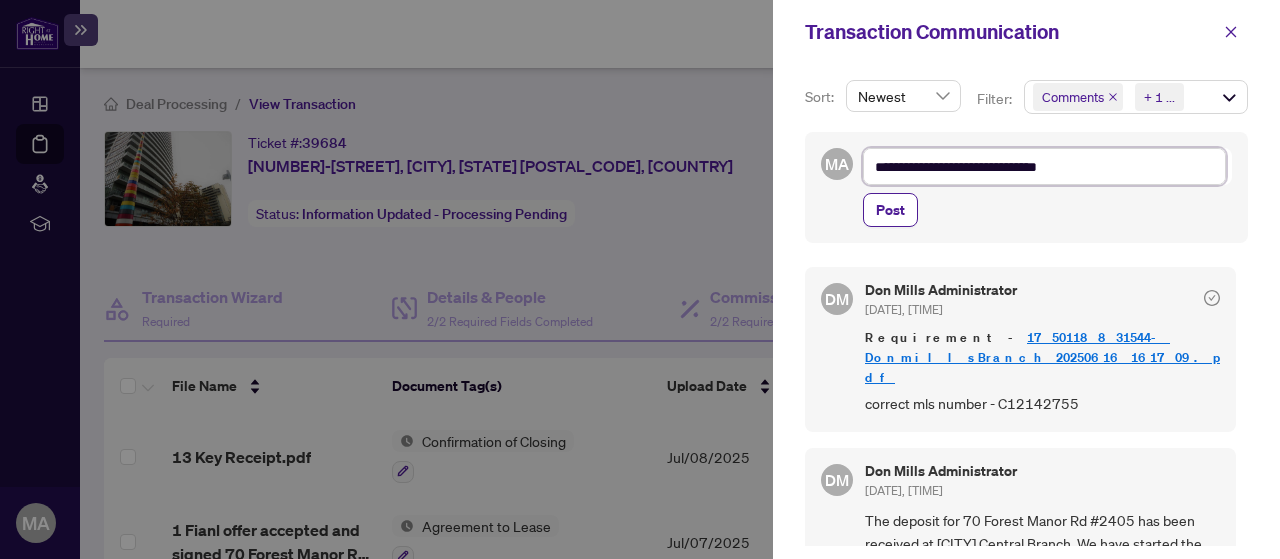 type on "**********" 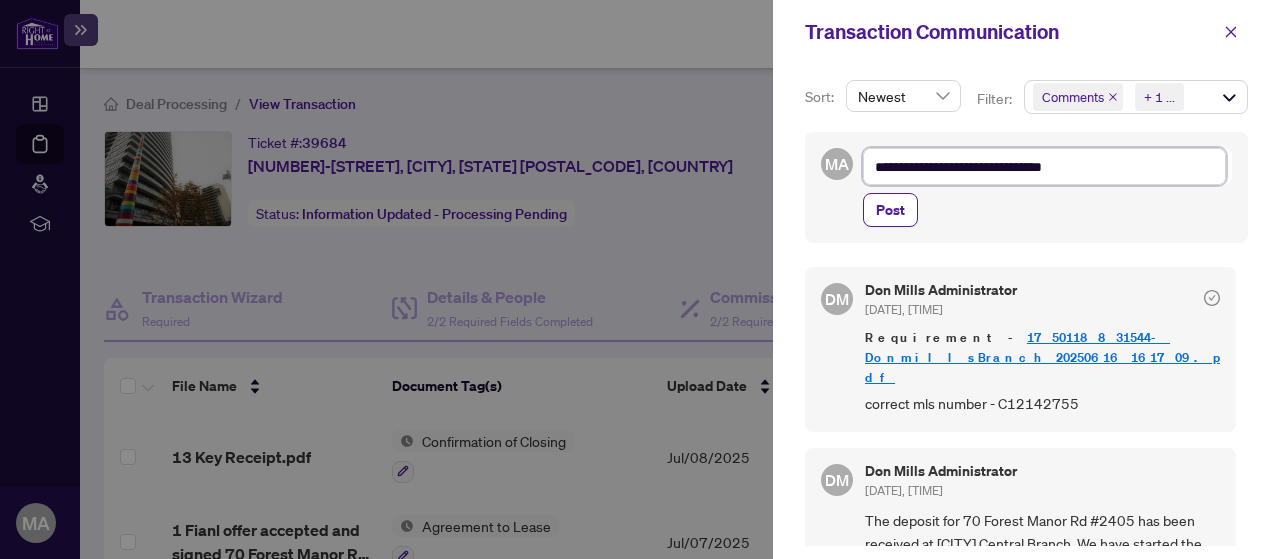 type on "**********" 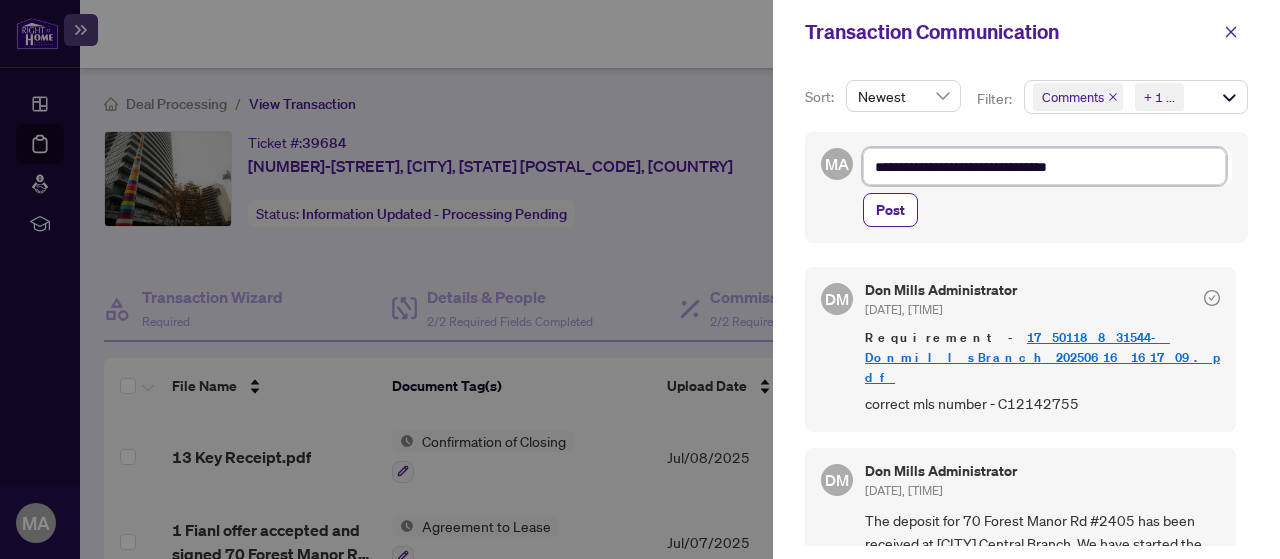 type on "**********" 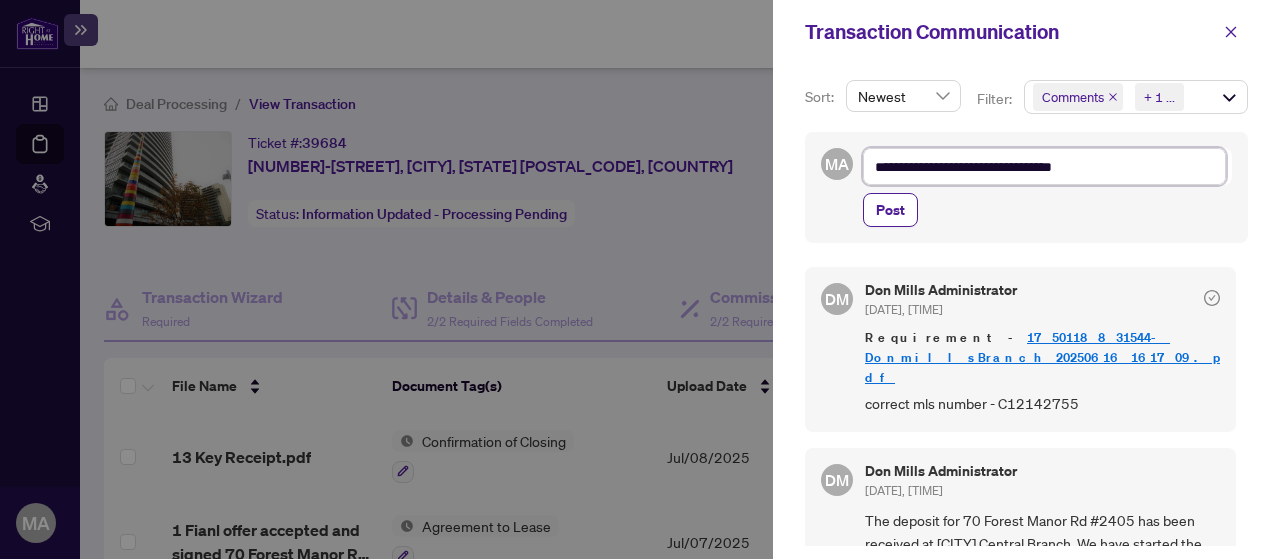 type on "**********" 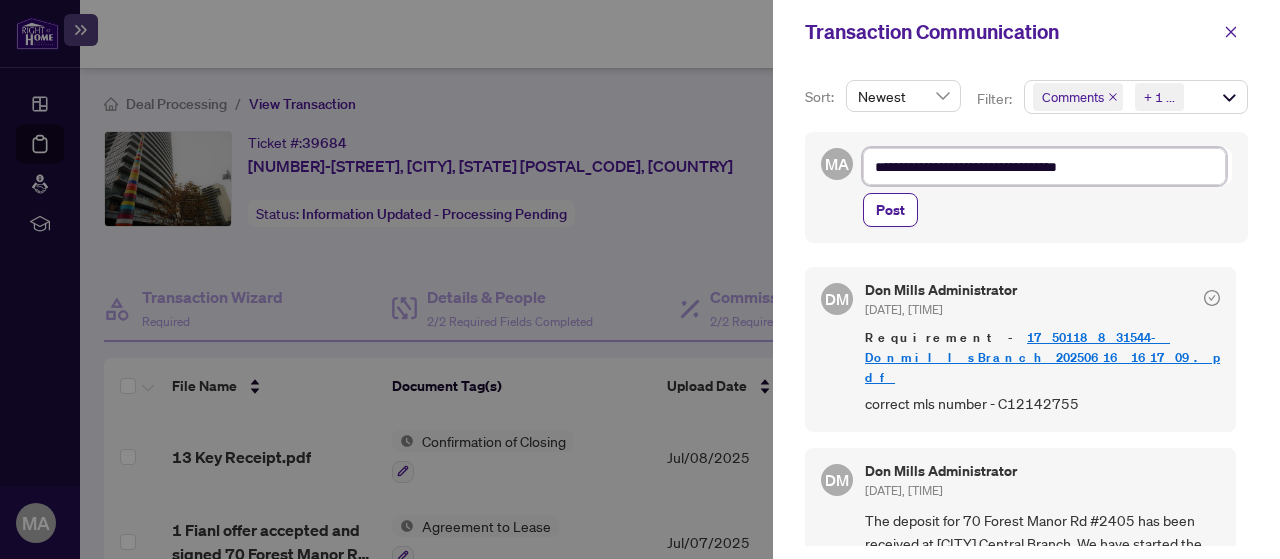type on "**********" 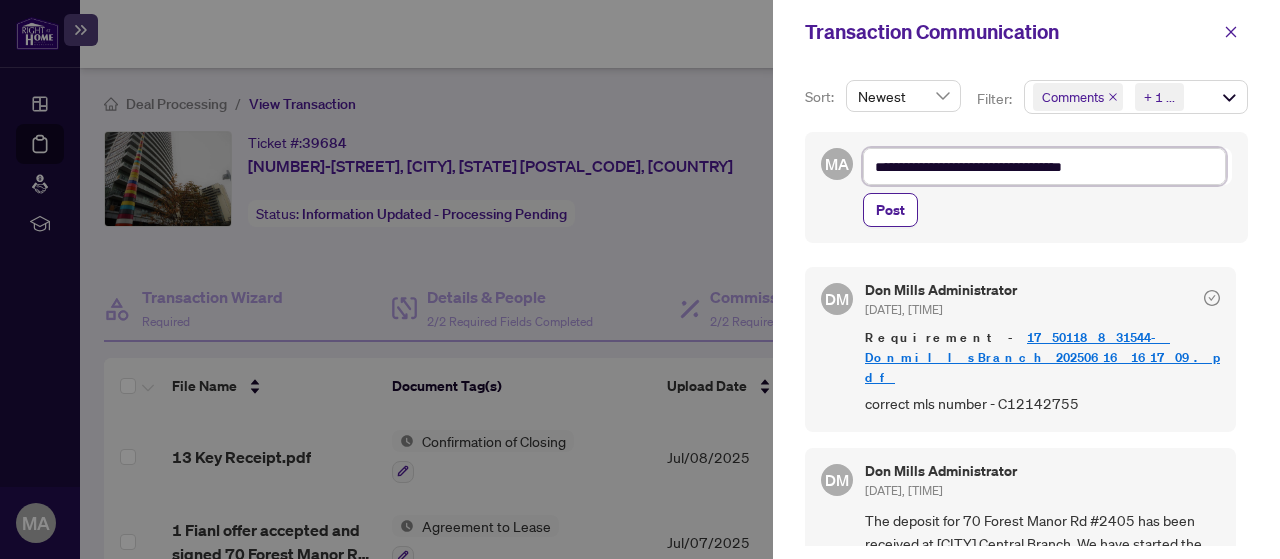 type on "**********" 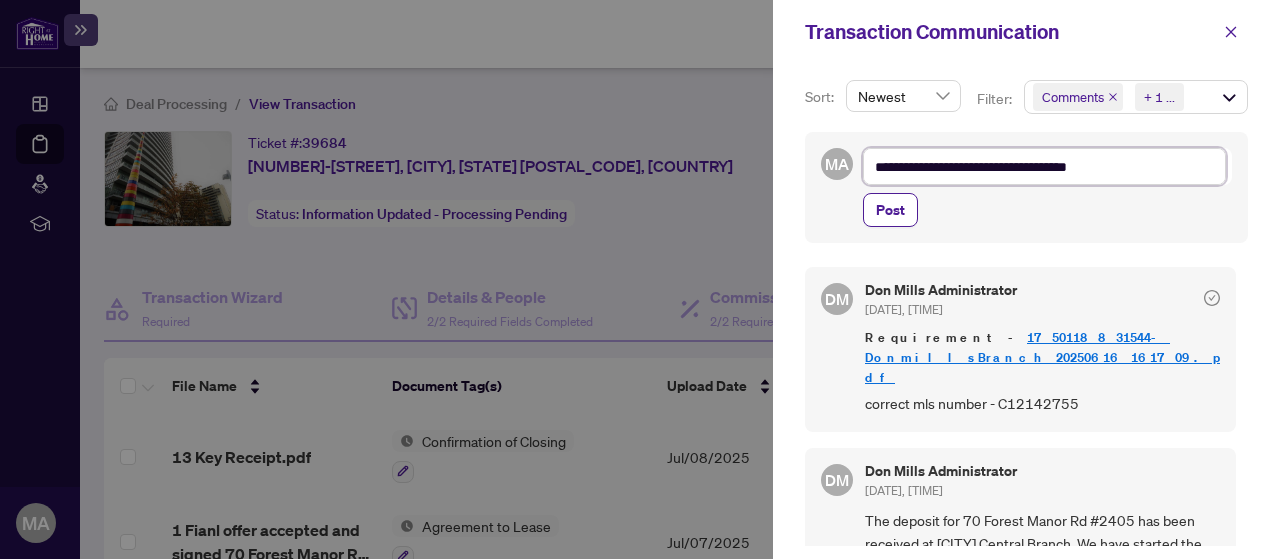 type on "**********" 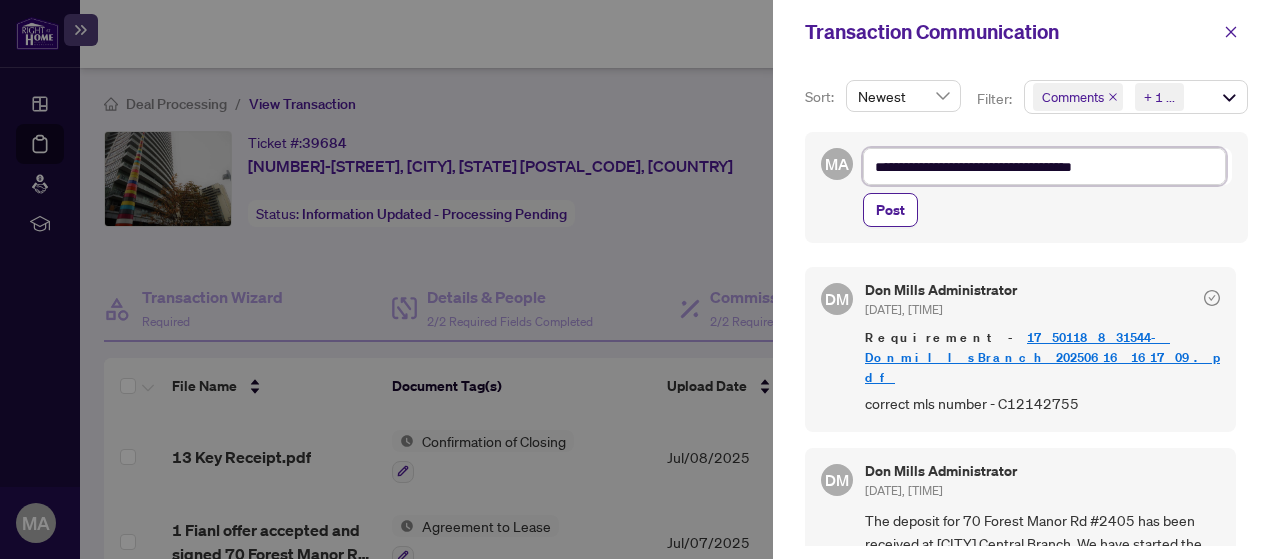 type on "**********" 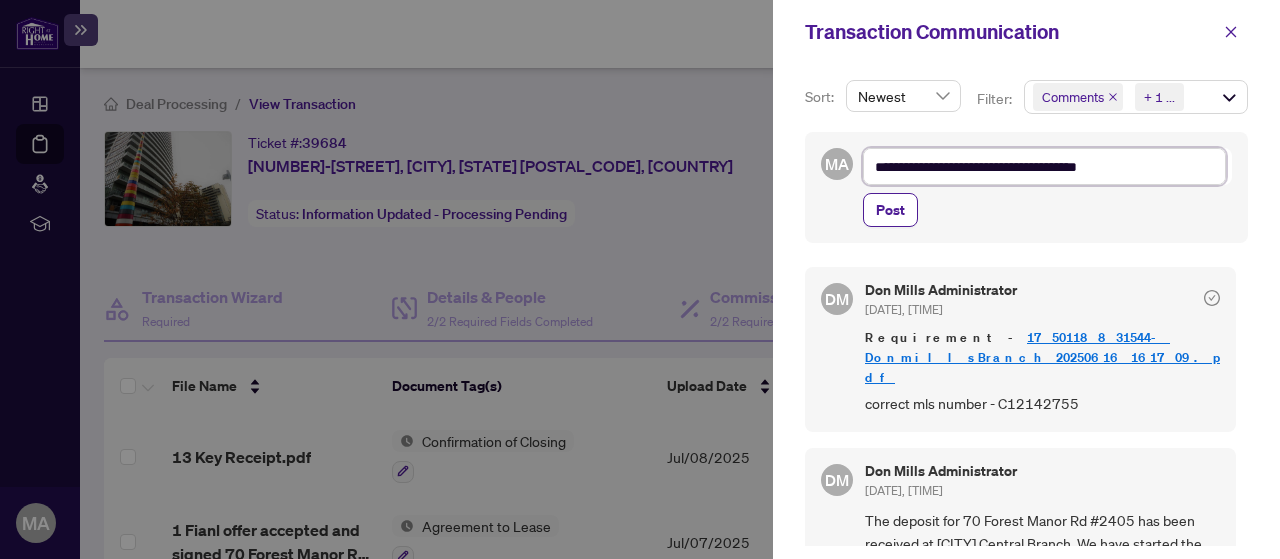 type on "**********" 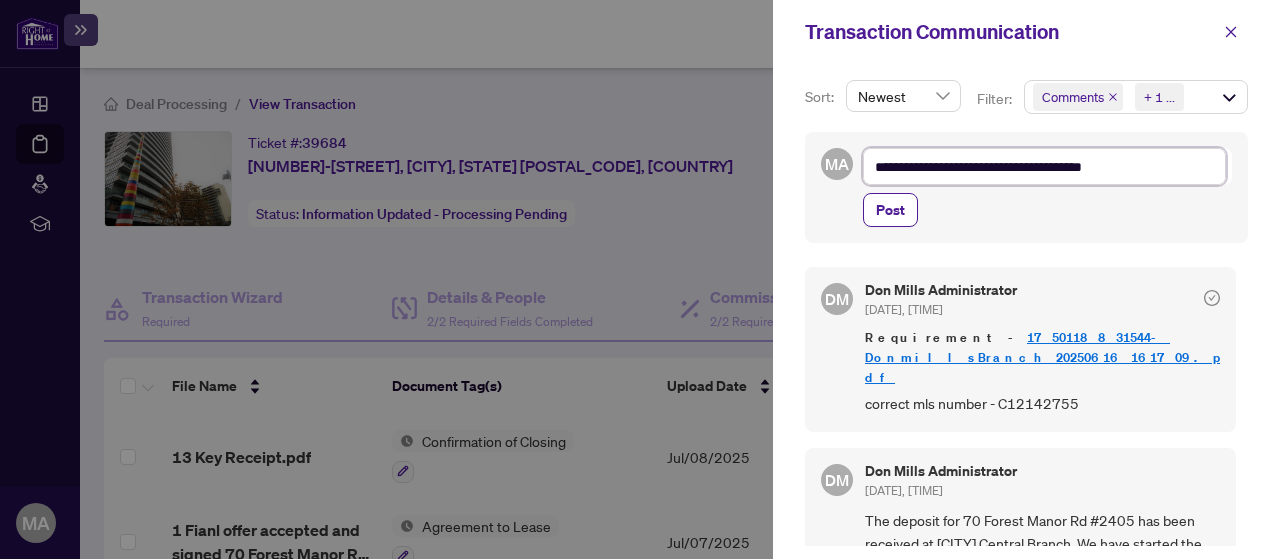 type on "**********" 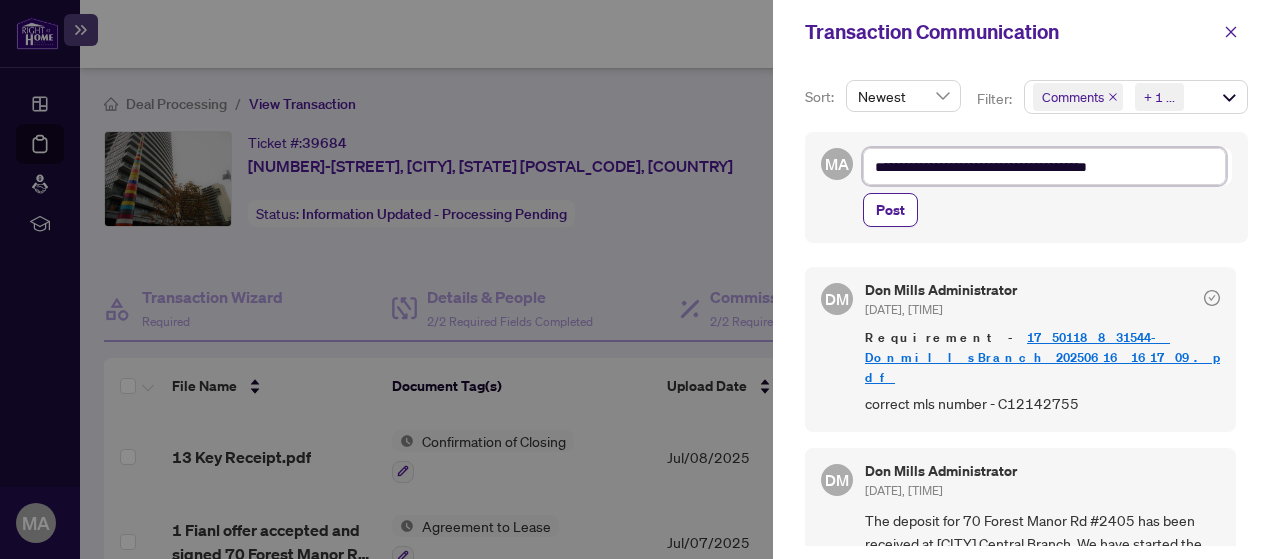 type on "**********" 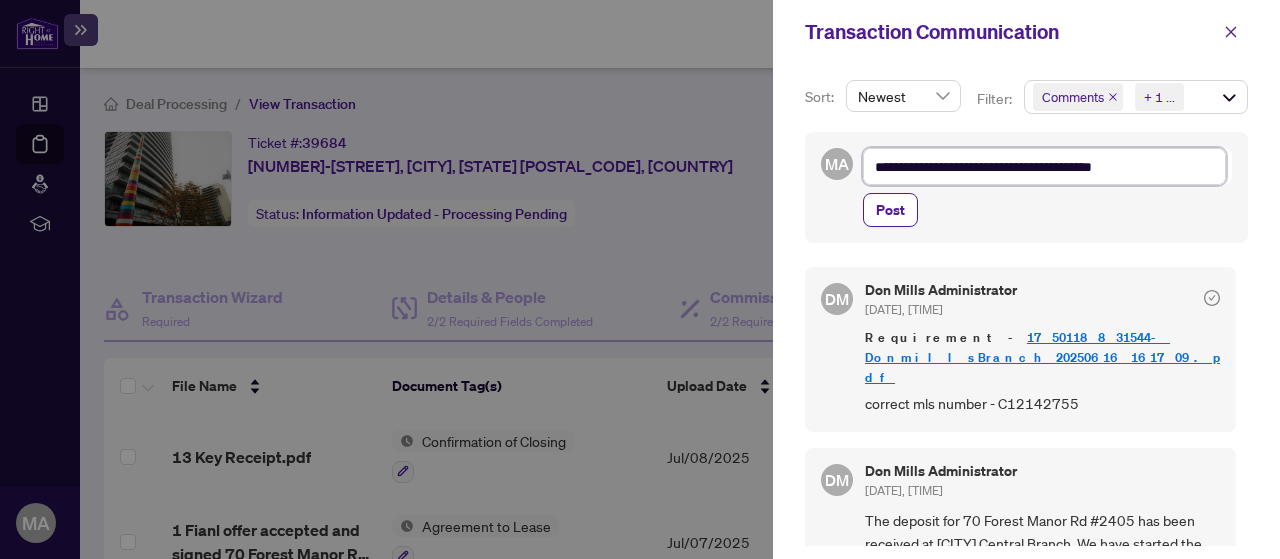 type on "**********" 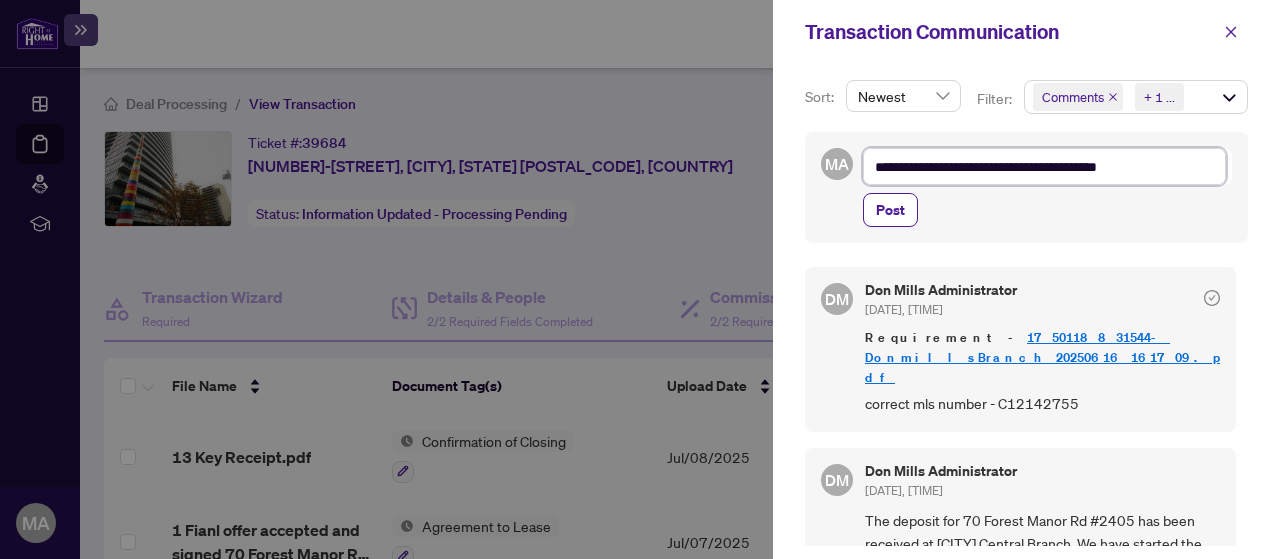 type on "**********" 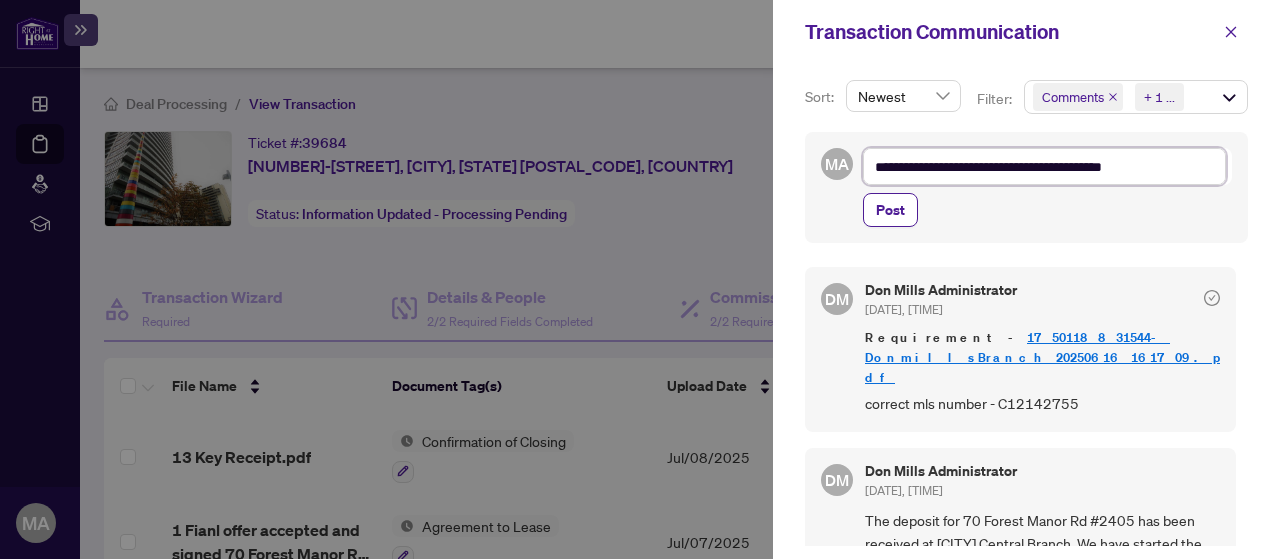 type on "**********" 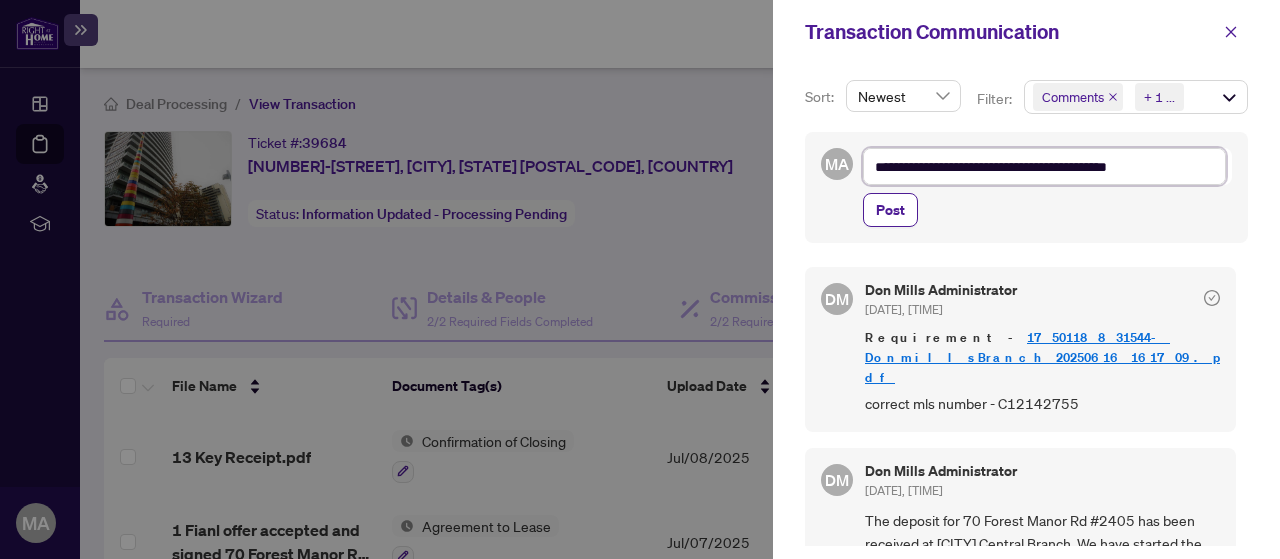 type on "**********" 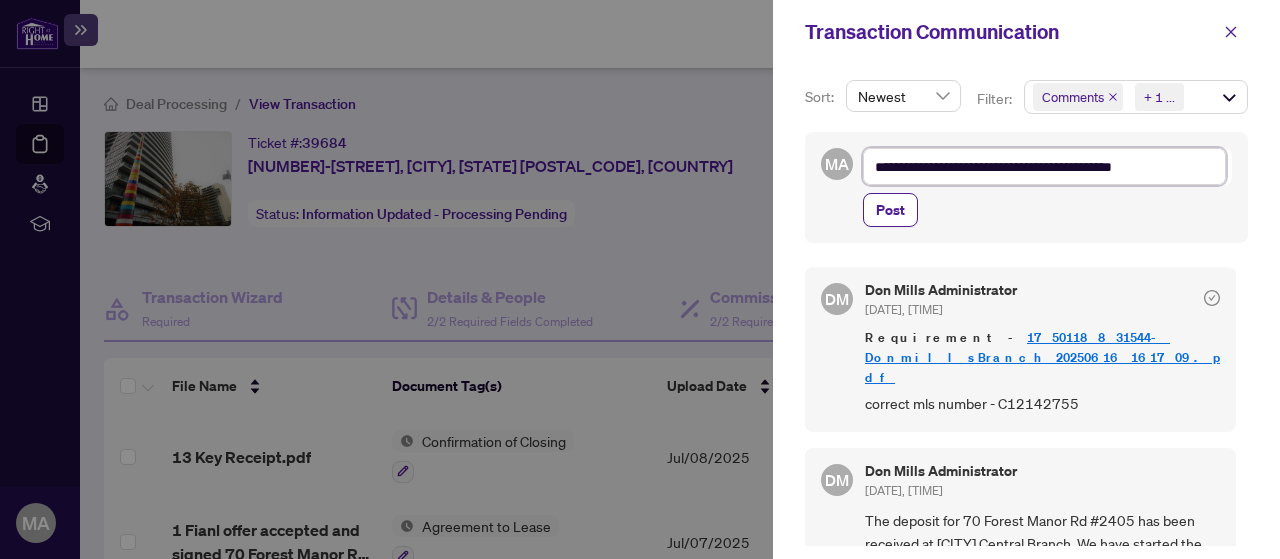 type on "**********" 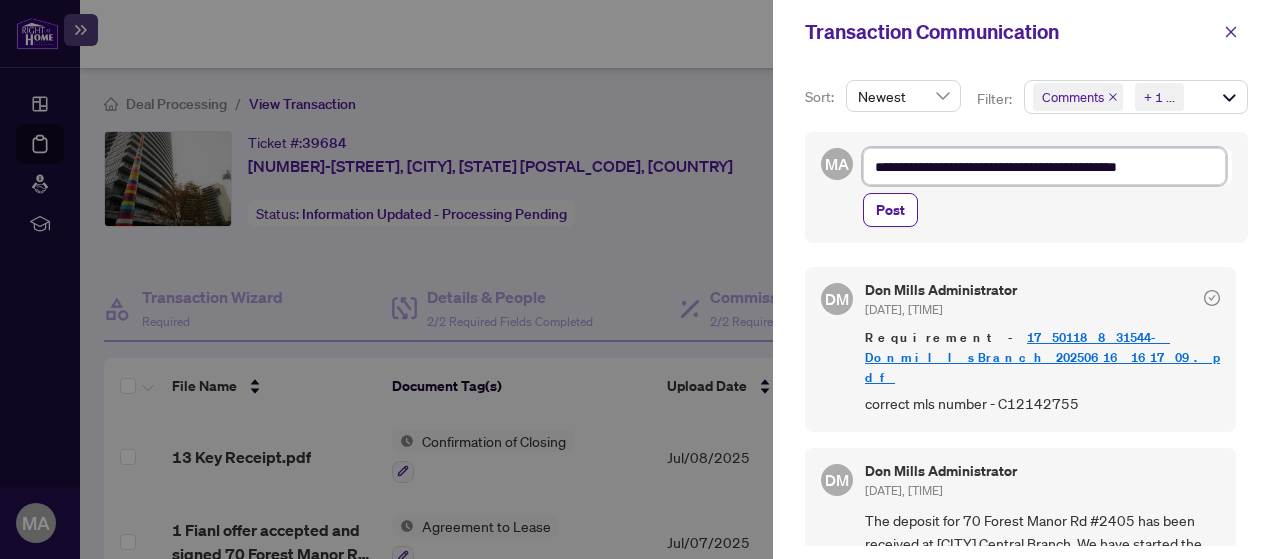type on "**********" 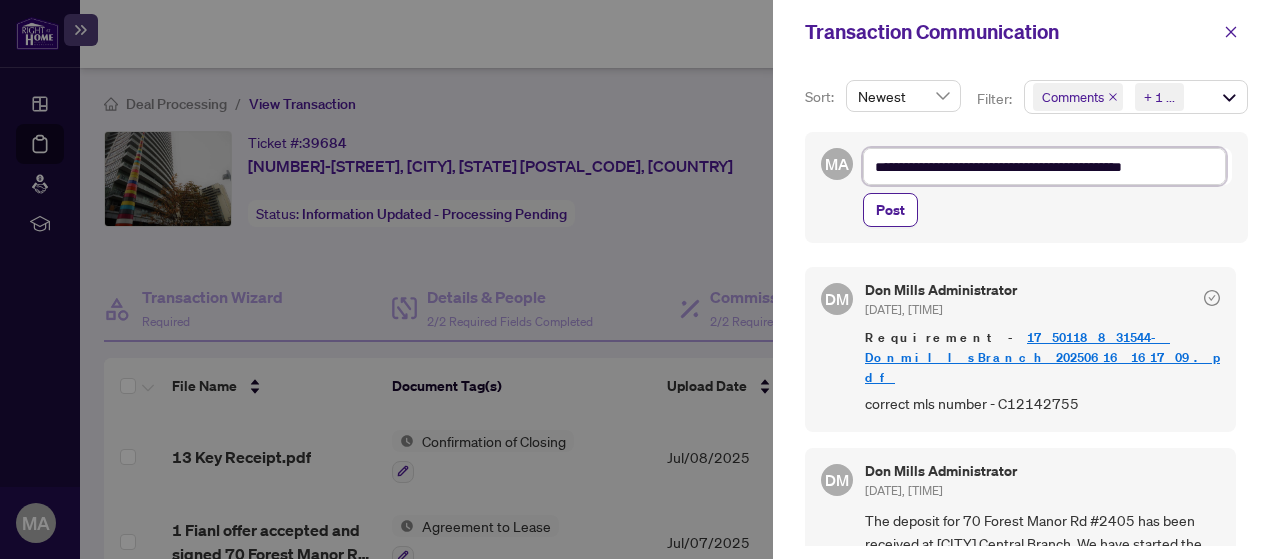 type on "**********" 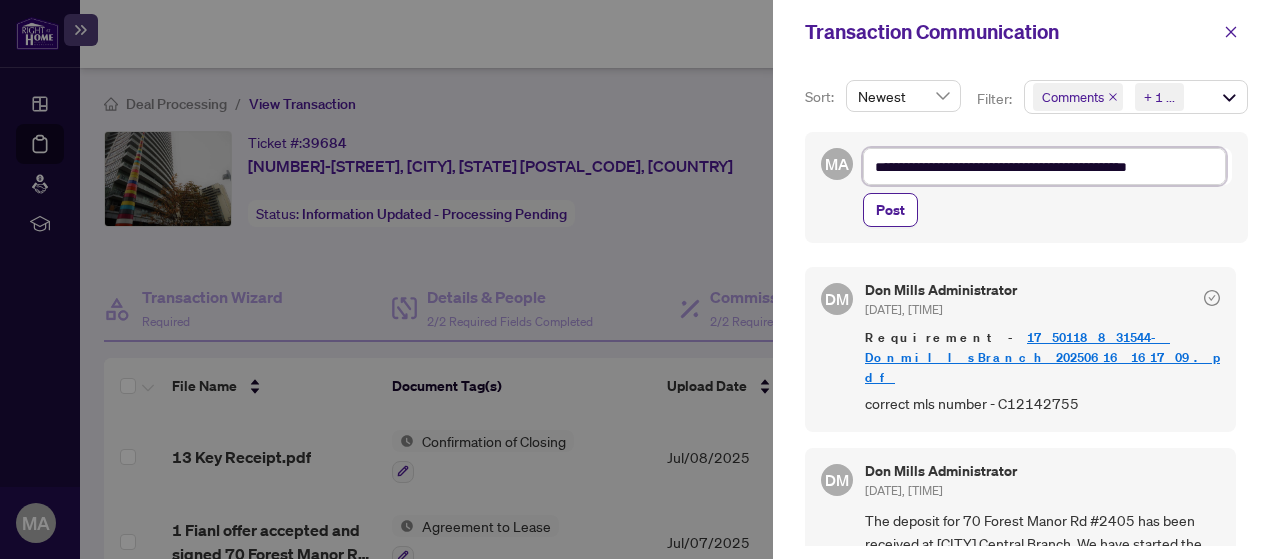 type on "**********" 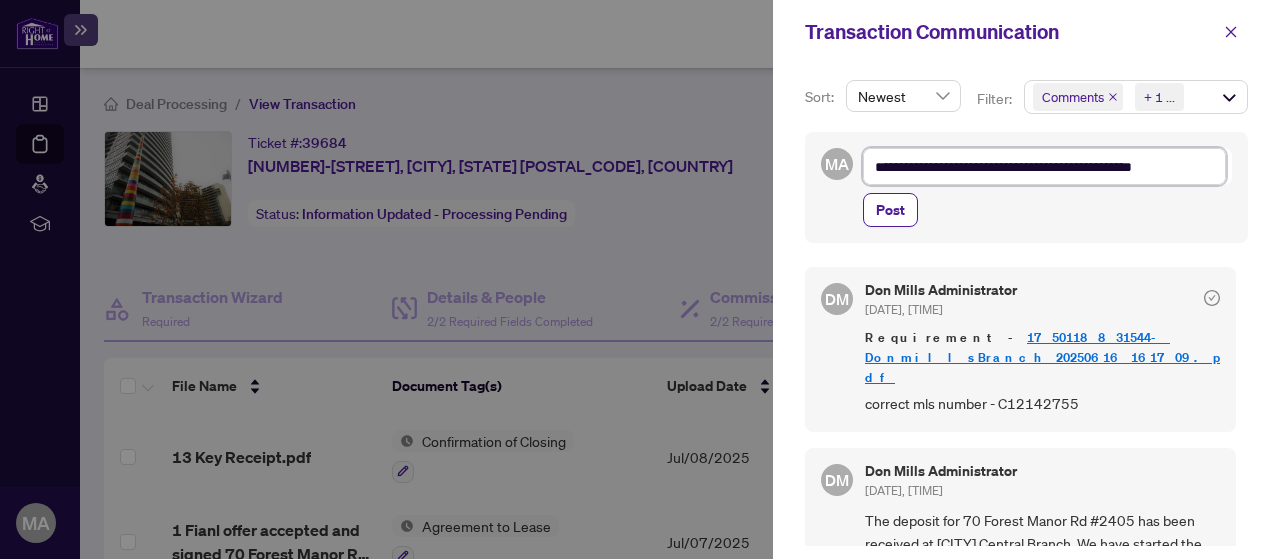 type on "**********" 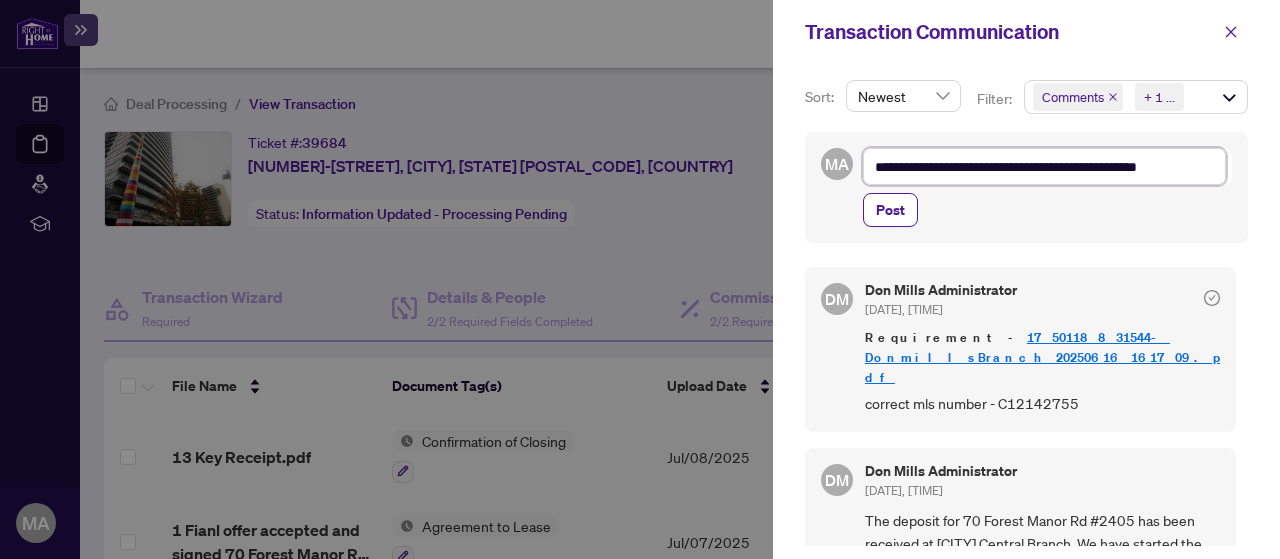 type on "**********" 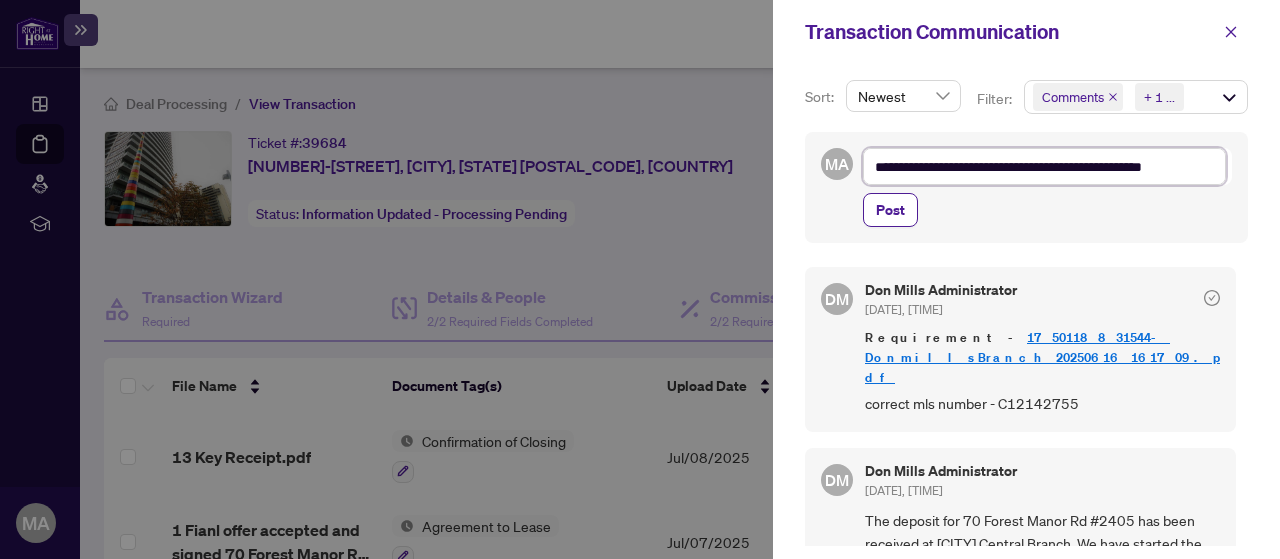 type on "**********" 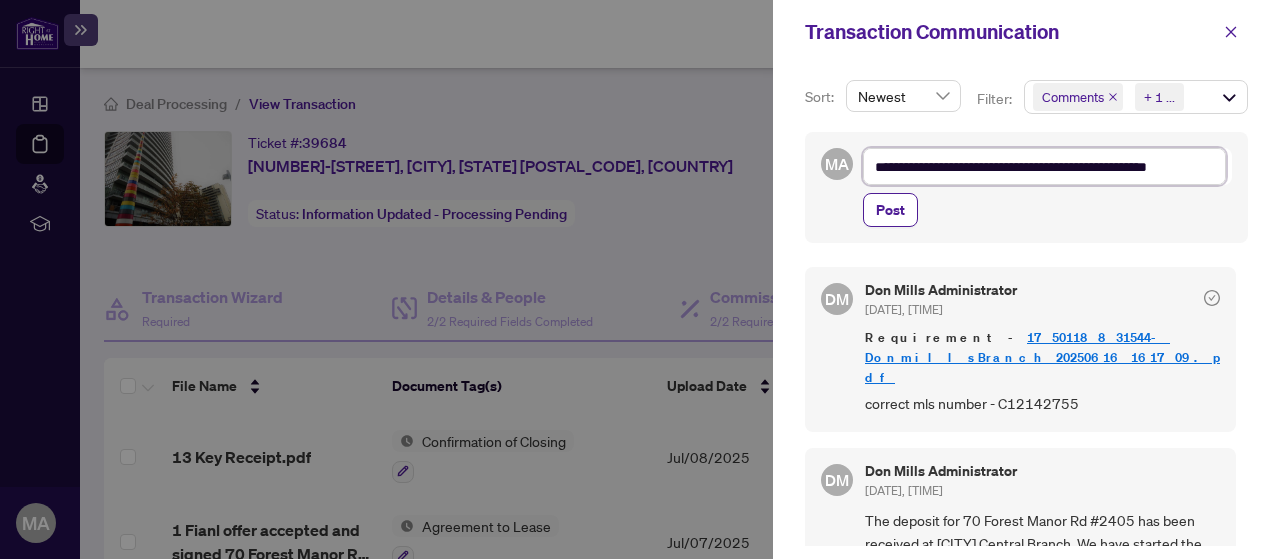 type on "**********" 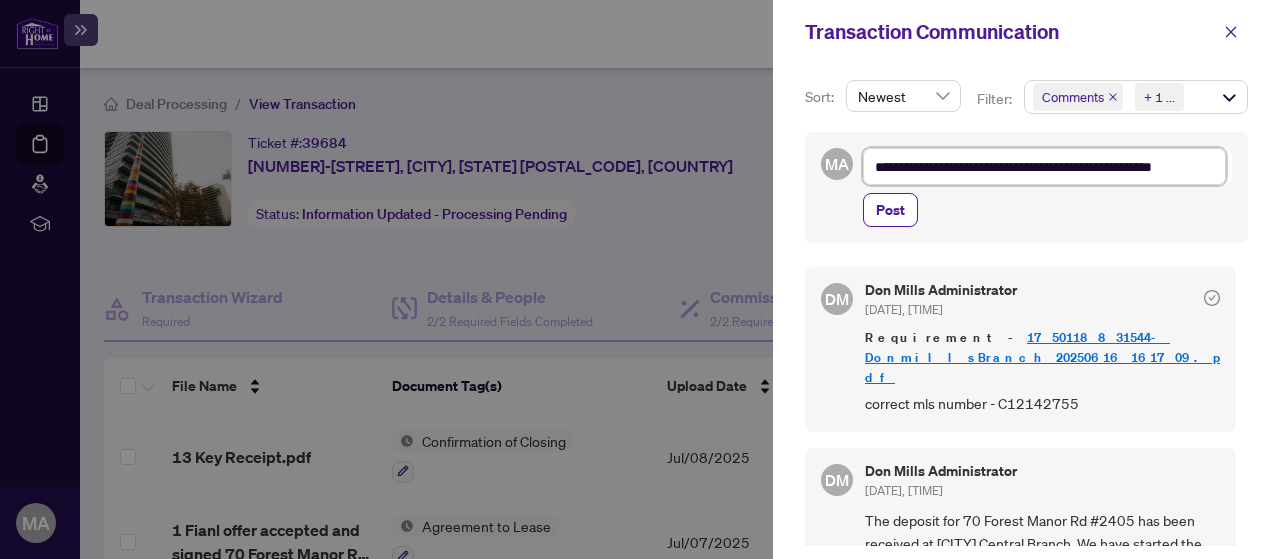 type on "**********" 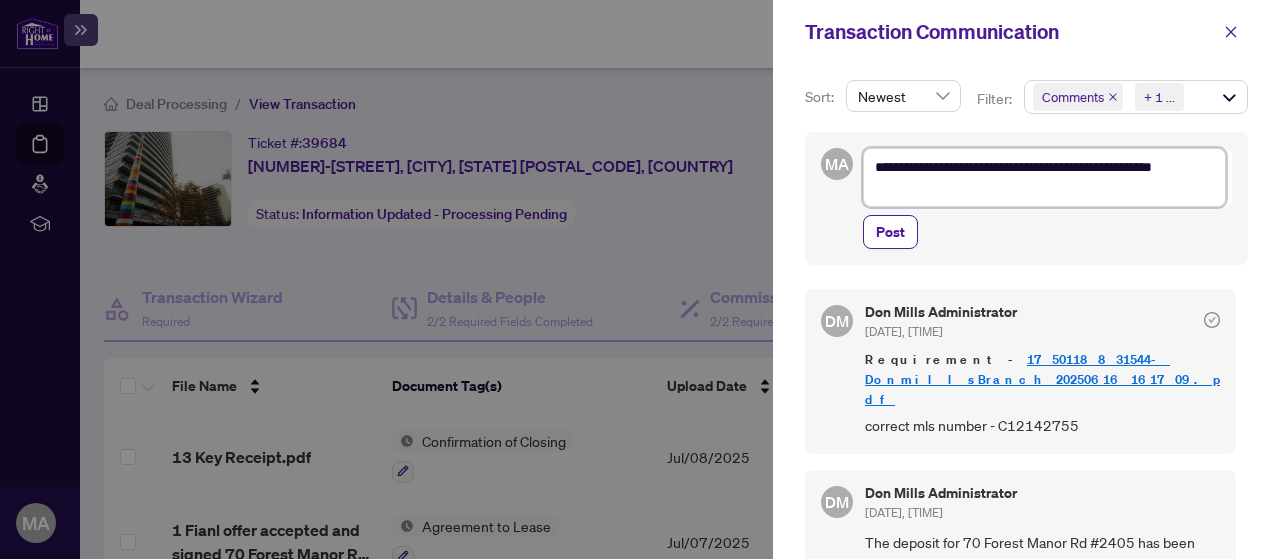type on "**********" 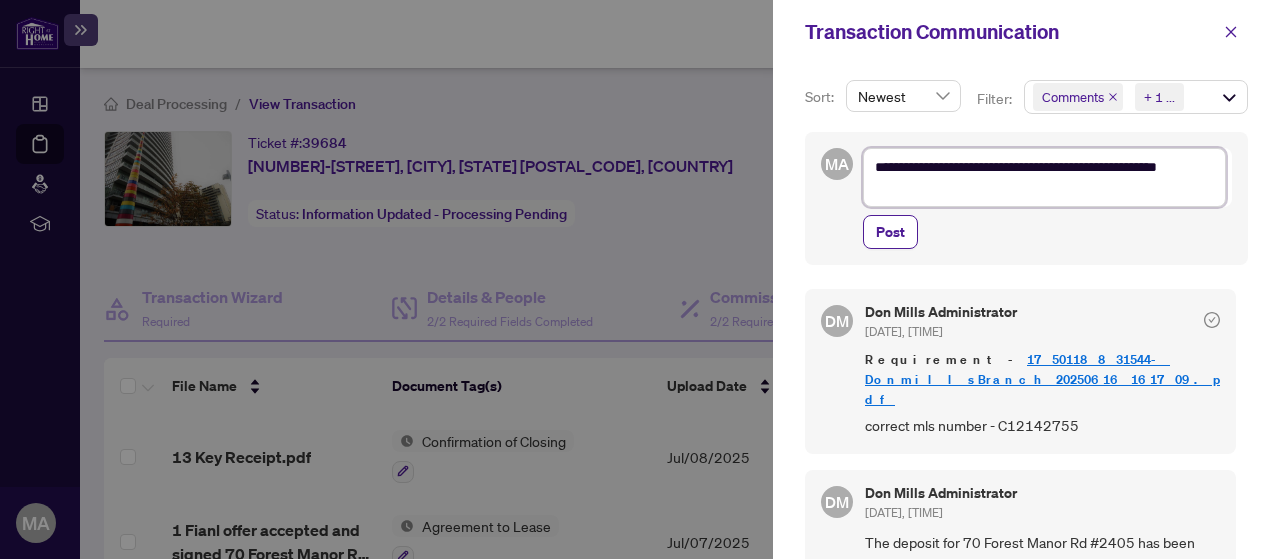 type on "**********" 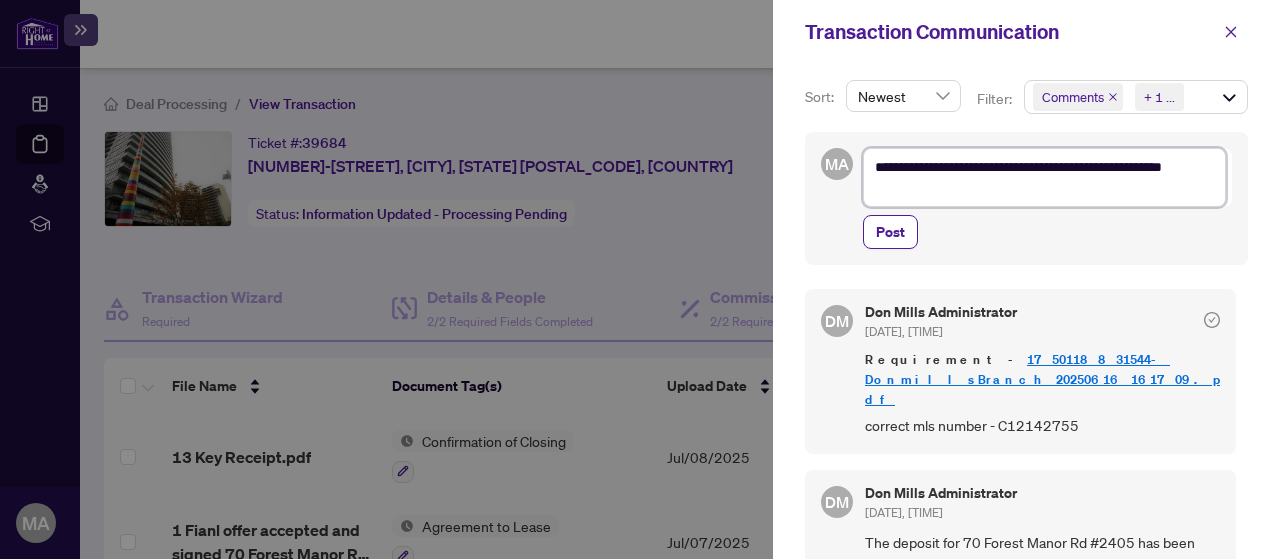 type on "**********" 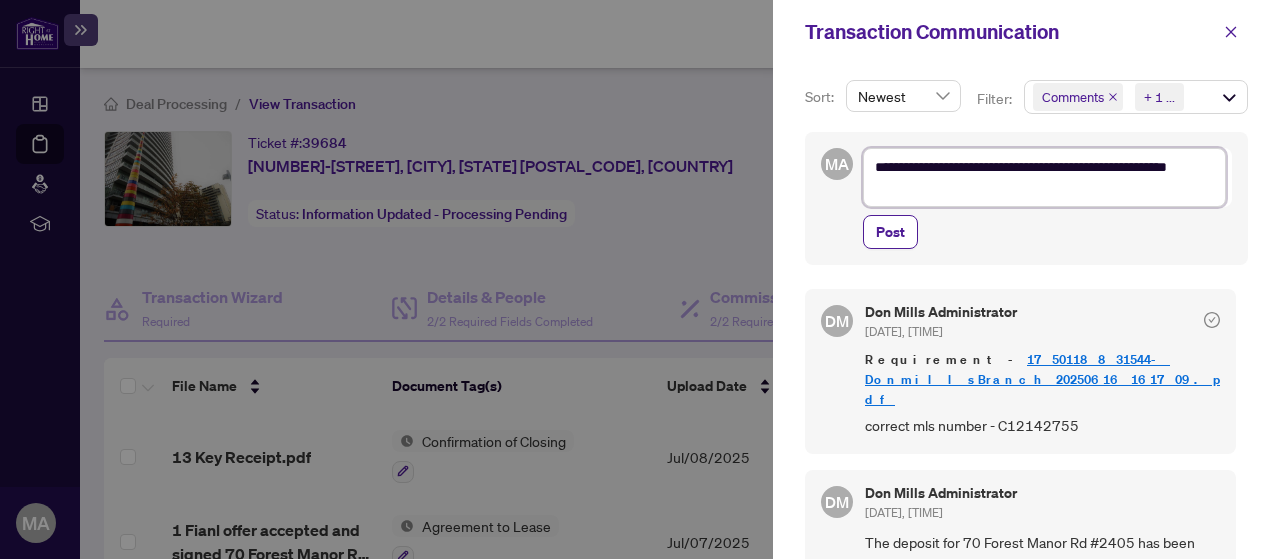 type 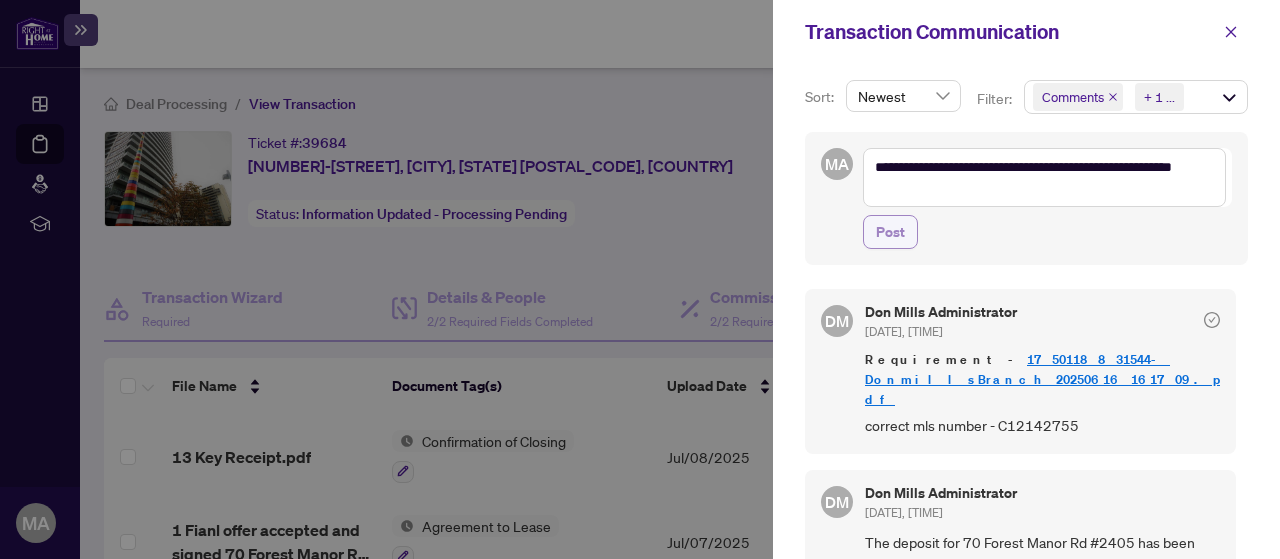 click on "Post" at bounding box center [890, 232] 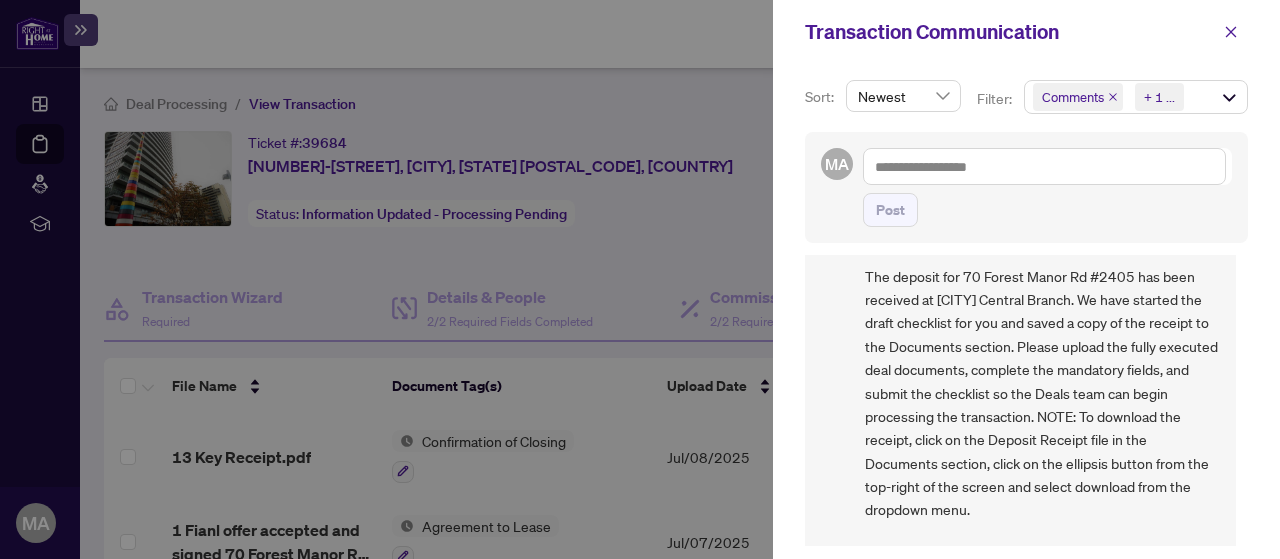 scroll, scrollTop: 398, scrollLeft: 0, axis: vertical 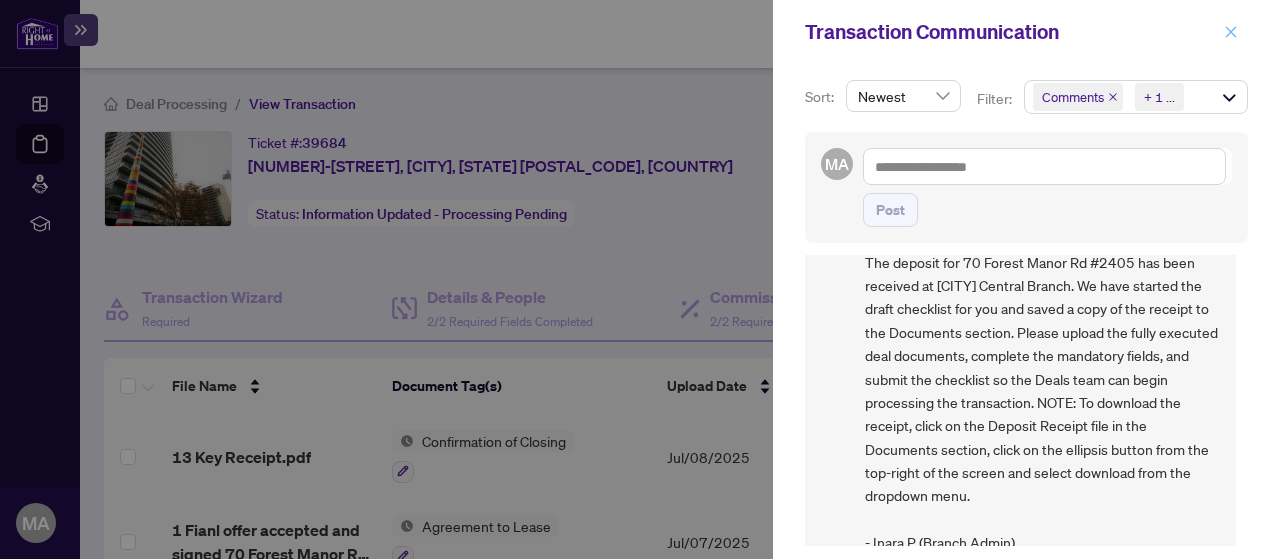 click 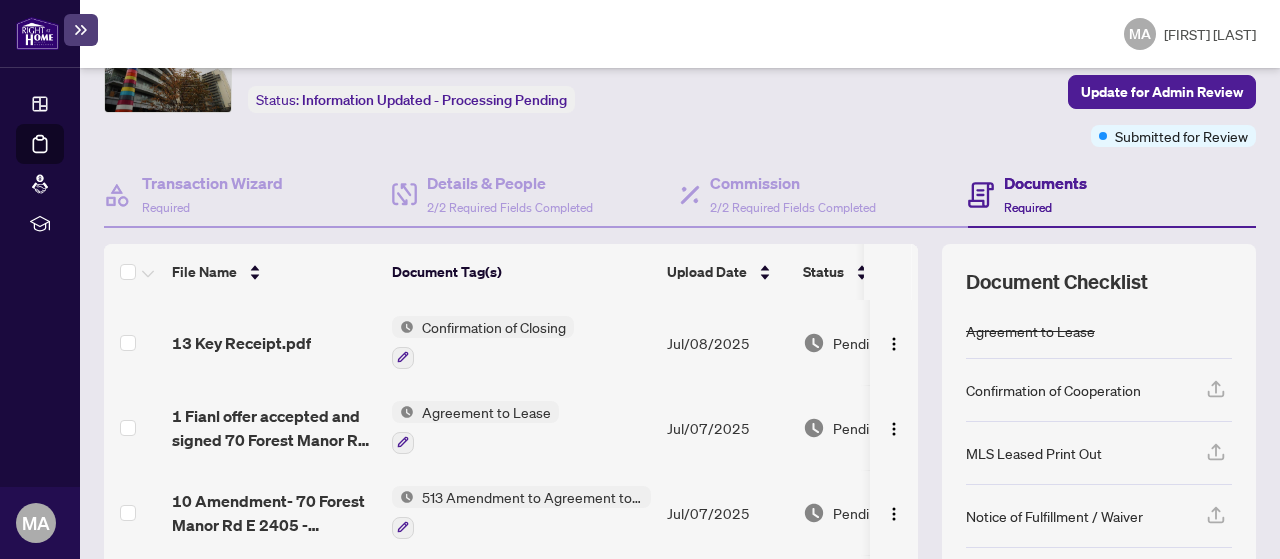 scroll, scrollTop: 200, scrollLeft: 0, axis: vertical 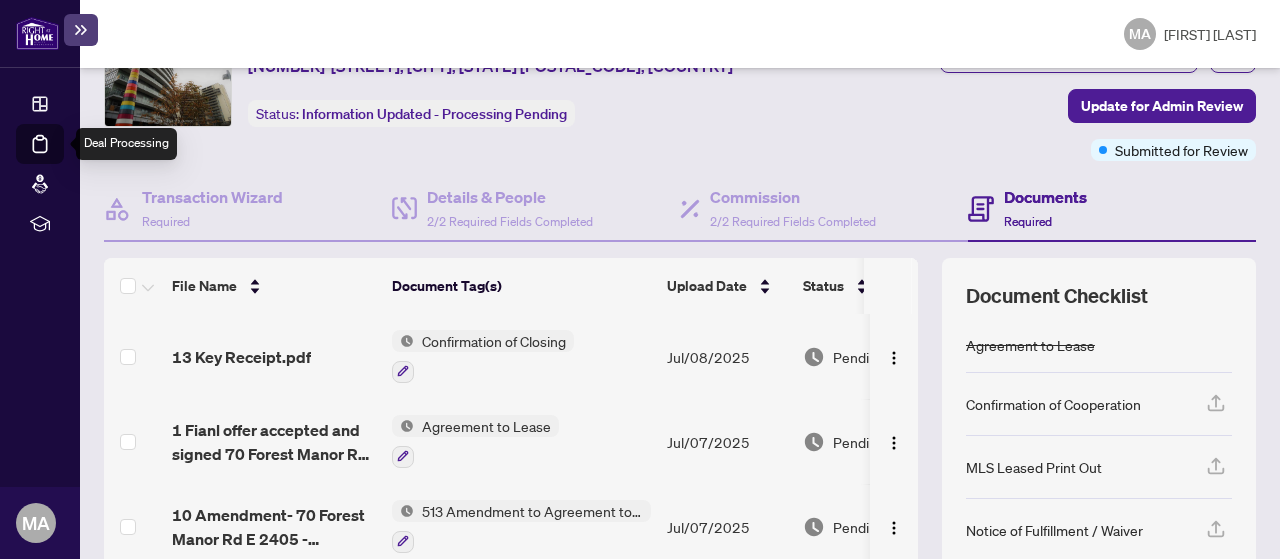 click on "Deal Processing" at bounding box center [63, 158] 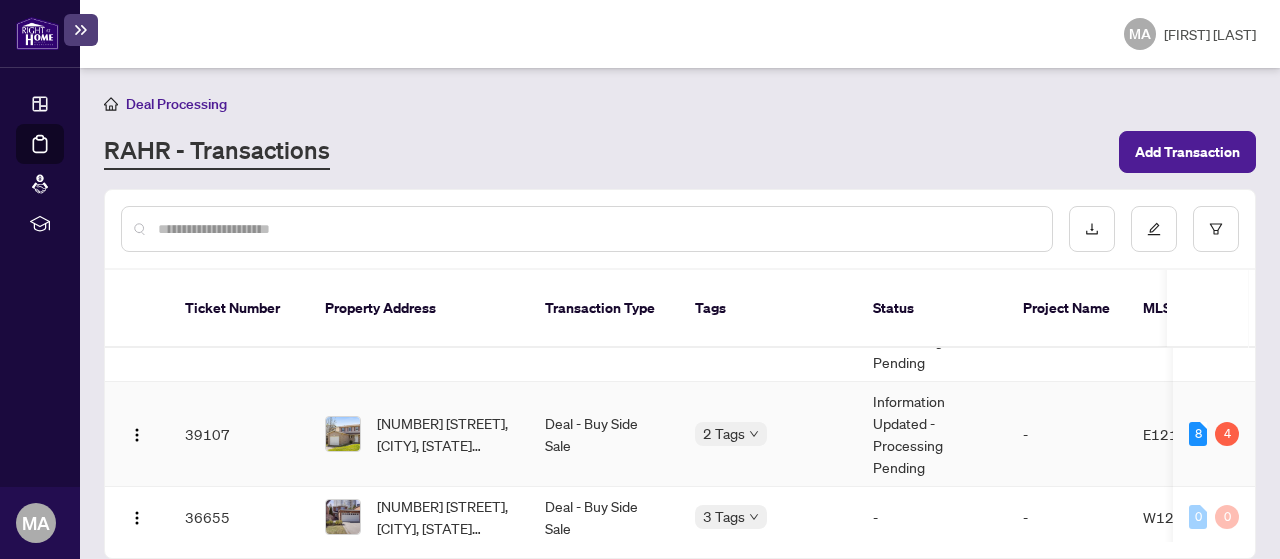 scroll, scrollTop: 100, scrollLeft: 0, axis: vertical 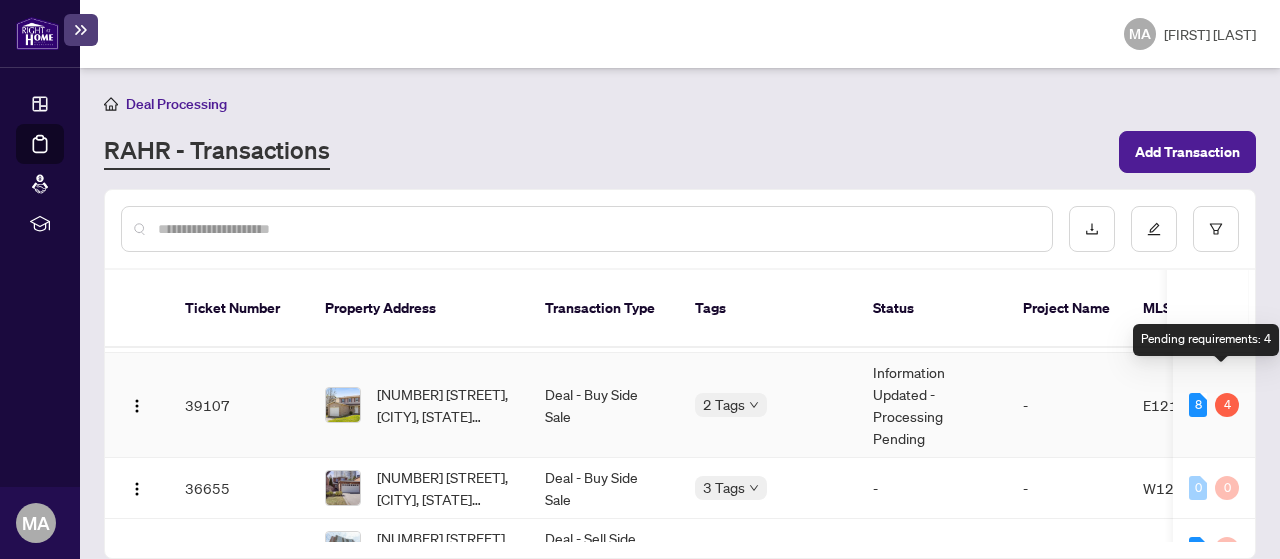 click on "4" at bounding box center (1227, 405) 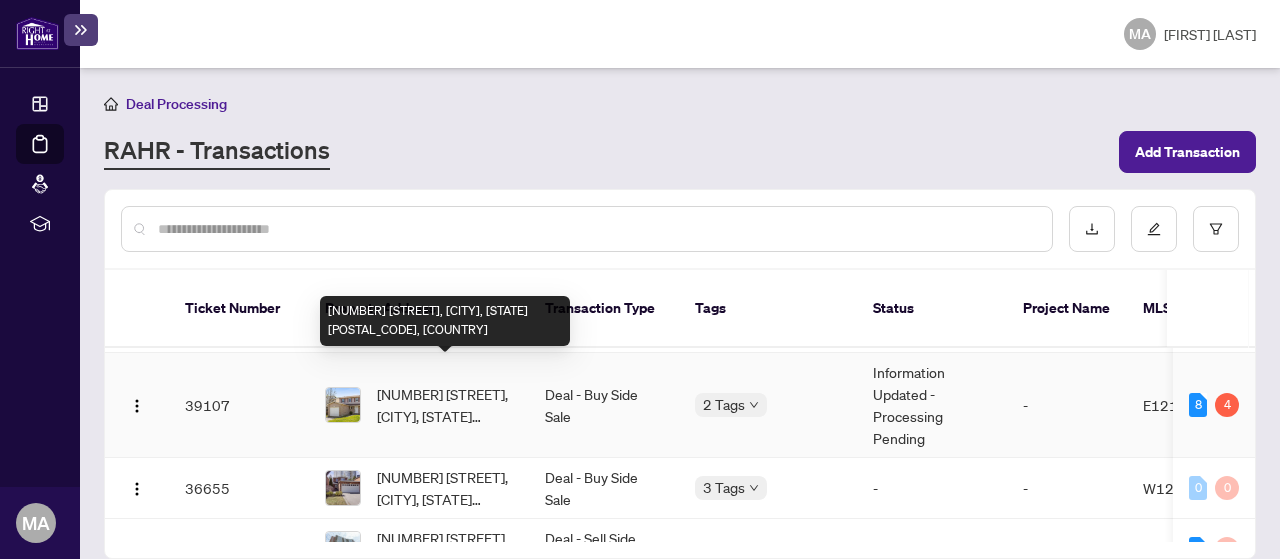 click on "[NUMBER] [STREET], [CITY], [STATE] [POSTAL_CODE], [COUNTRY]" at bounding box center [445, 405] 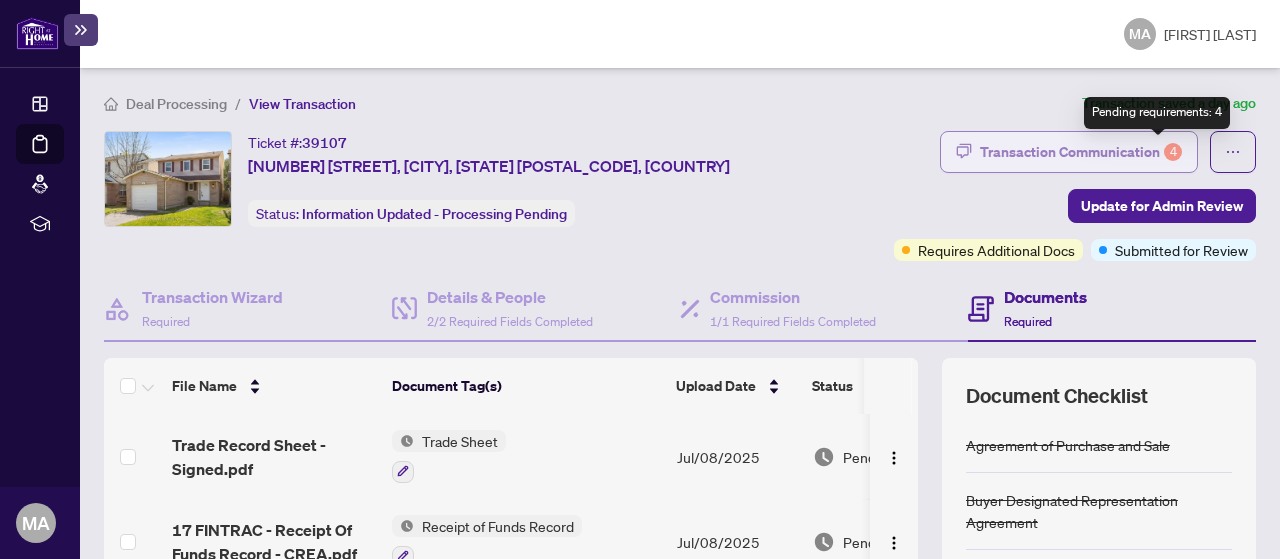 click on "4" at bounding box center [1173, 152] 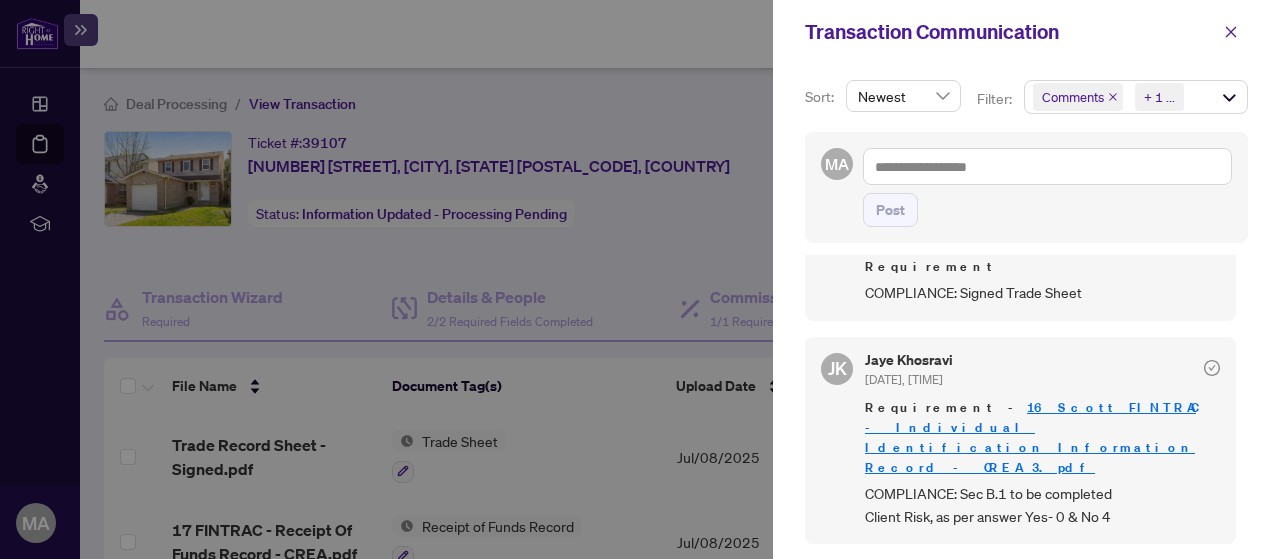 scroll, scrollTop: 402, scrollLeft: 0, axis: vertical 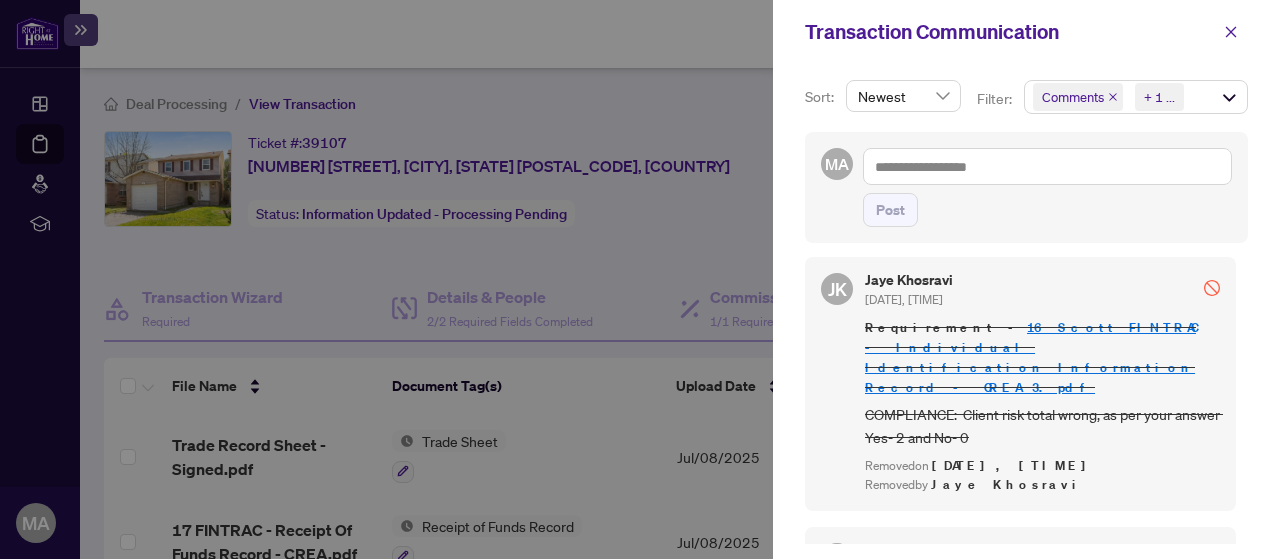 click on "17 FINTRAC - Receipt Of Funds Record - CREA.pdf" at bounding box center [1017, 617] 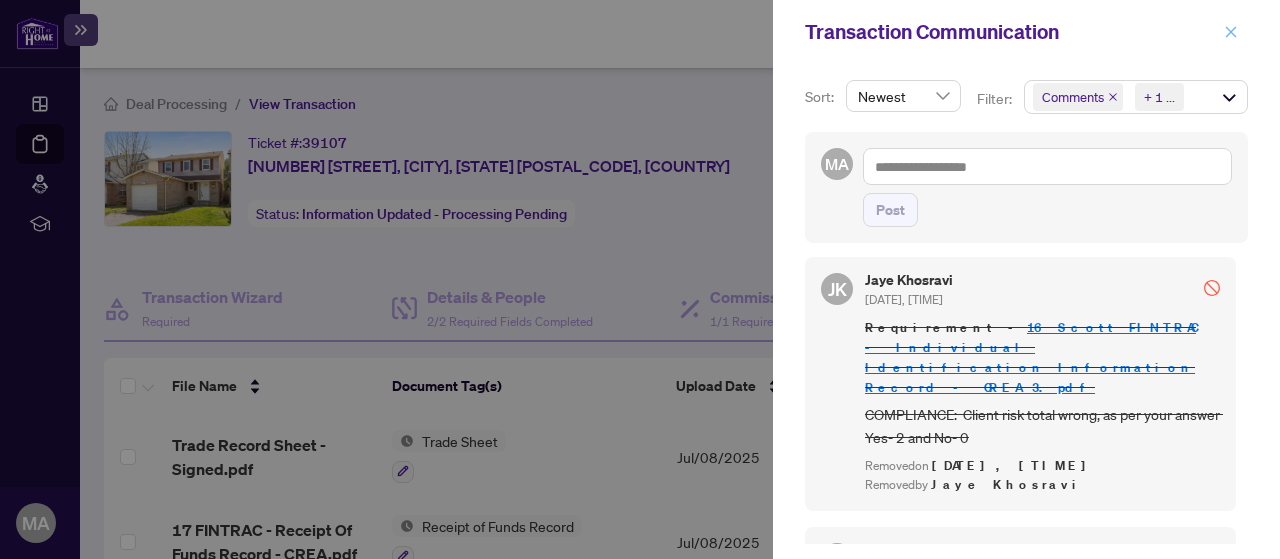 click 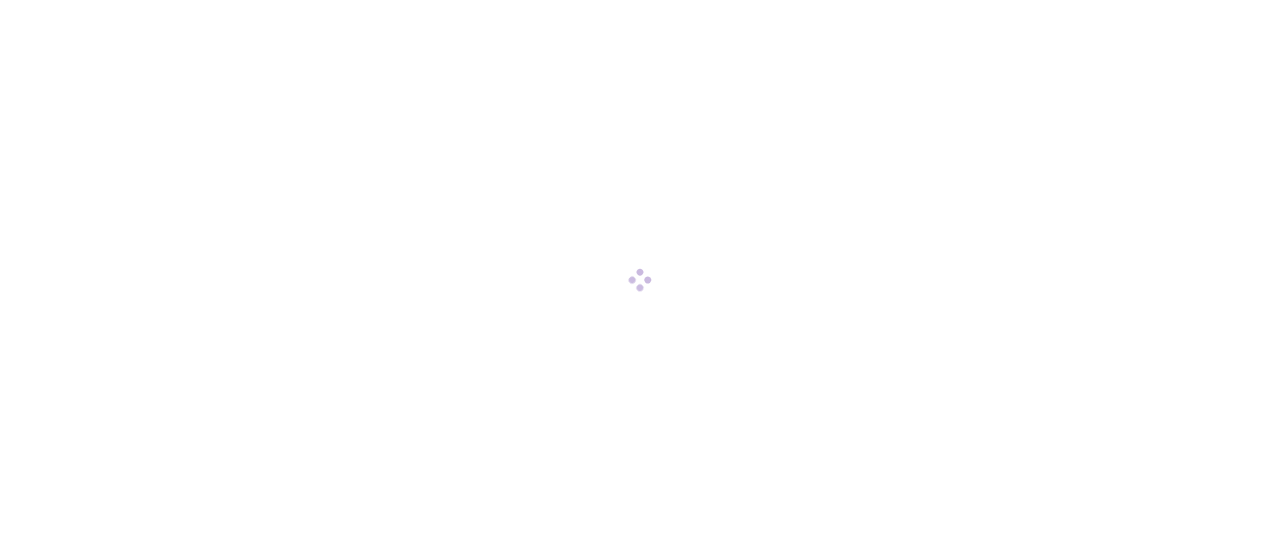 scroll, scrollTop: 0, scrollLeft: 0, axis: both 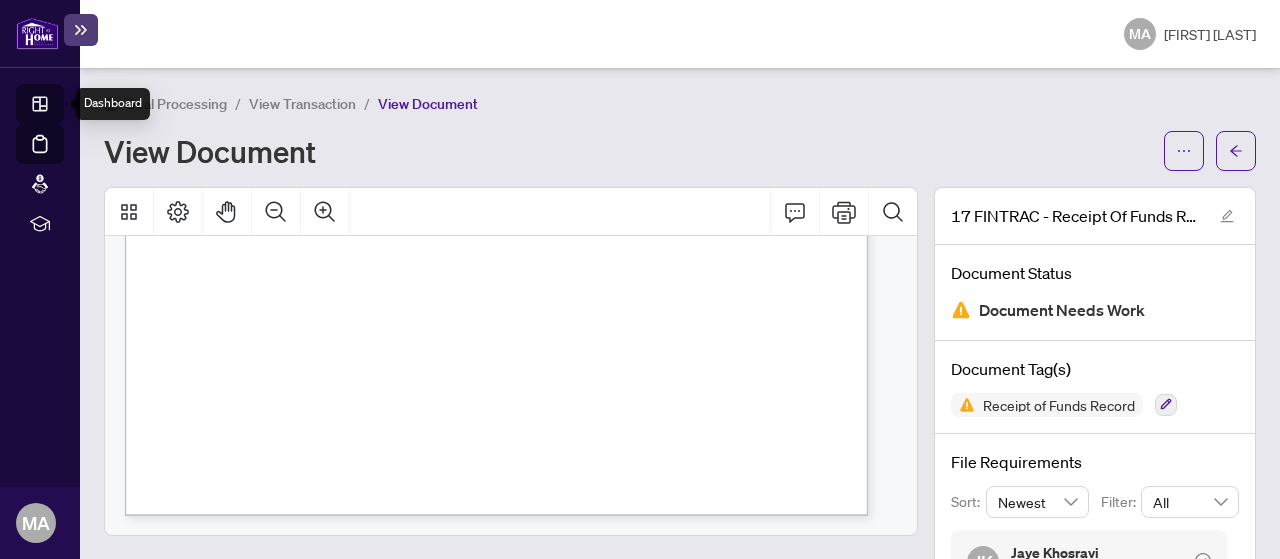 click on "Dashboard" at bounding box center (62, 107) 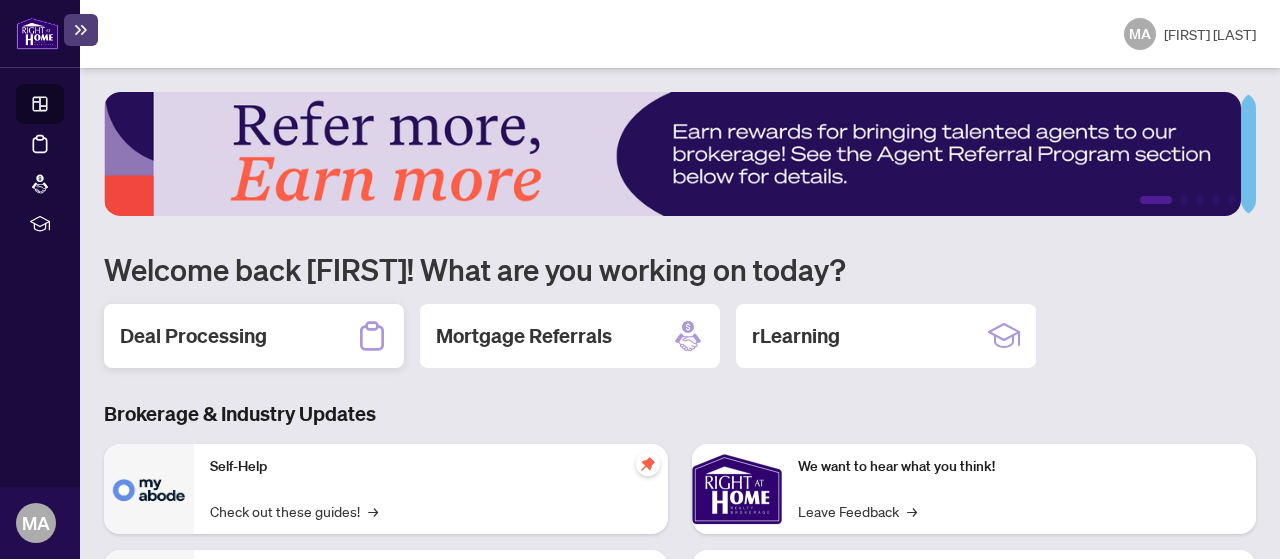 click on "Deal Processing" at bounding box center [193, 336] 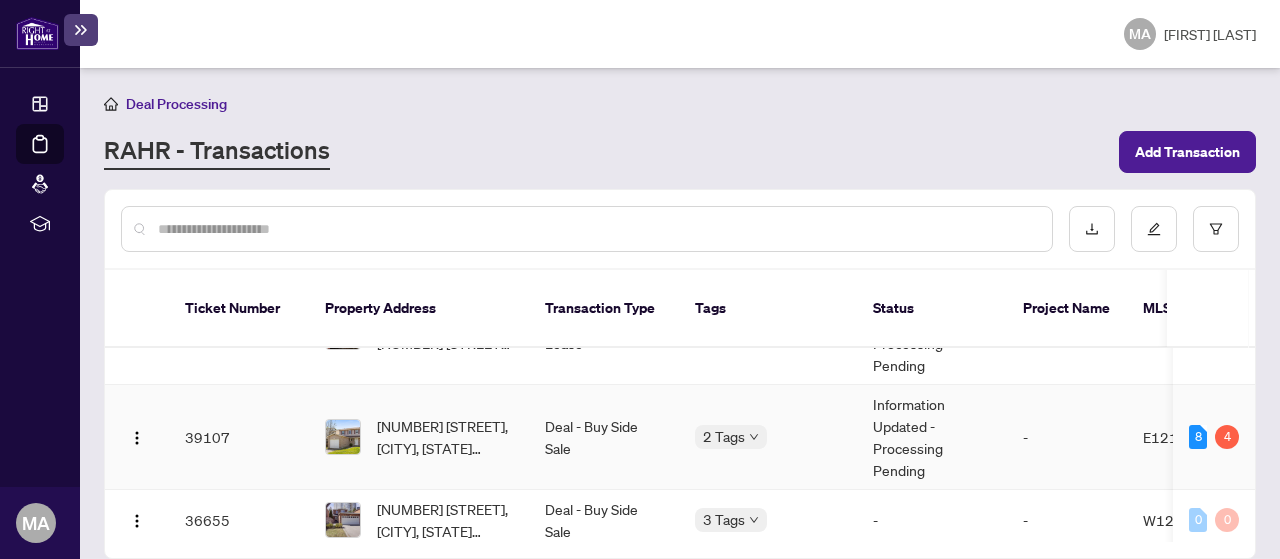 scroll, scrollTop: 100, scrollLeft: 0, axis: vertical 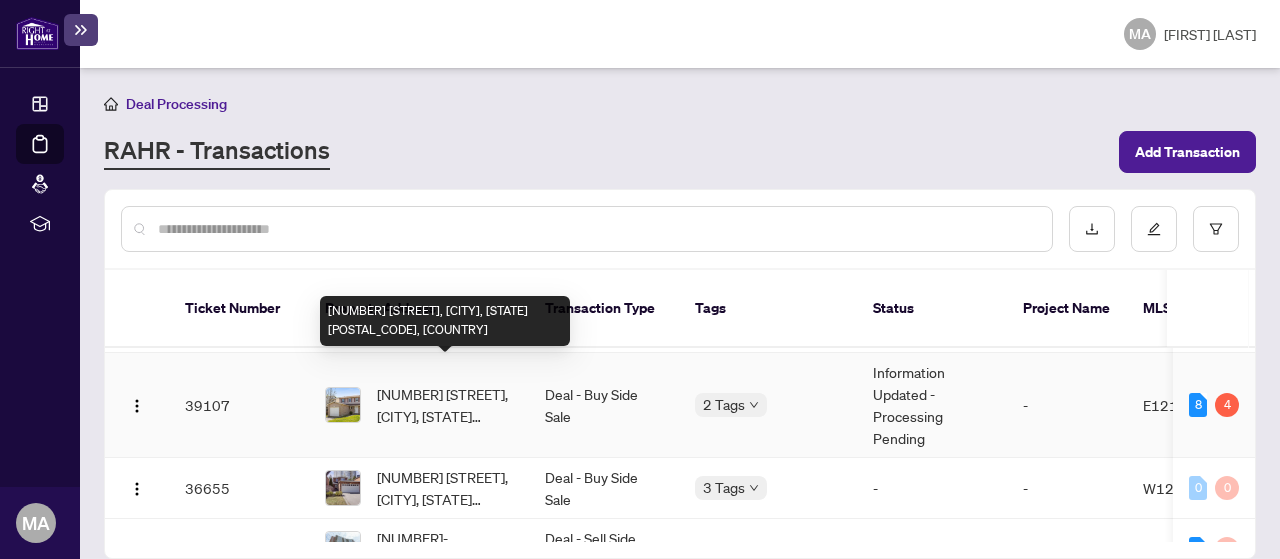 click on "[NUMBER] [STREET], [CITY], [STATE] [POSTAL_CODE], [COUNTRY]" at bounding box center (445, 405) 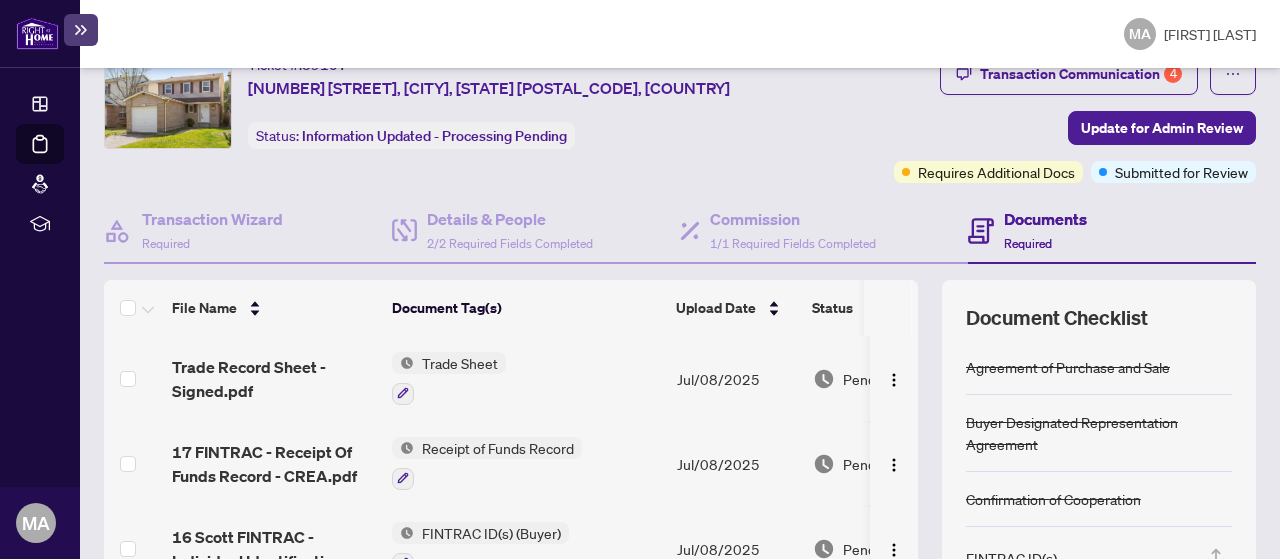 scroll, scrollTop: 71, scrollLeft: 0, axis: vertical 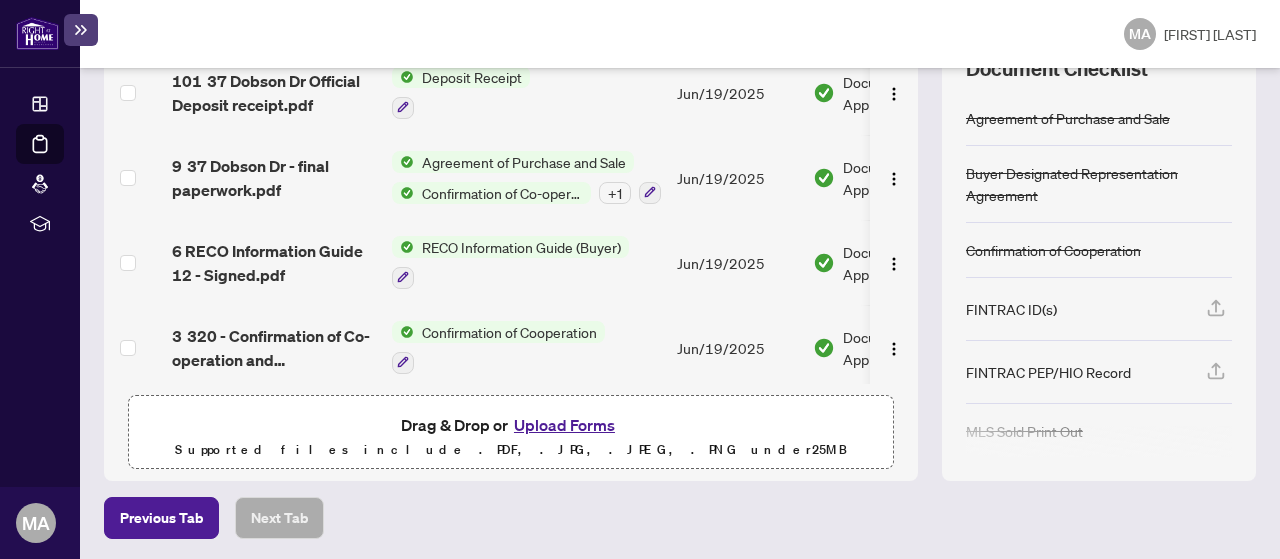 click on "Upload Forms" at bounding box center [564, 425] 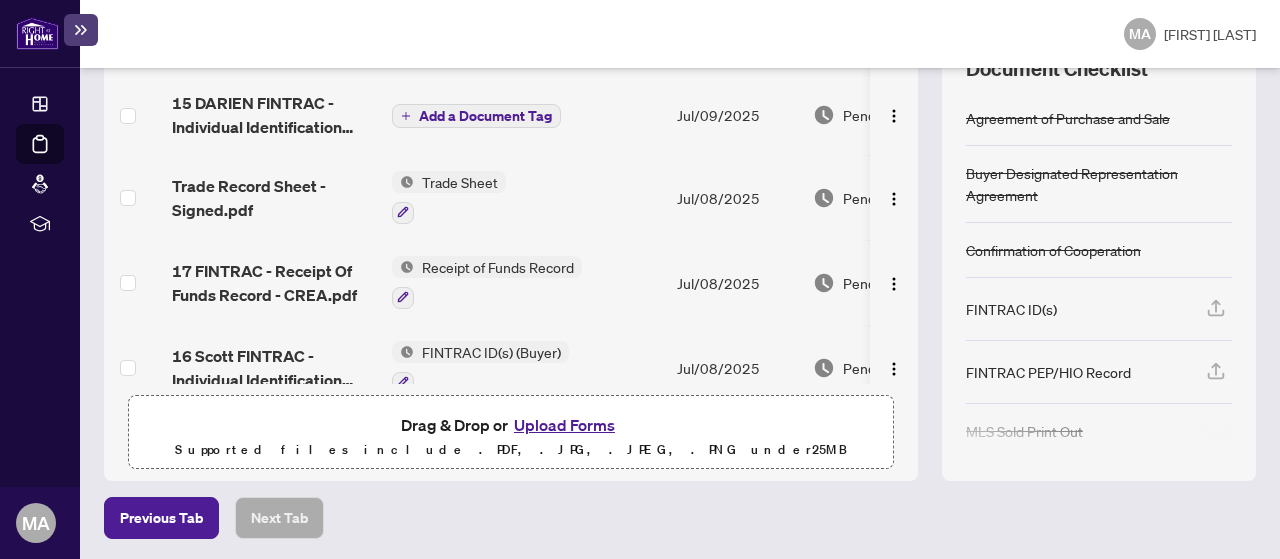 scroll, scrollTop: 0, scrollLeft: 0, axis: both 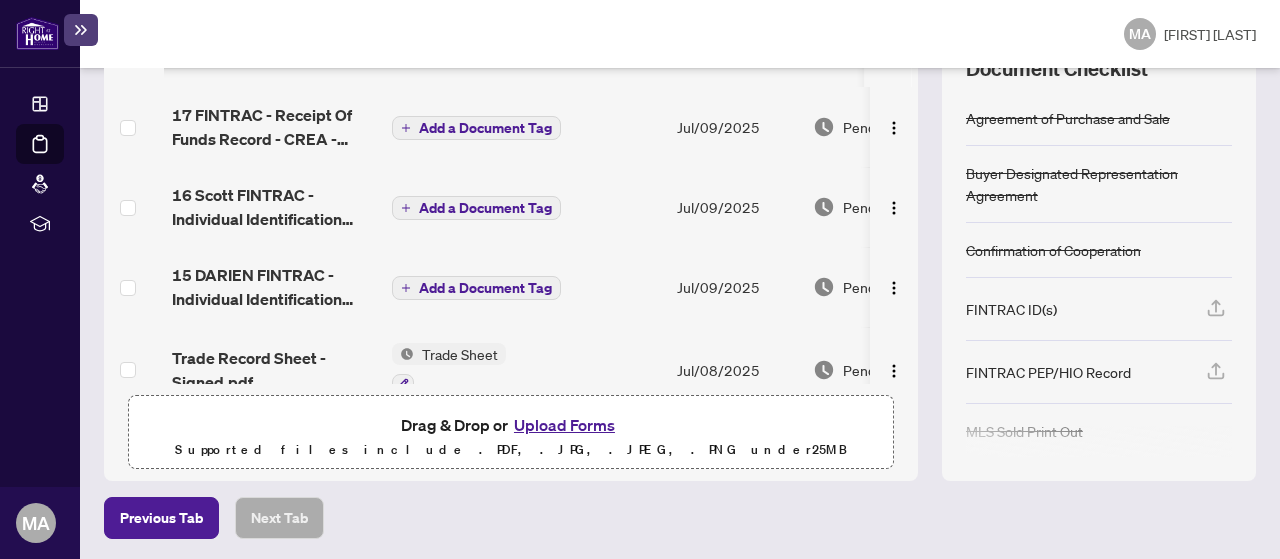 click 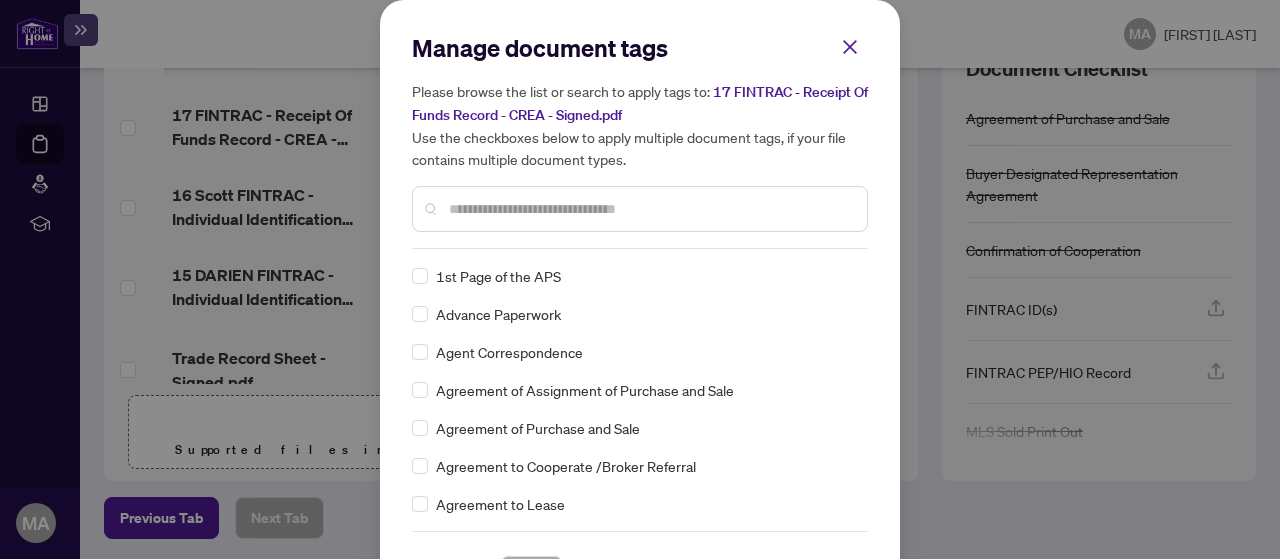 click at bounding box center (640, 209) 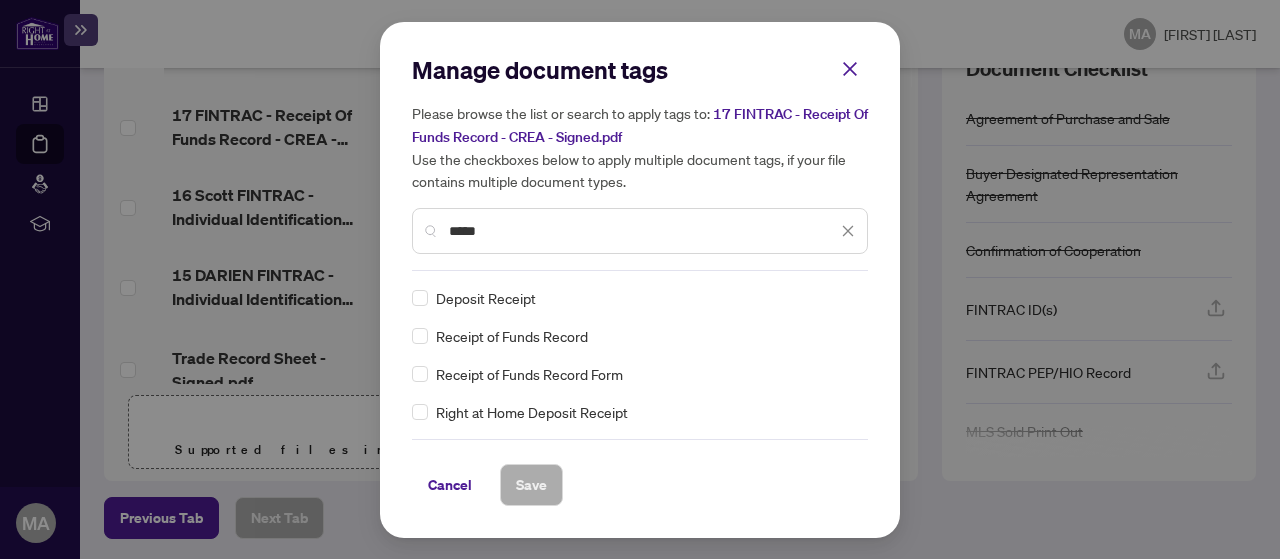 type on "*****" 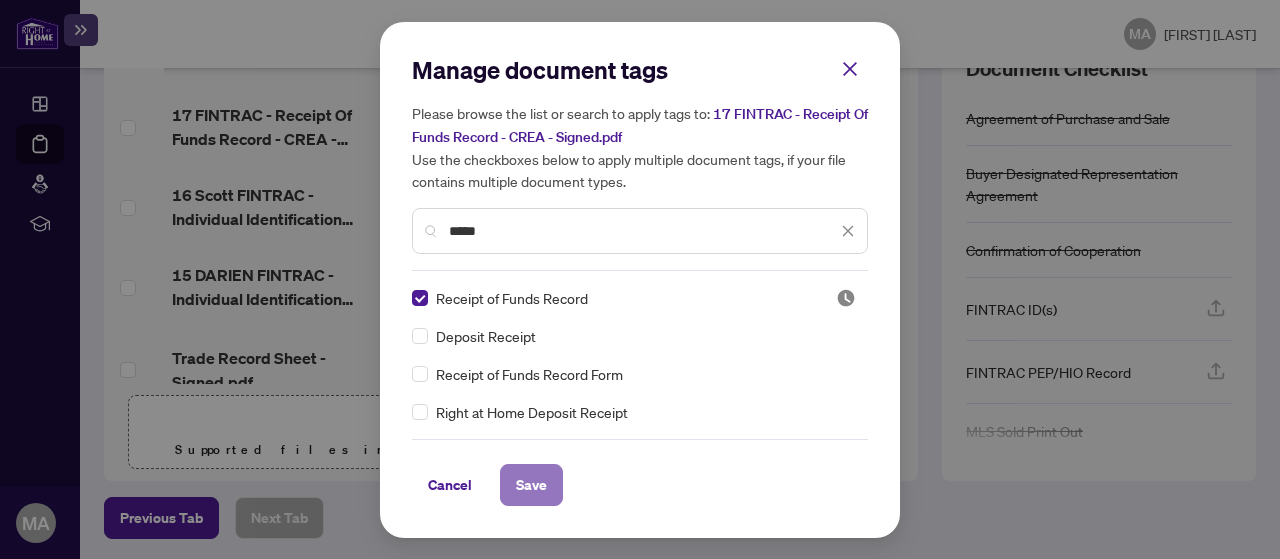 click on "Save" at bounding box center (531, 485) 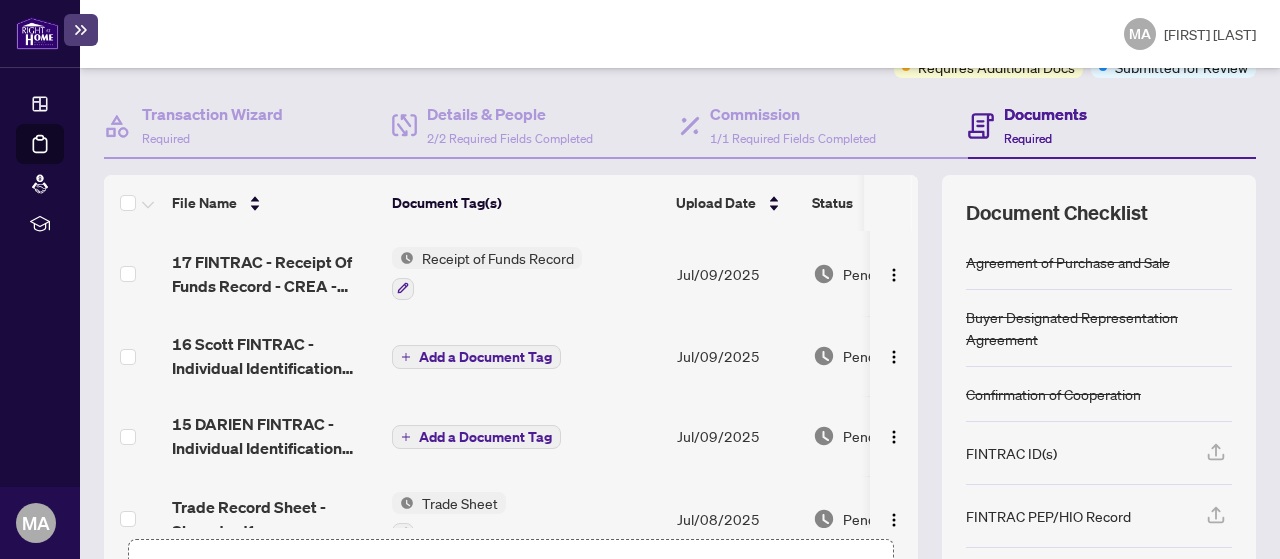 scroll, scrollTop: 227, scrollLeft: 0, axis: vertical 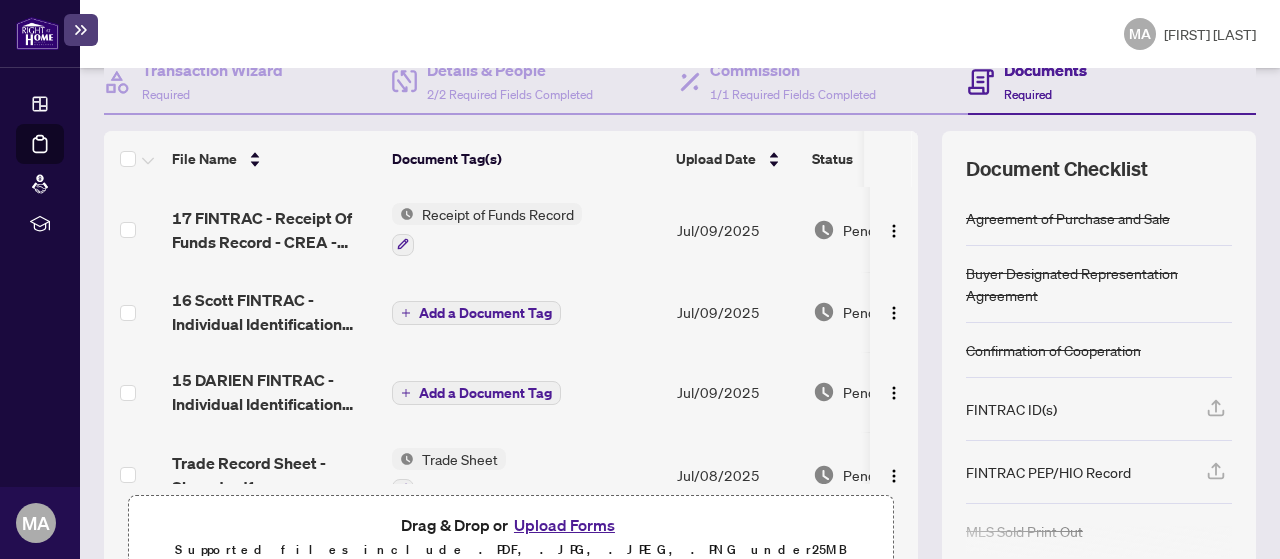 click on "Add a Document Tag" at bounding box center [485, 313] 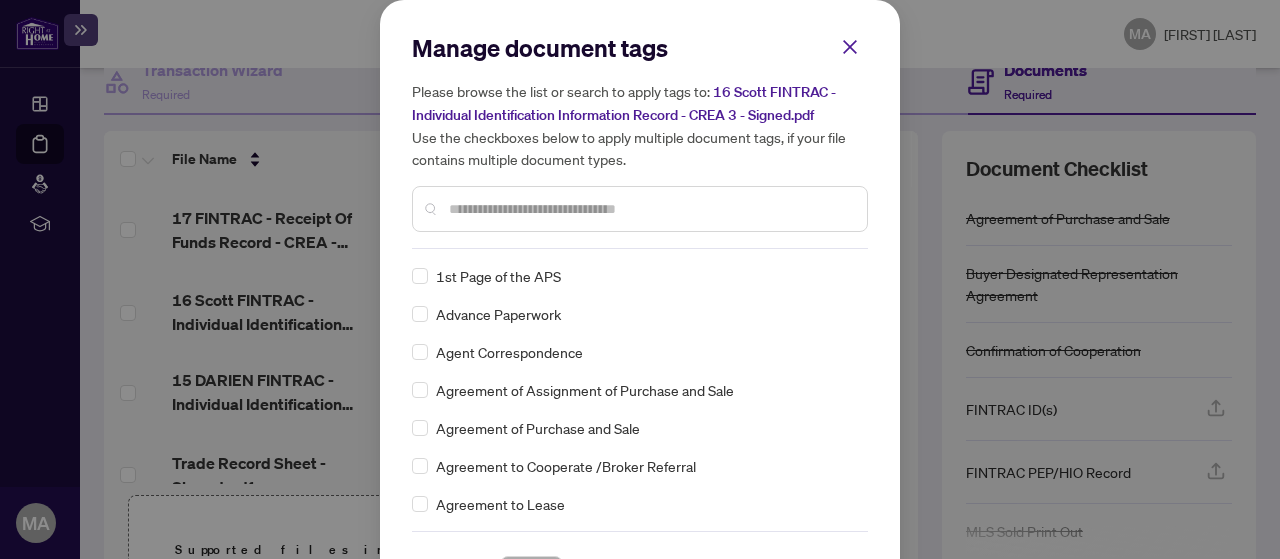 click at bounding box center [650, 209] 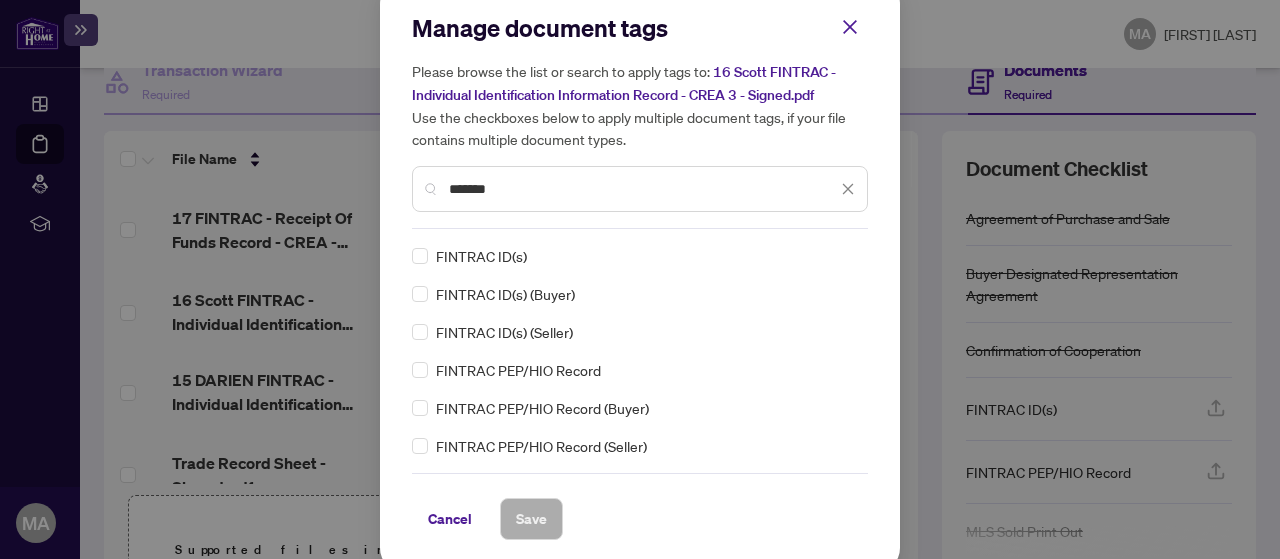 scroll, scrollTop: 29, scrollLeft: 0, axis: vertical 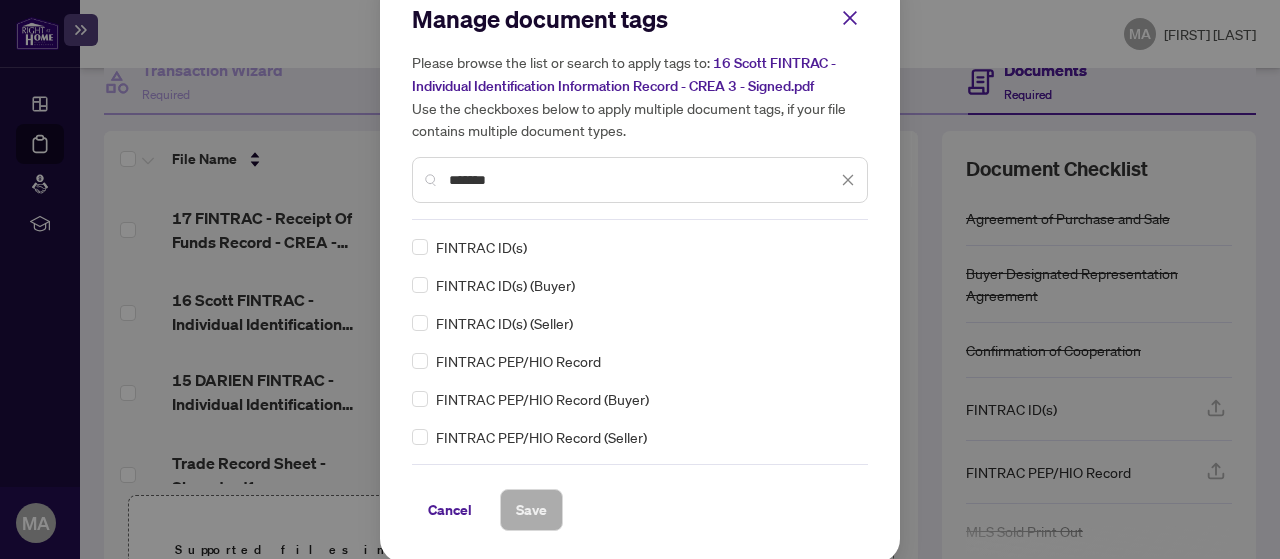 type on "*******" 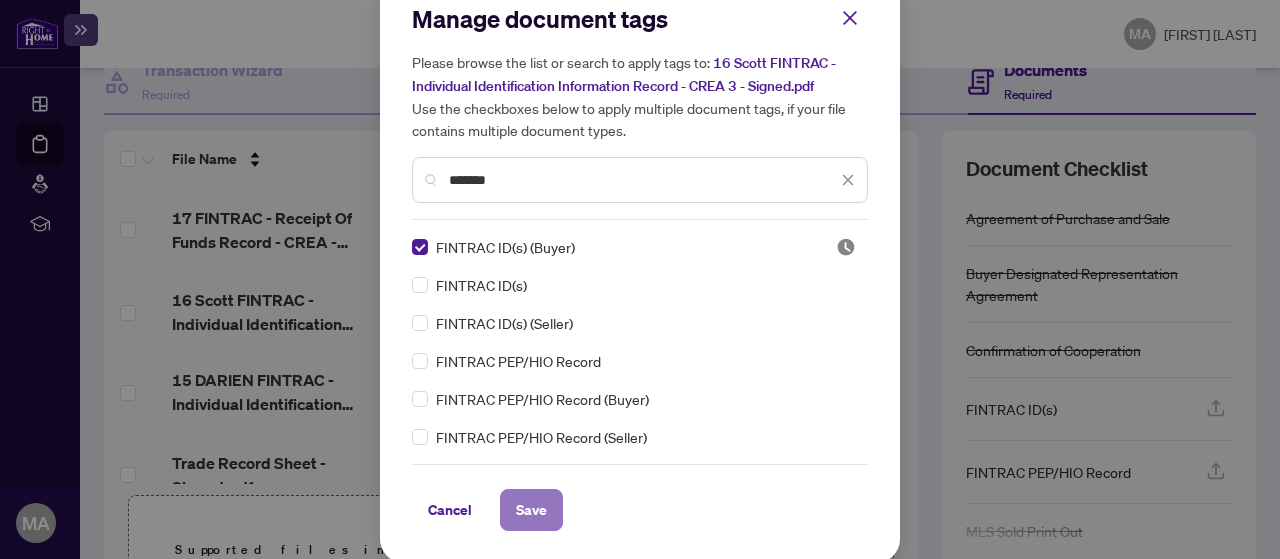 click on "Save" at bounding box center [531, 510] 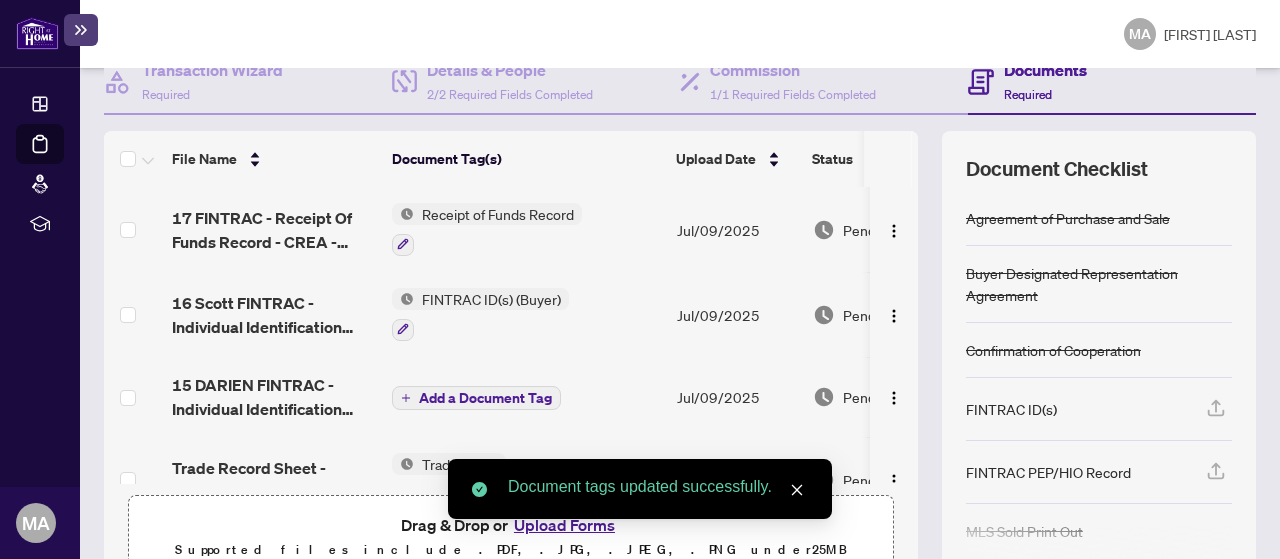 click on "Add a Document Tag" at bounding box center (485, 398) 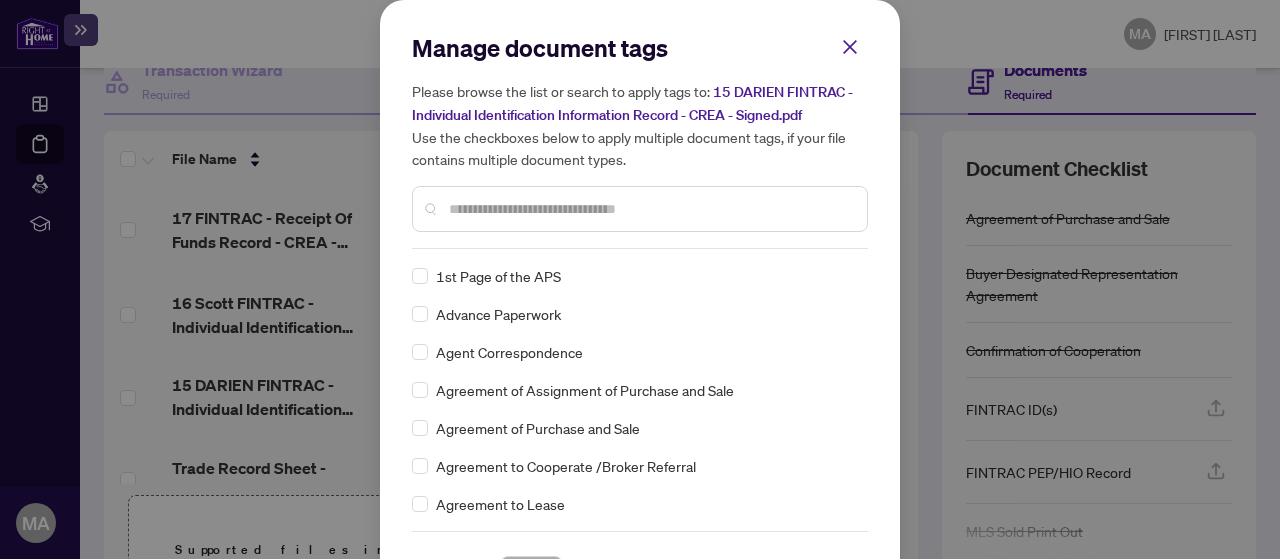 click at bounding box center (650, 209) 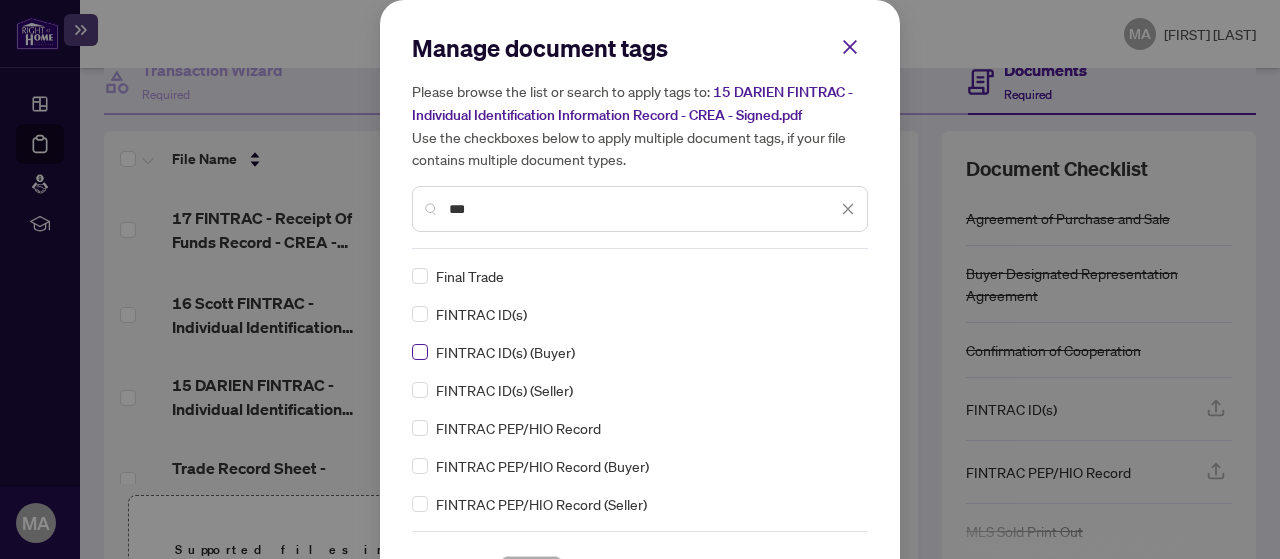 type on "***" 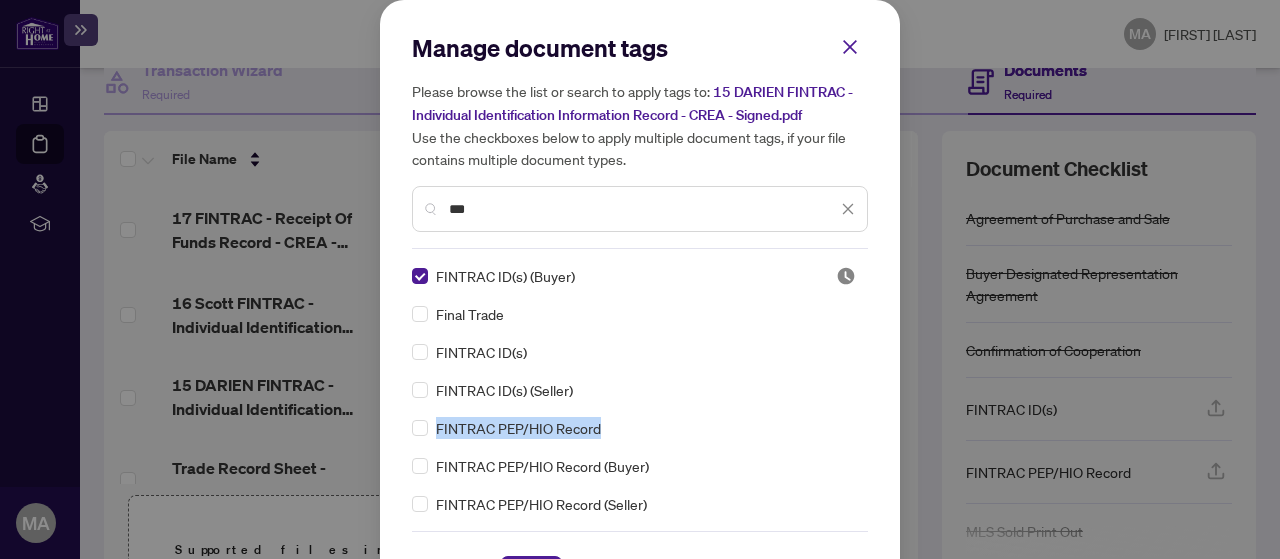 drag, startPoint x: 860, startPoint y: 380, endPoint x: 850, endPoint y: 435, distance: 55.9017 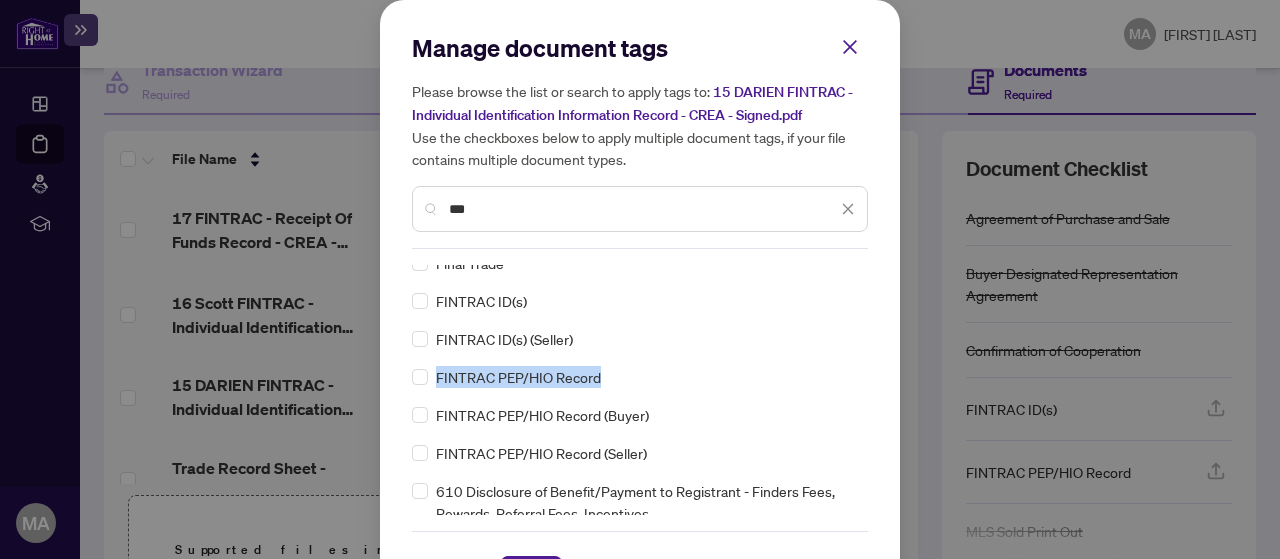 scroll, scrollTop: 60, scrollLeft: 0, axis: vertical 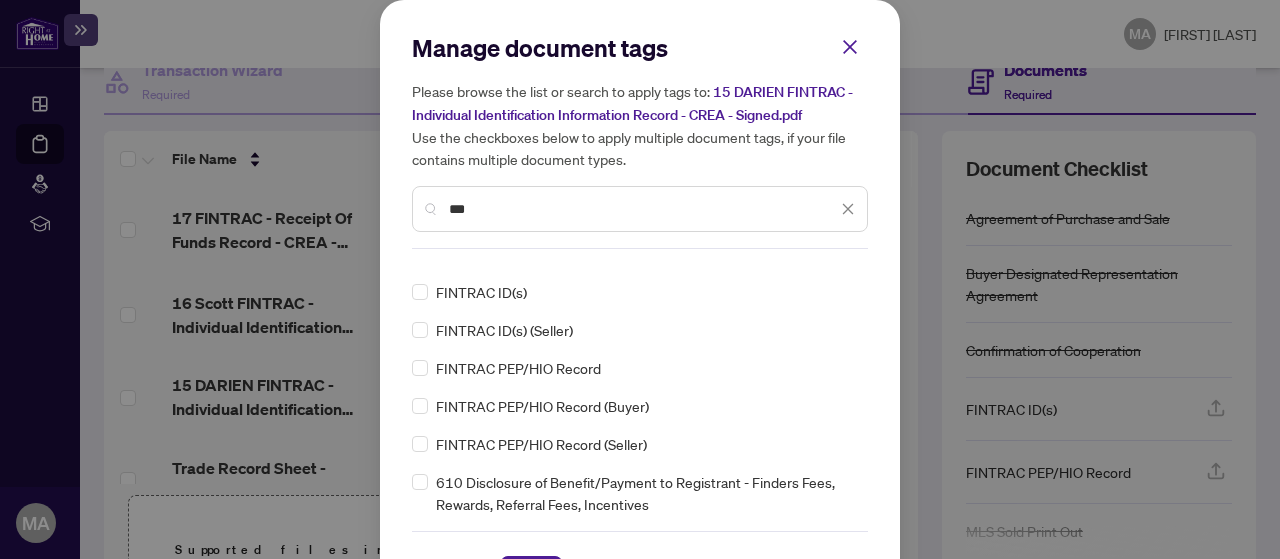 click on "Cancel Save" at bounding box center [640, 564] 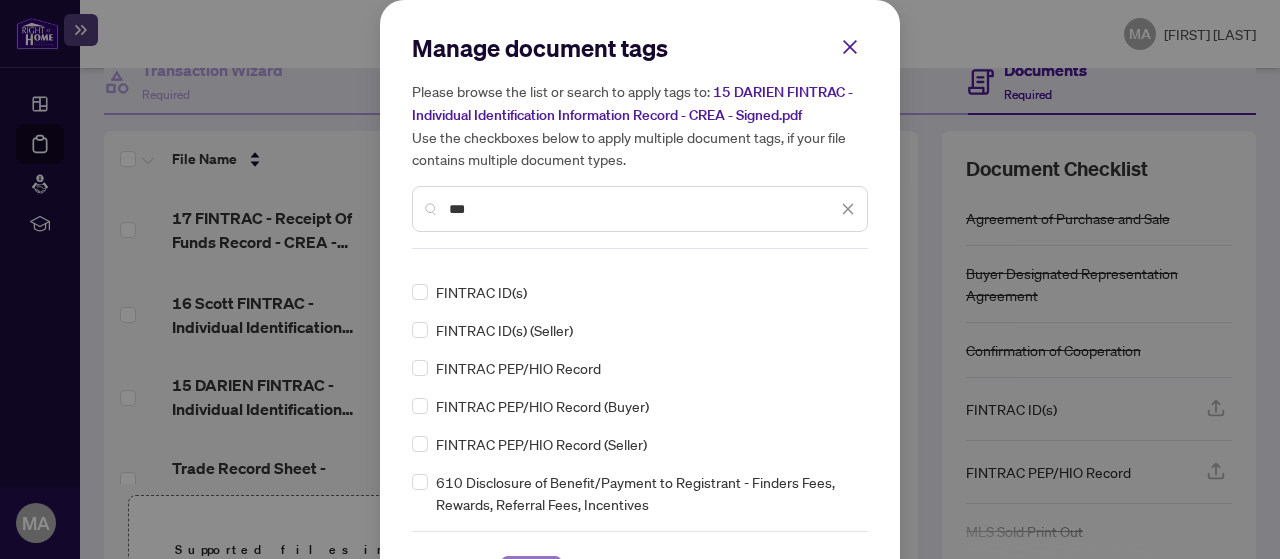 click on "Save" at bounding box center [531, 577] 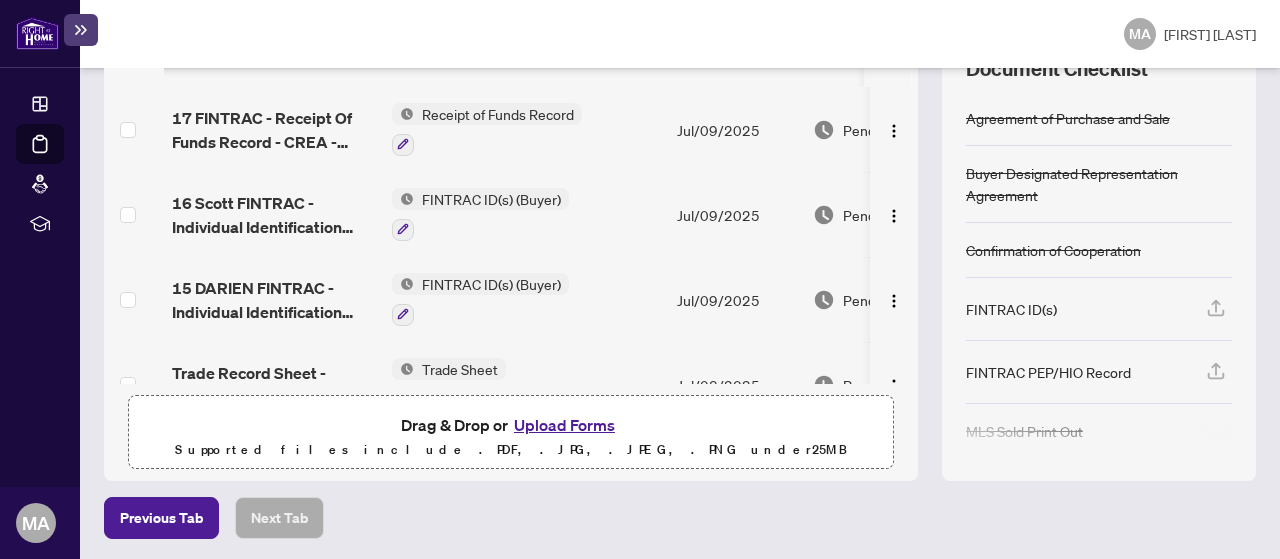 scroll, scrollTop: 0, scrollLeft: 0, axis: both 